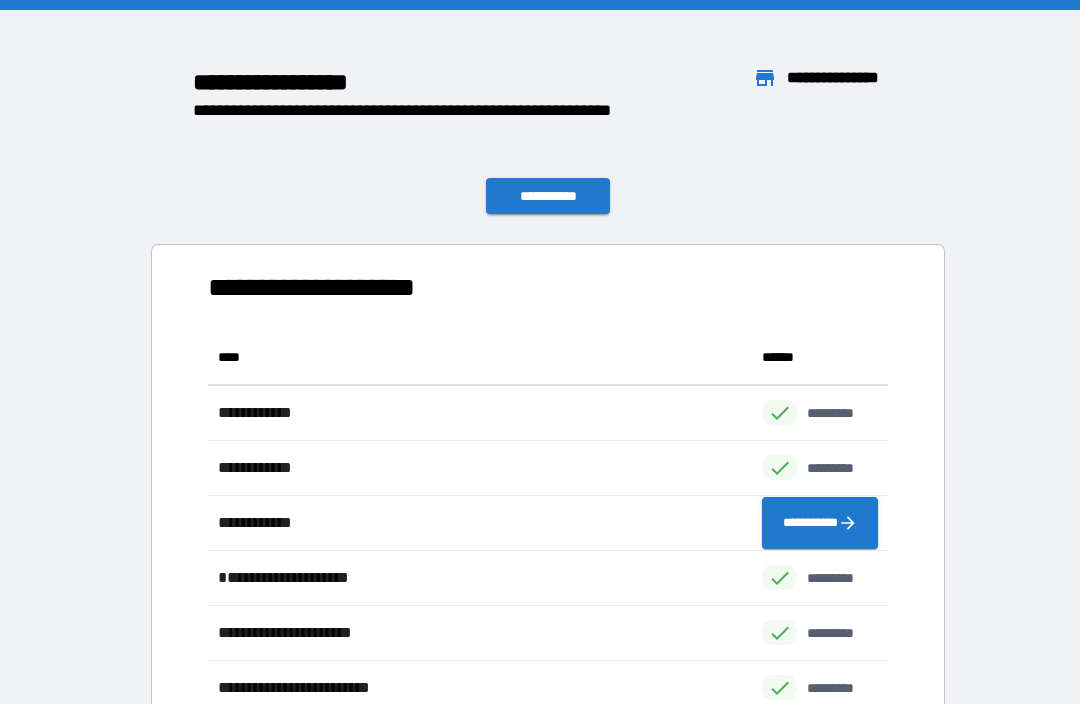 scroll, scrollTop: 66, scrollLeft: 0, axis: vertical 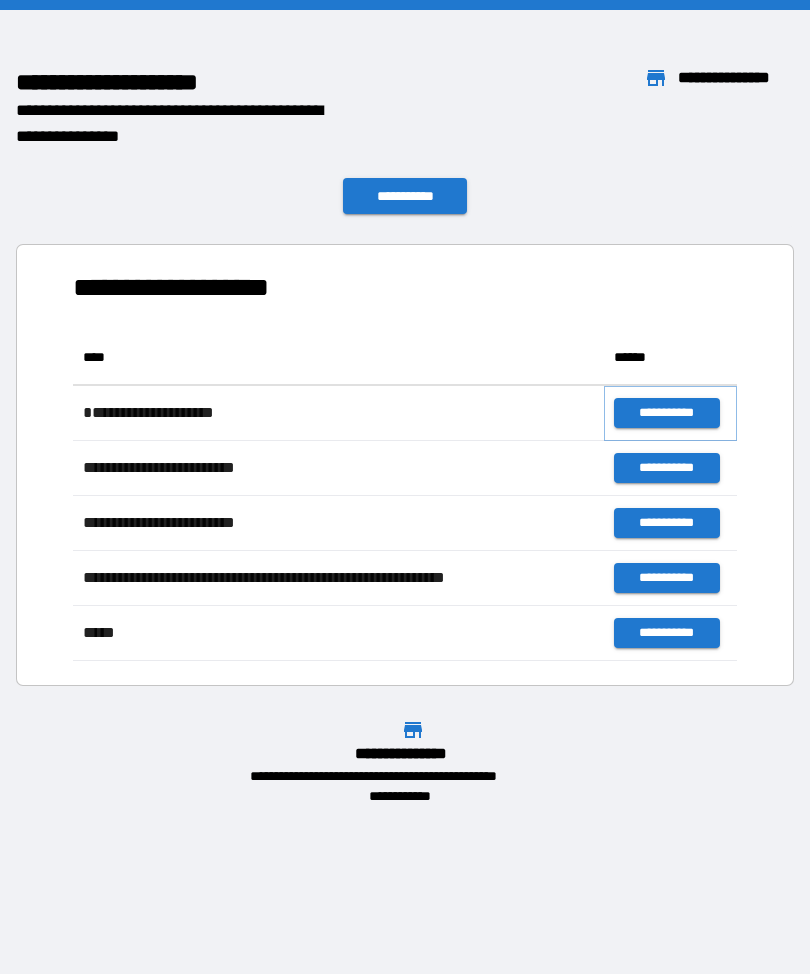 click on "**********" at bounding box center [666, 413] 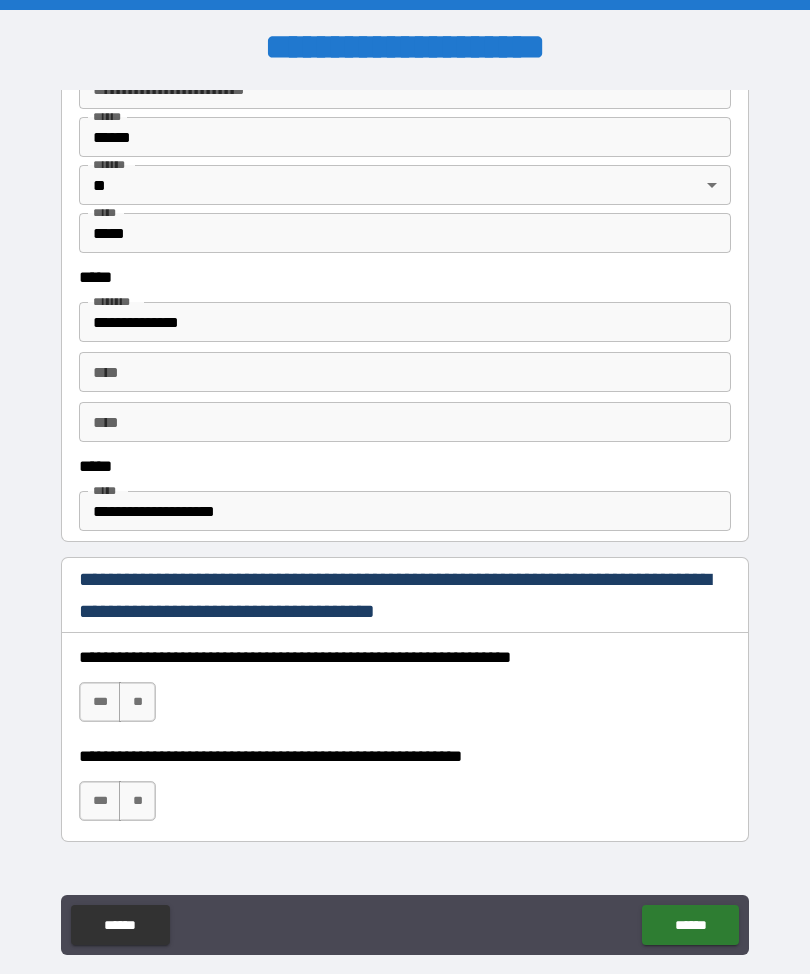 scroll, scrollTop: 888, scrollLeft: 0, axis: vertical 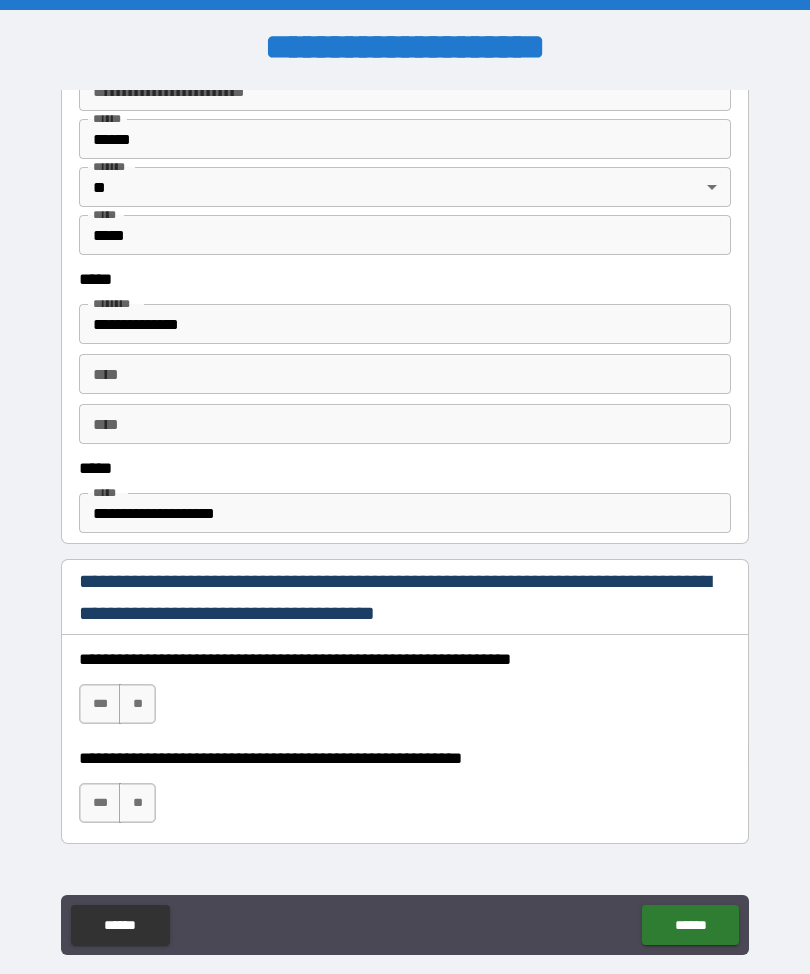 click on "***" at bounding box center [100, 704] 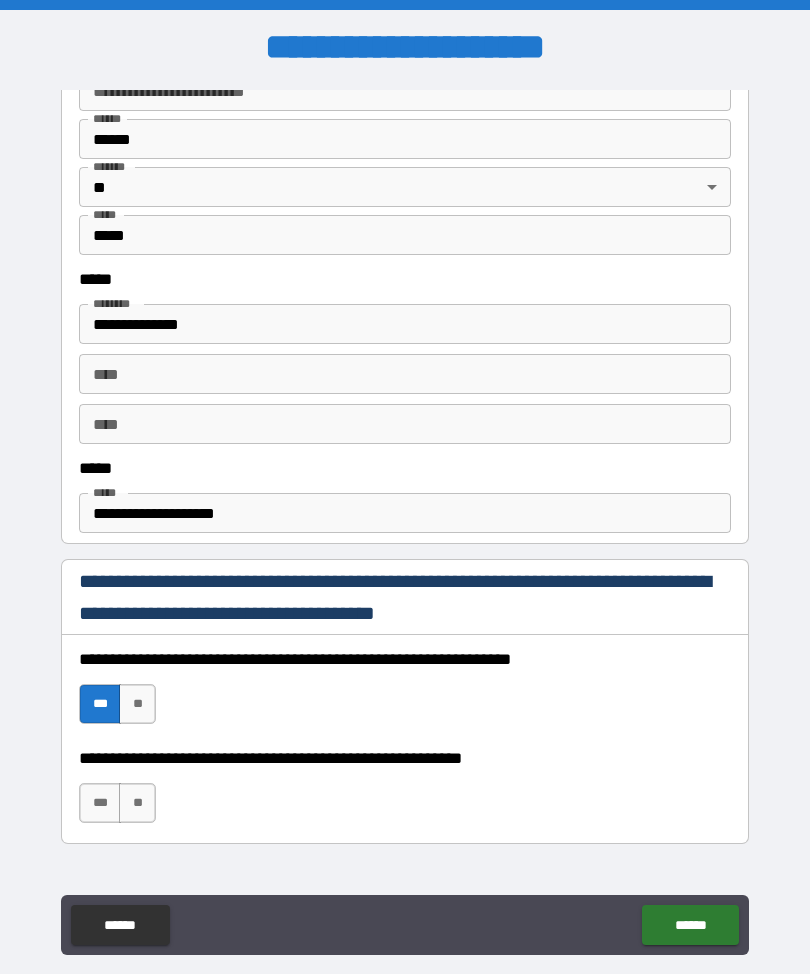 click on "***" at bounding box center (100, 803) 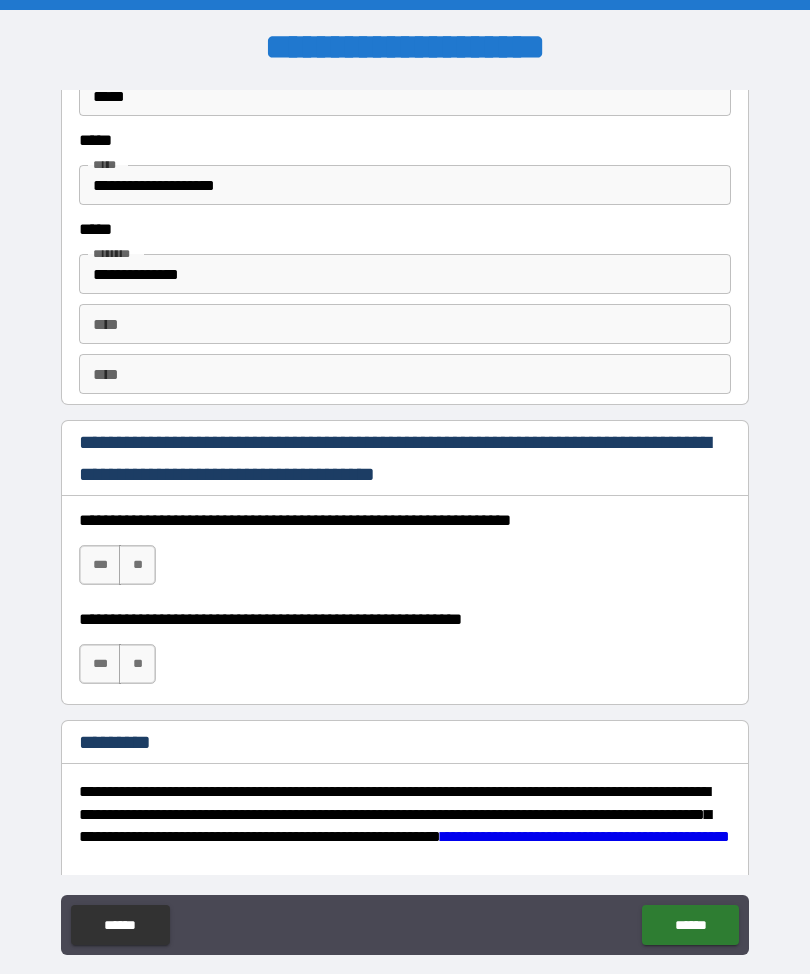 scroll, scrollTop: 2679, scrollLeft: 0, axis: vertical 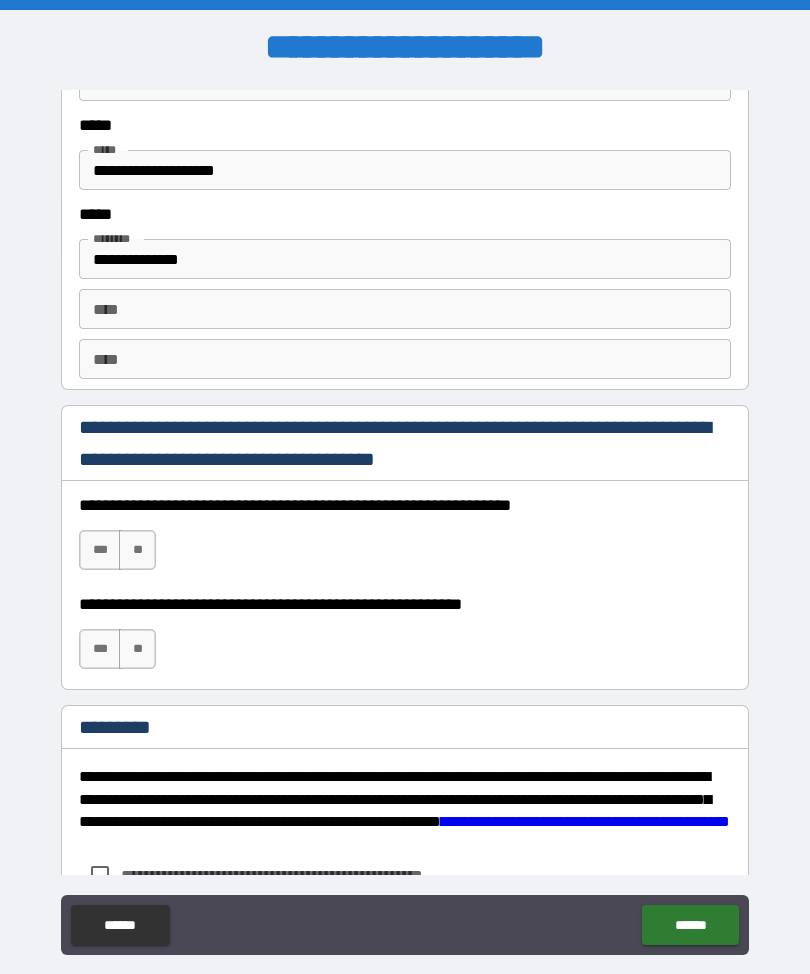 click on "***" at bounding box center (100, 550) 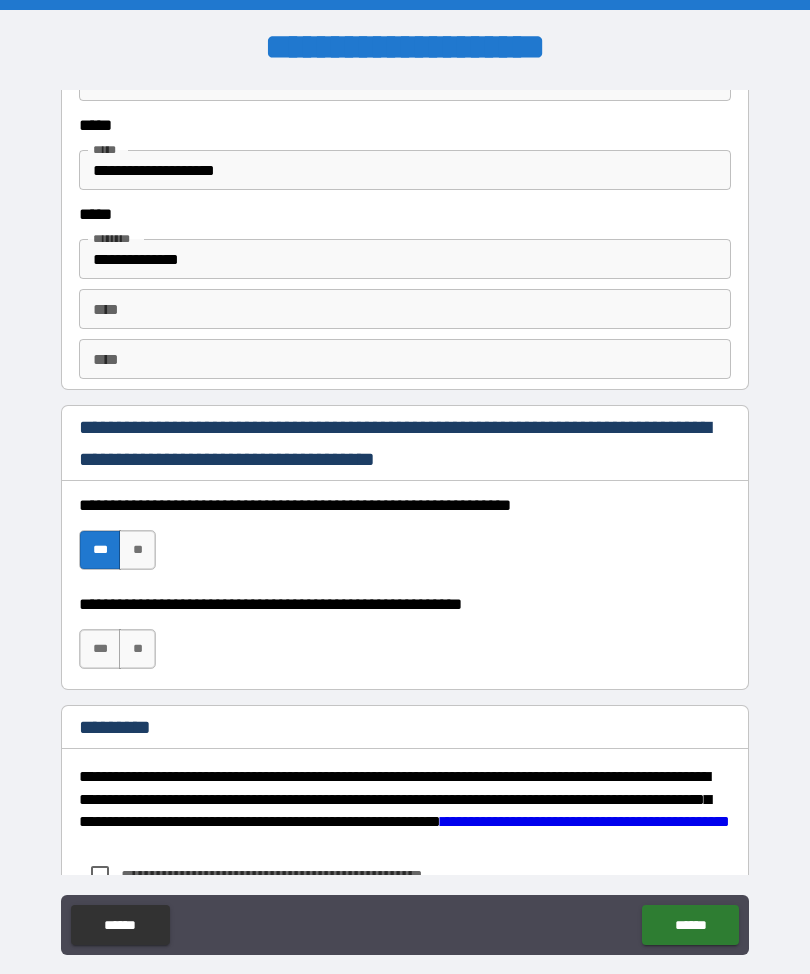 click on "***" at bounding box center [100, 649] 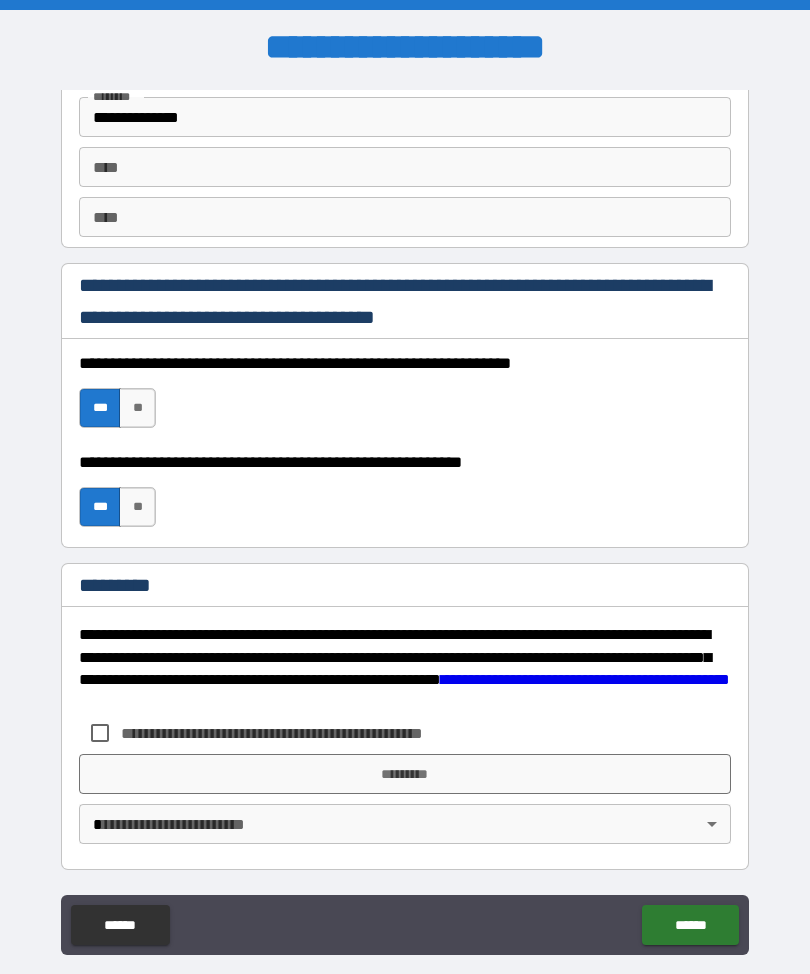 scroll, scrollTop: 2821, scrollLeft: 0, axis: vertical 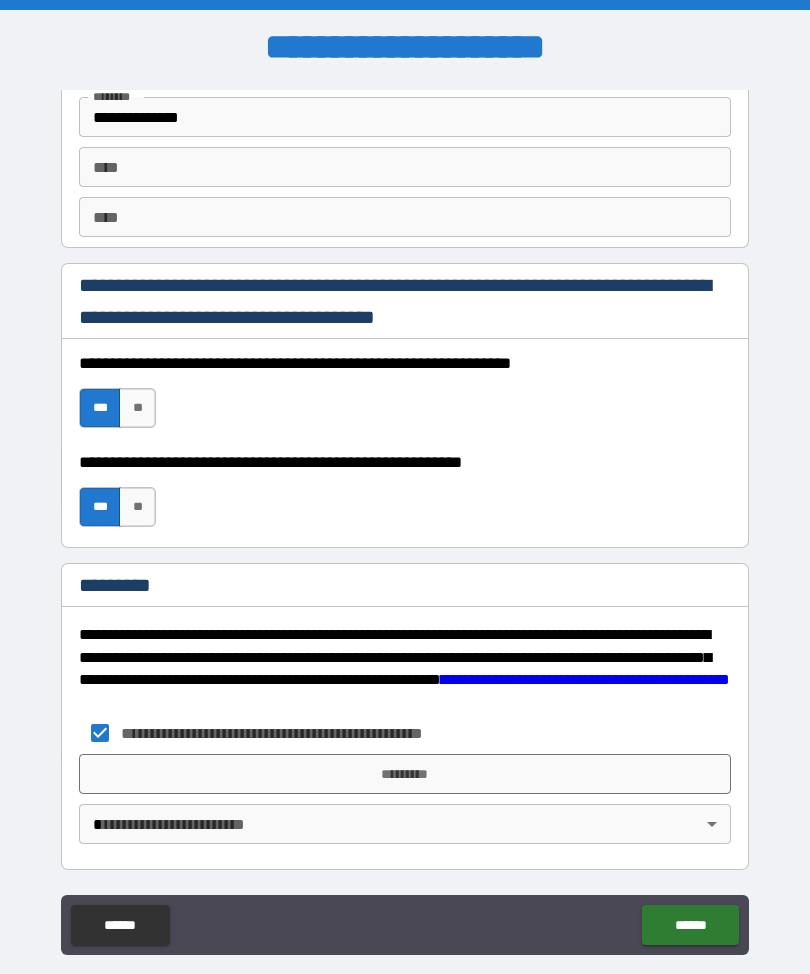 click on "**********" at bounding box center [405, 520] 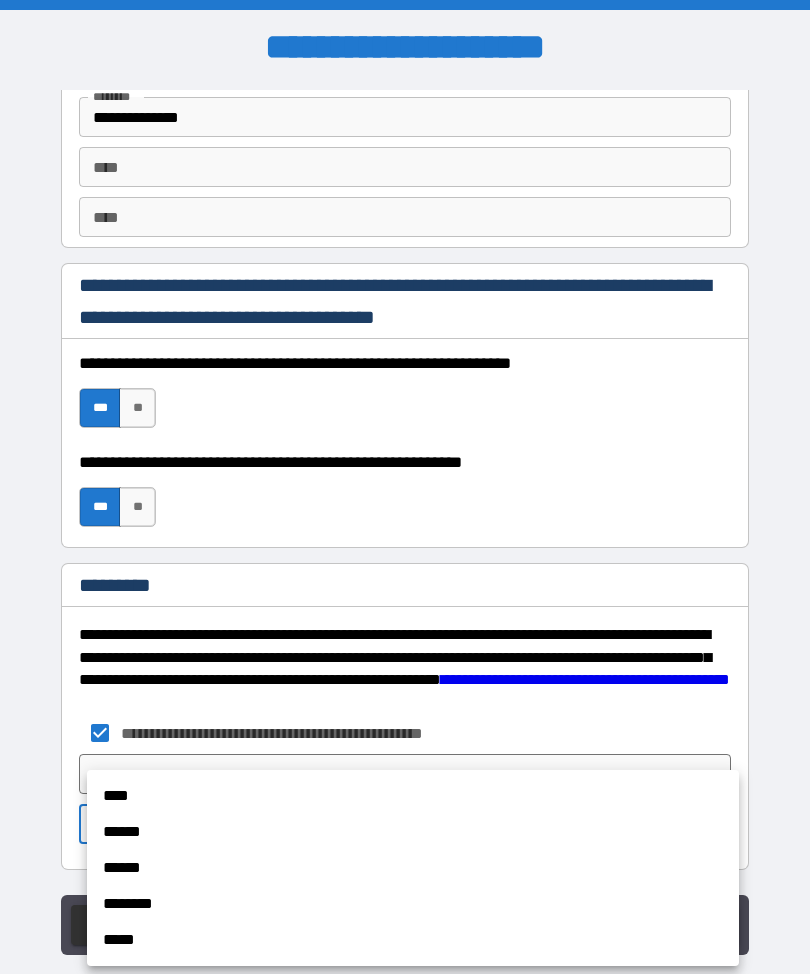 click on "******" at bounding box center (413, 832) 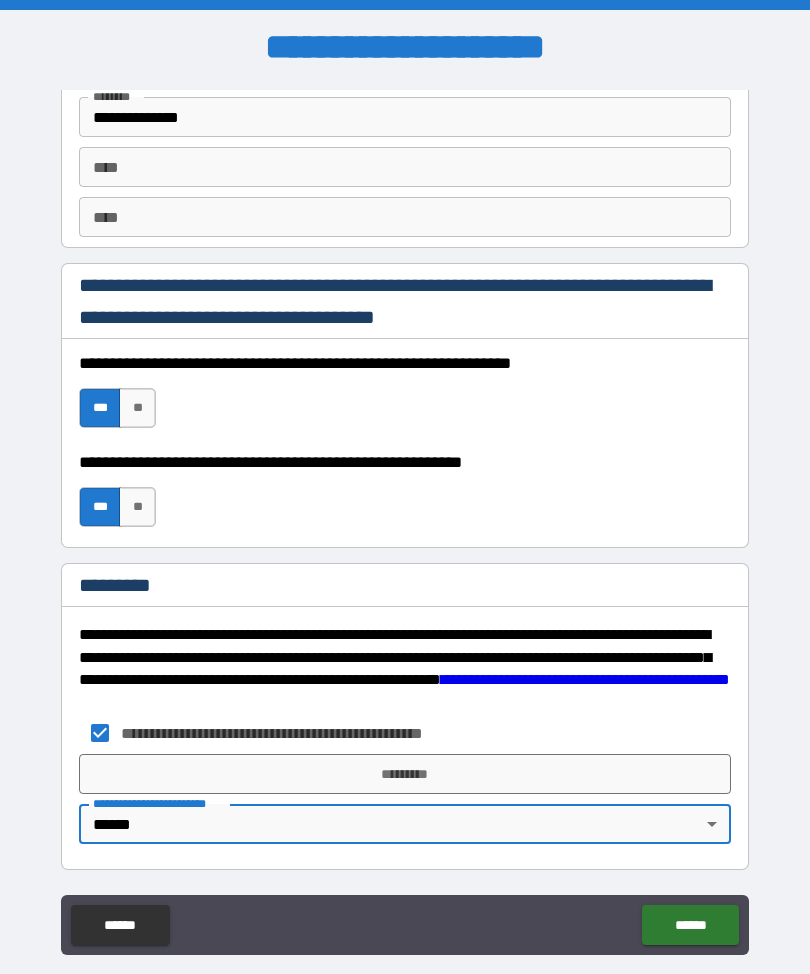 click on "*********" at bounding box center [405, 774] 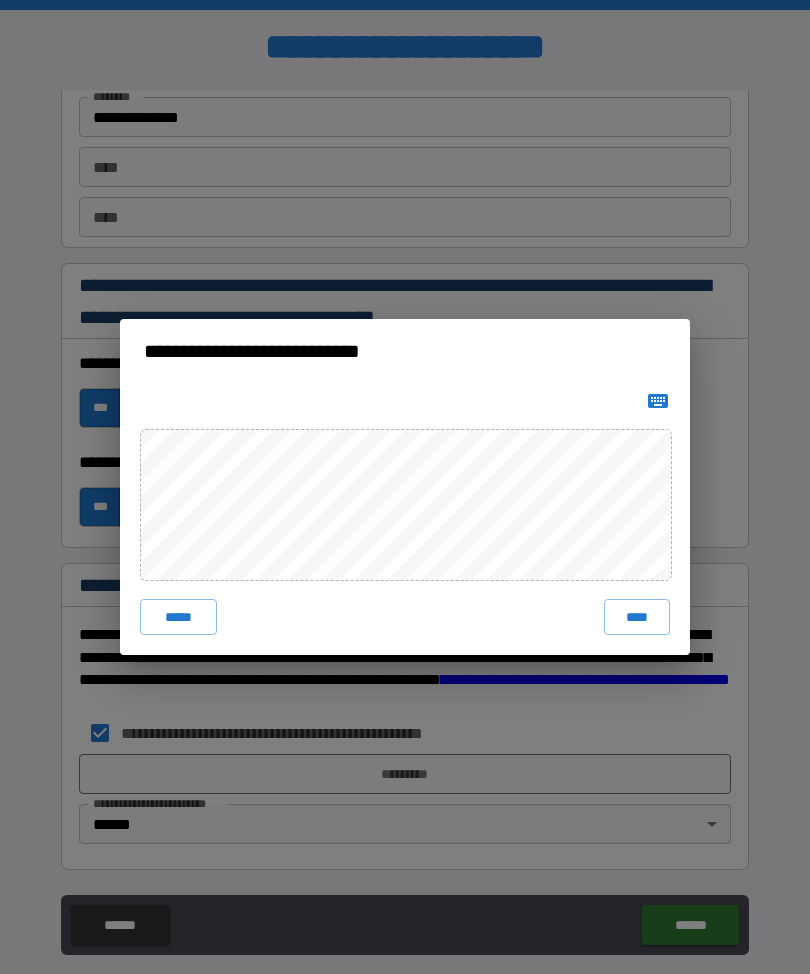 click on "****" at bounding box center [637, 617] 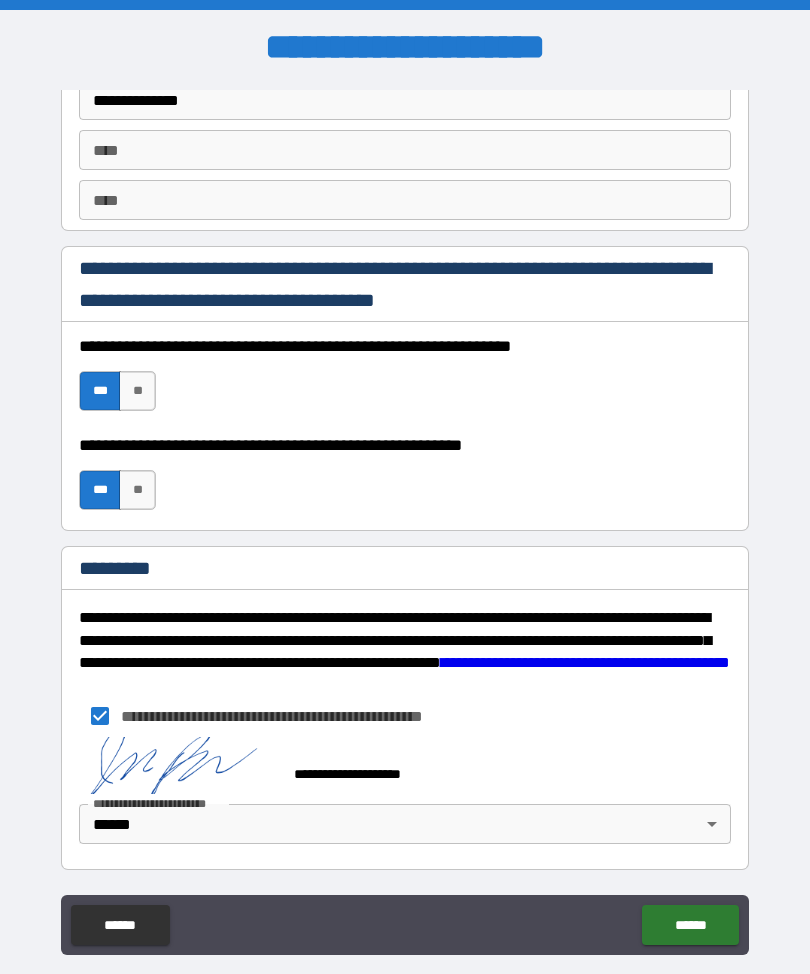 scroll, scrollTop: 2838, scrollLeft: 0, axis: vertical 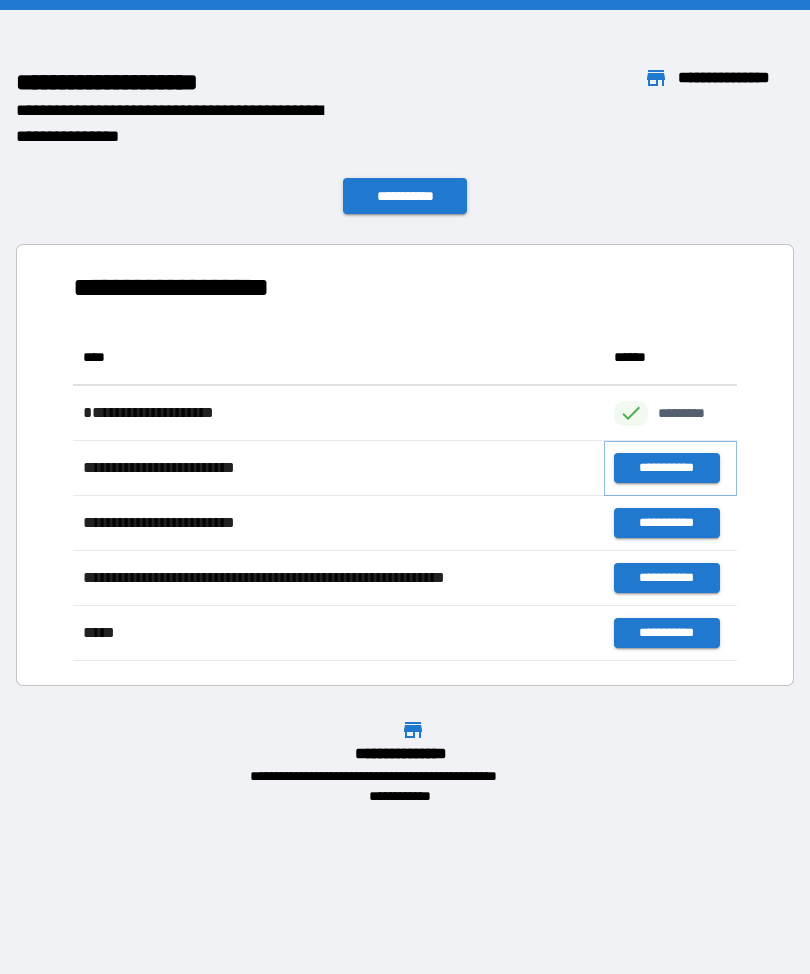 click on "**********" at bounding box center (666, 468) 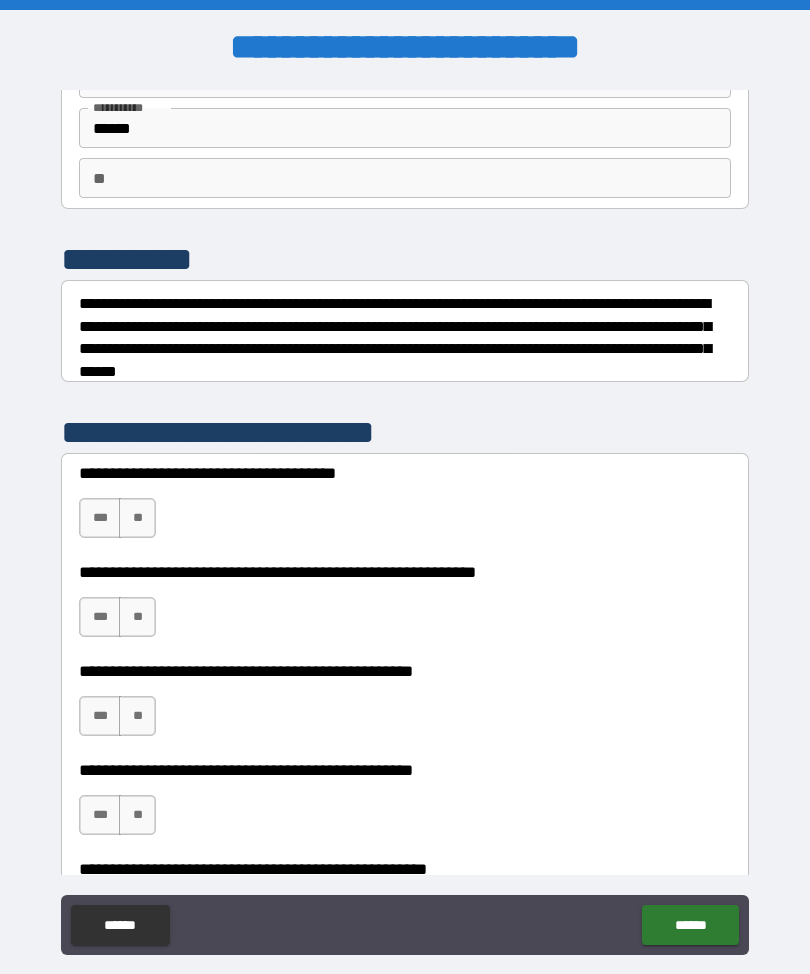 scroll, scrollTop: 126, scrollLeft: 0, axis: vertical 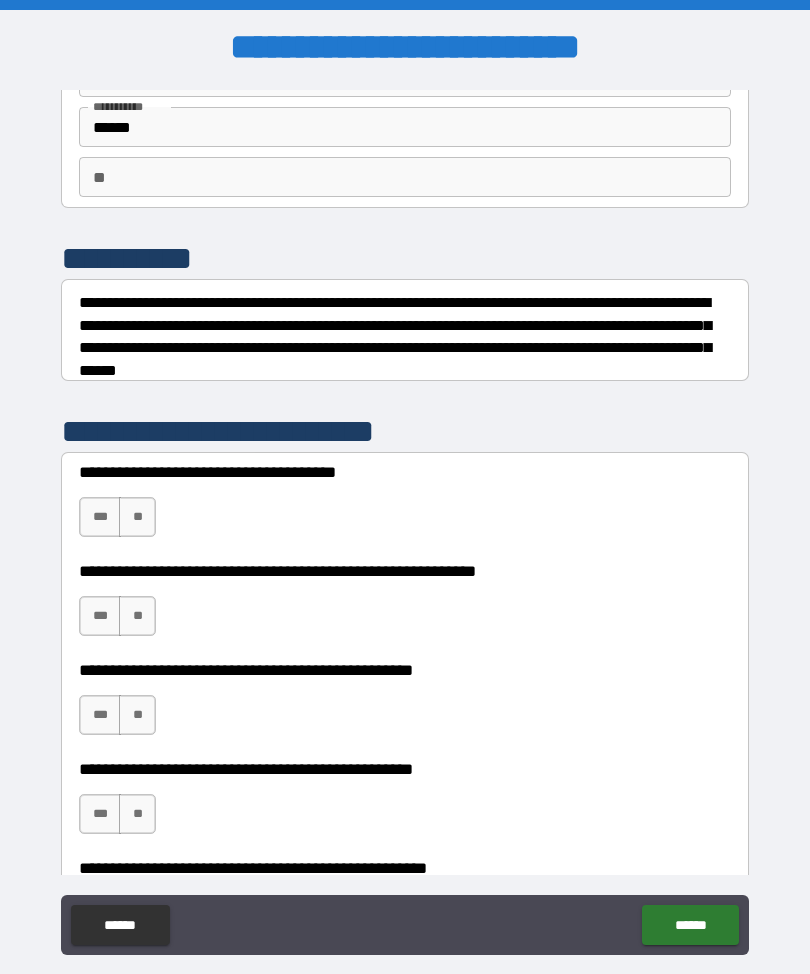 click on "**" at bounding box center [137, 517] 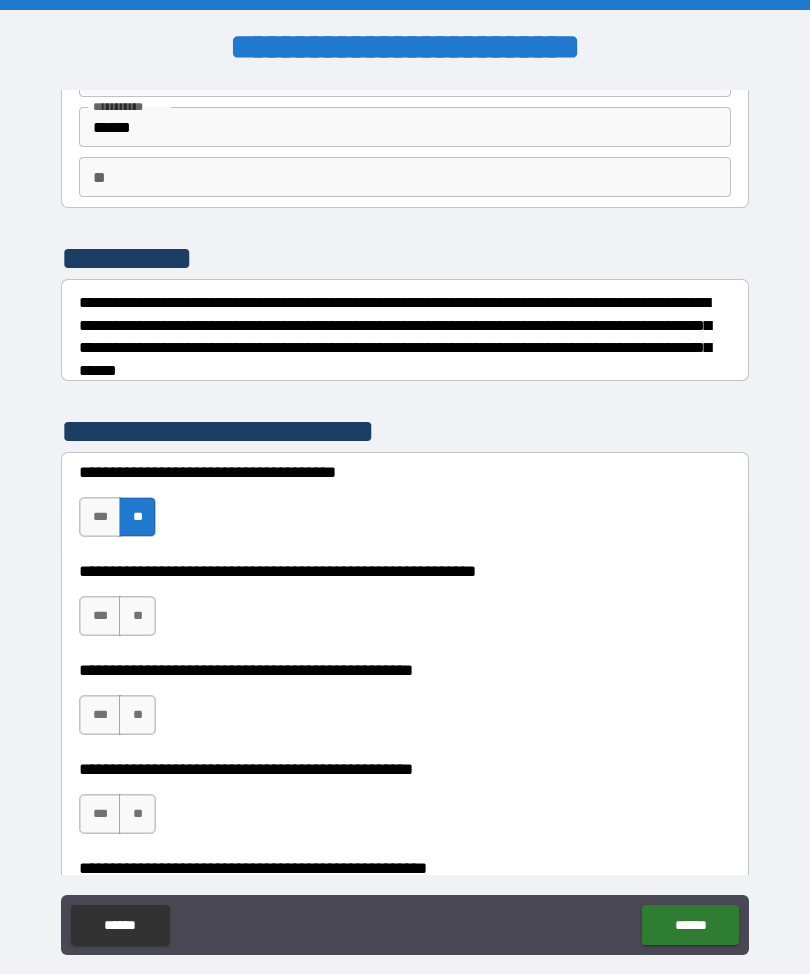 click on "**" at bounding box center [137, 616] 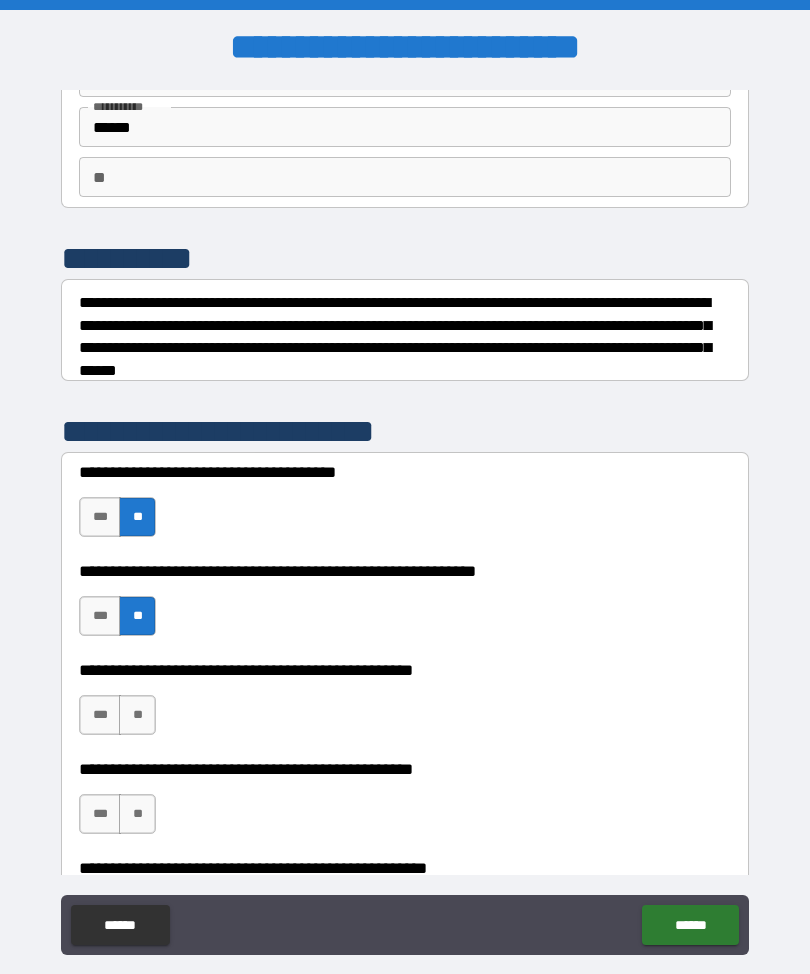 click on "**" at bounding box center (137, 715) 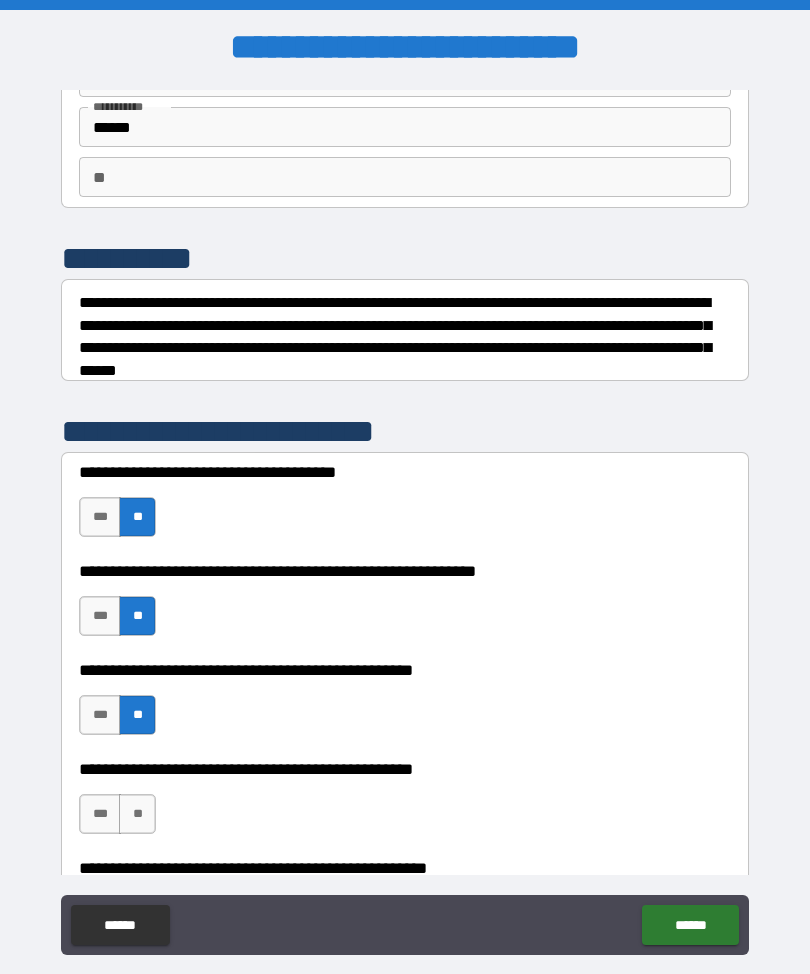 click on "**" at bounding box center [137, 814] 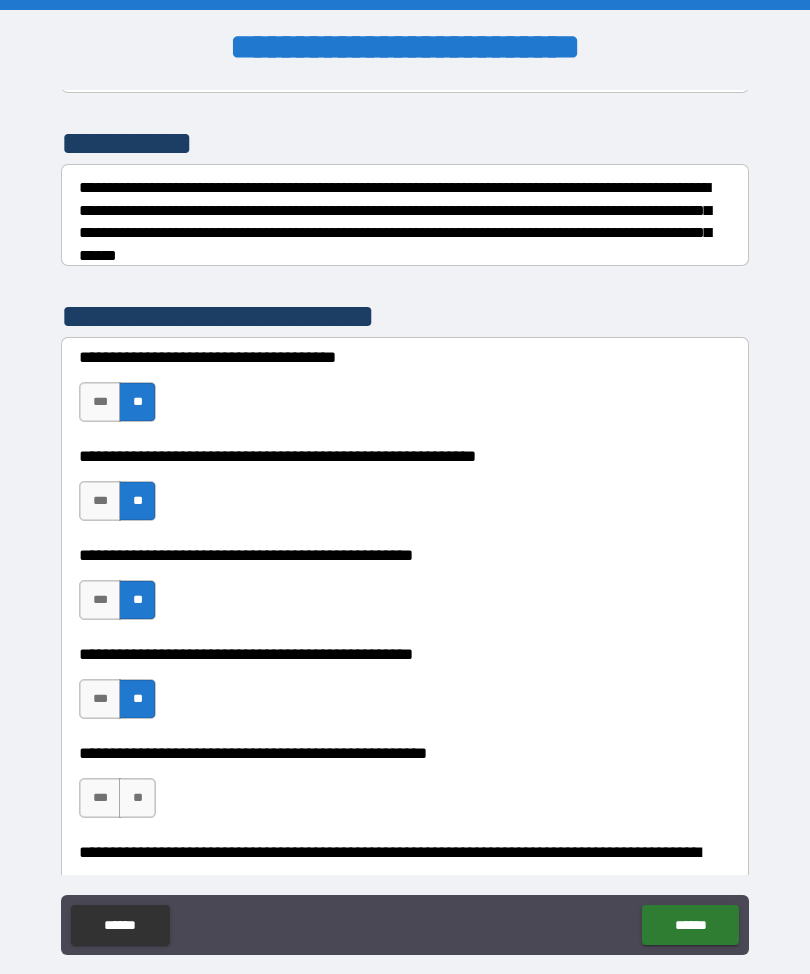 click on "**" at bounding box center [137, 798] 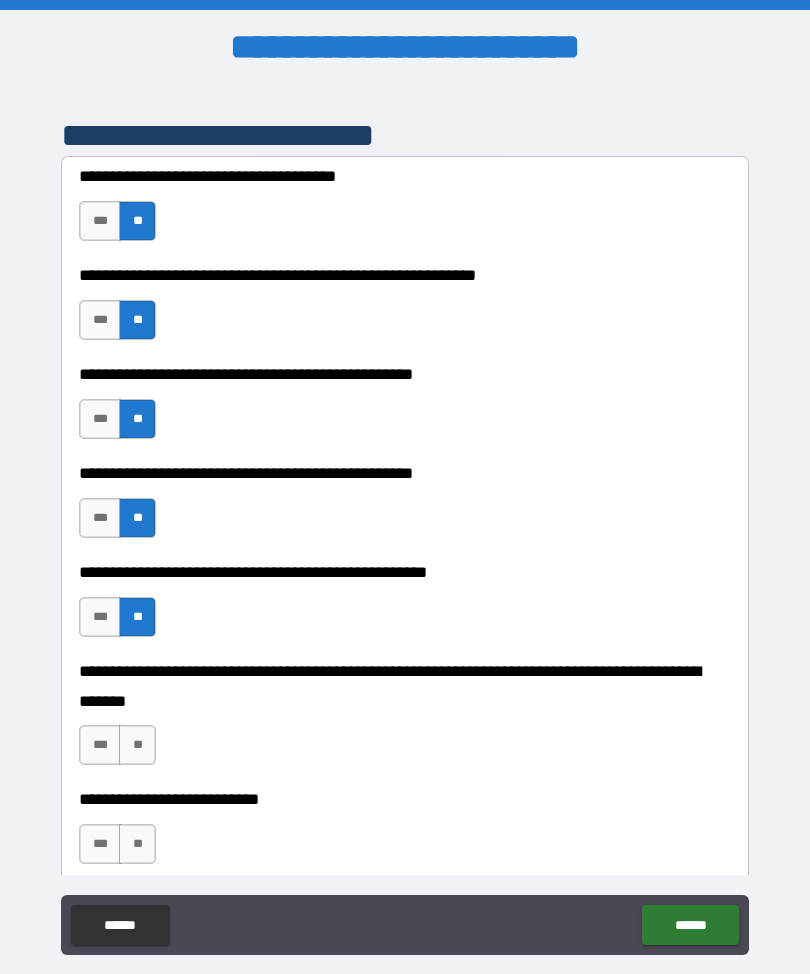 scroll, scrollTop: 425, scrollLeft: 0, axis: vertical 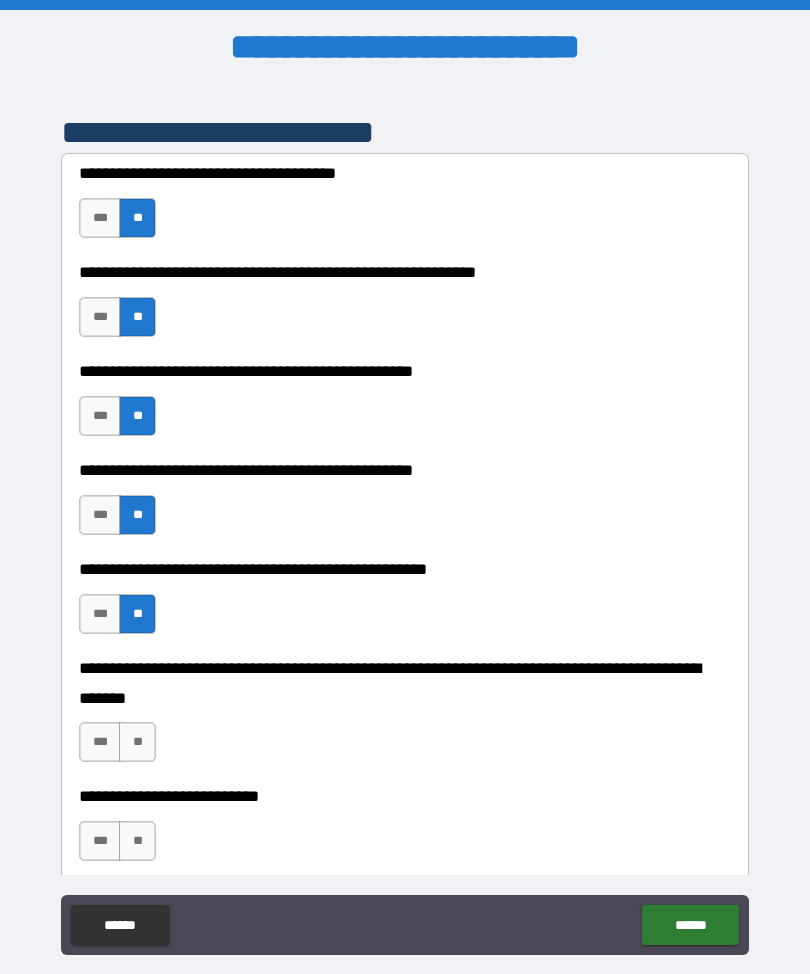 click on "**" at bounding box center [137, 742] 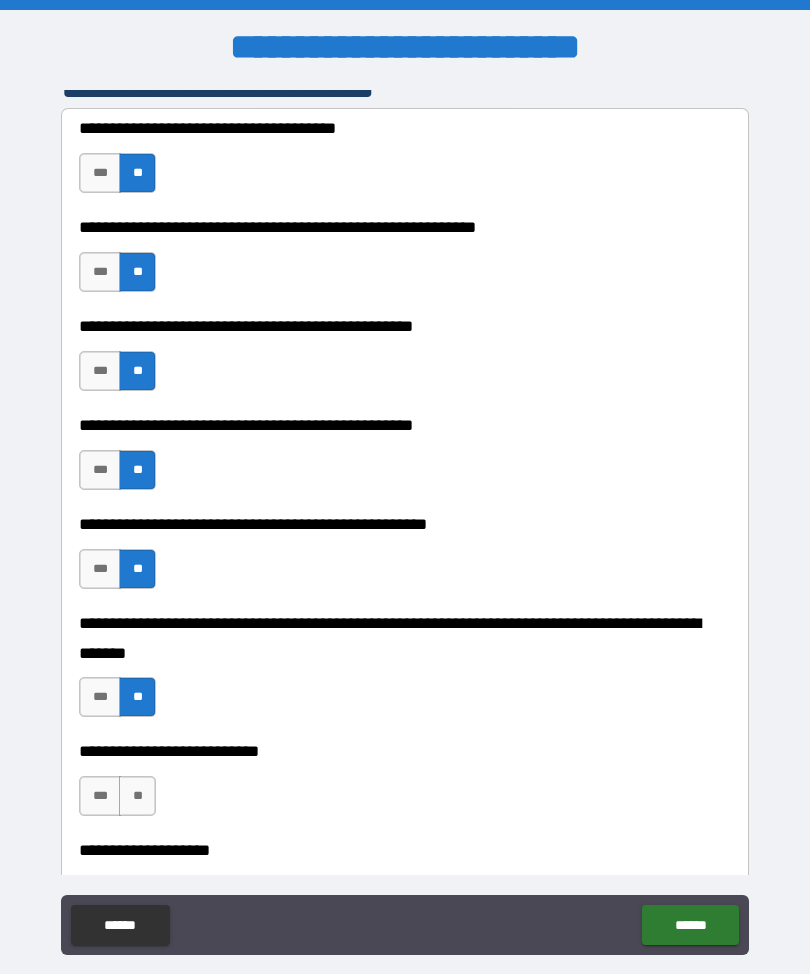 click on "**" at bounding box center (137, 796) 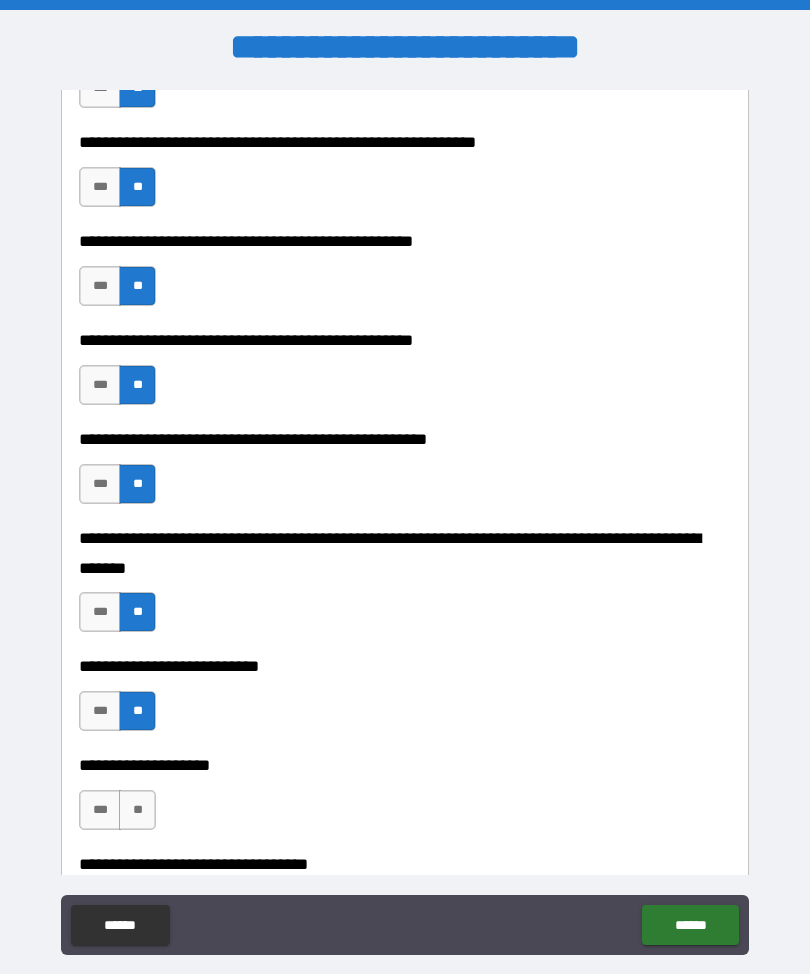 click on "**" at bounding box center (137, 810) 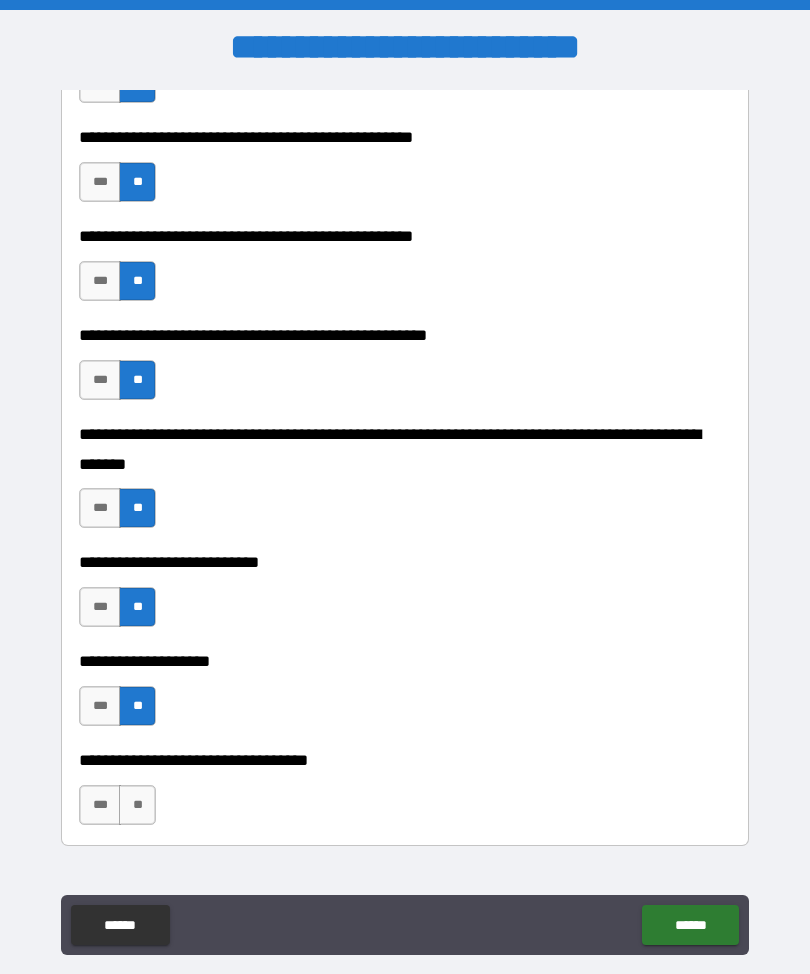 click on "**" at bounding box center [137, 805] 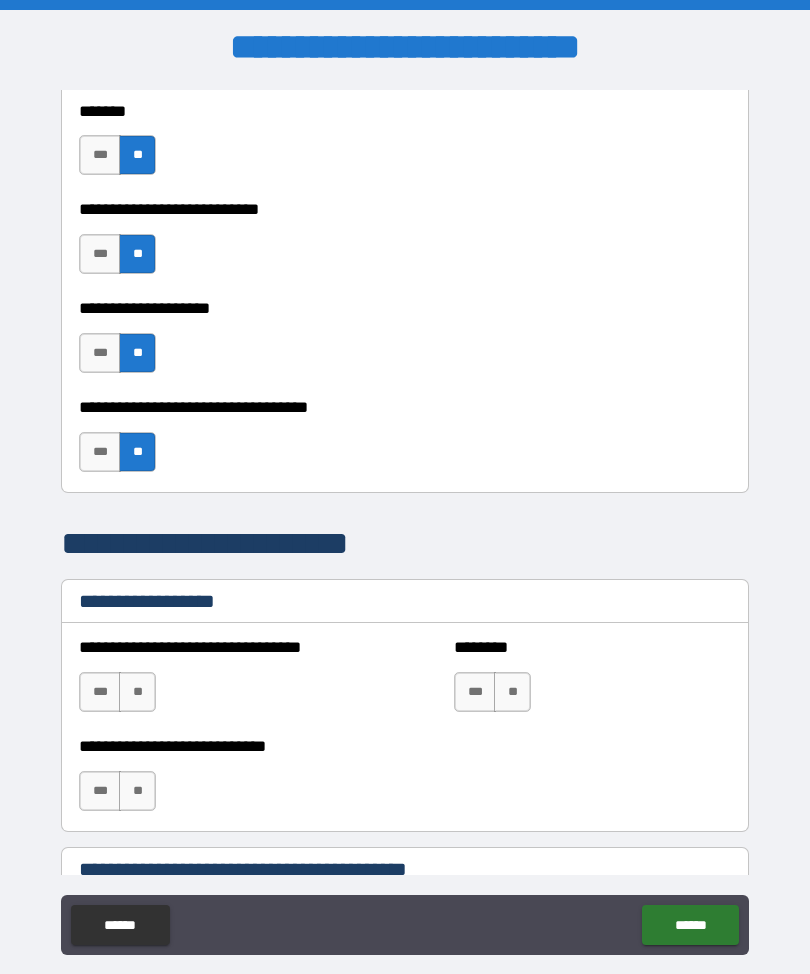 scroll, scrollTop: 1014, scrollLeft: 0, axis: vertical 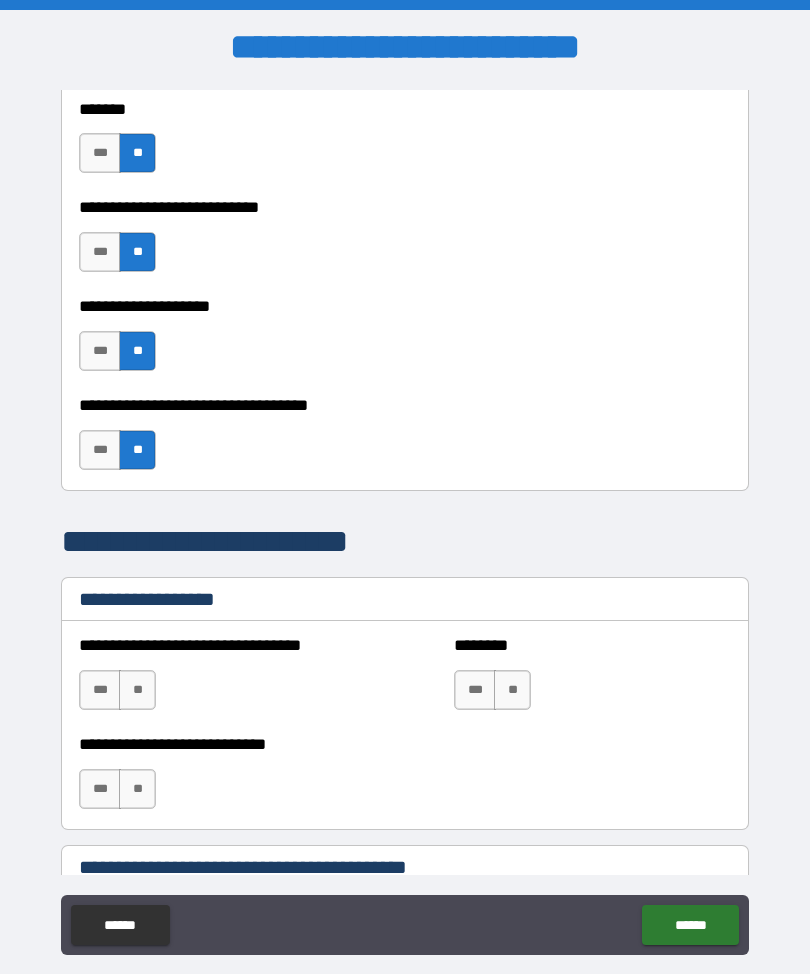 click on "**********" at bounding box center (217, 680) 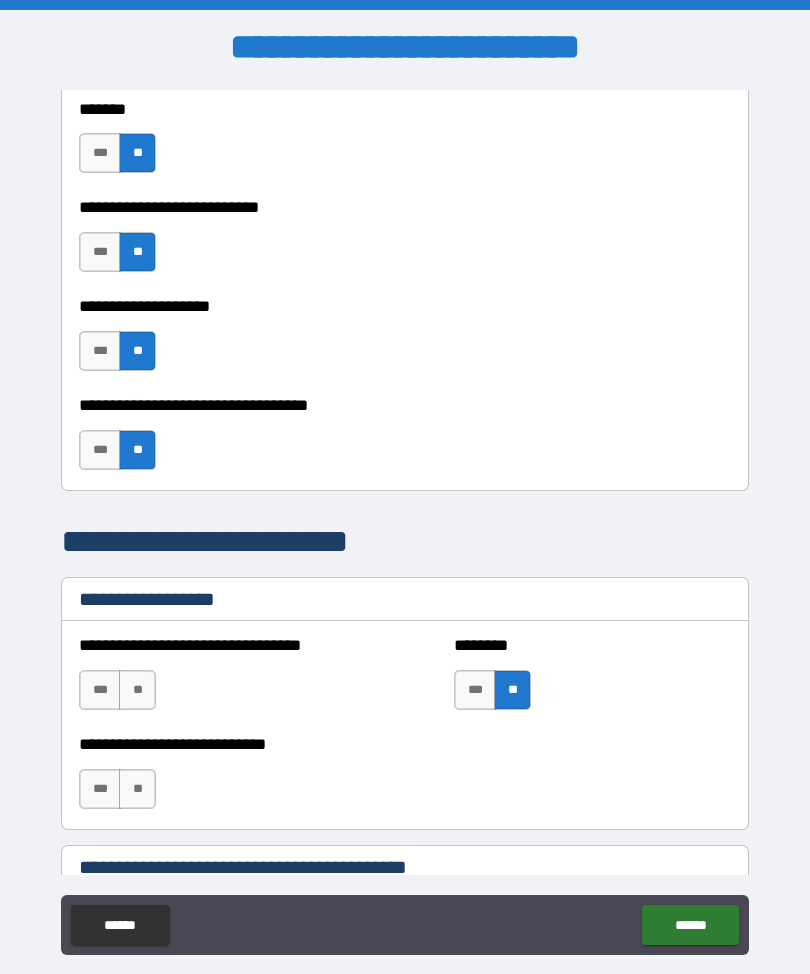 click on "**" at bounding box center (137, 789) 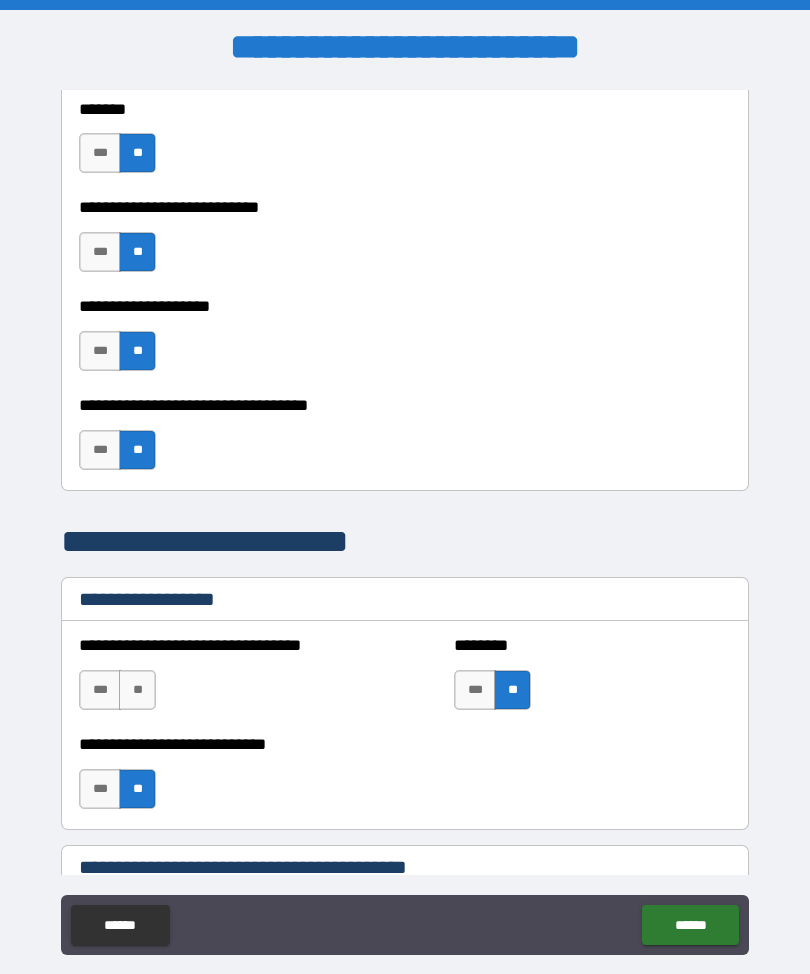 click on "**" at bounding box center [137, 690] 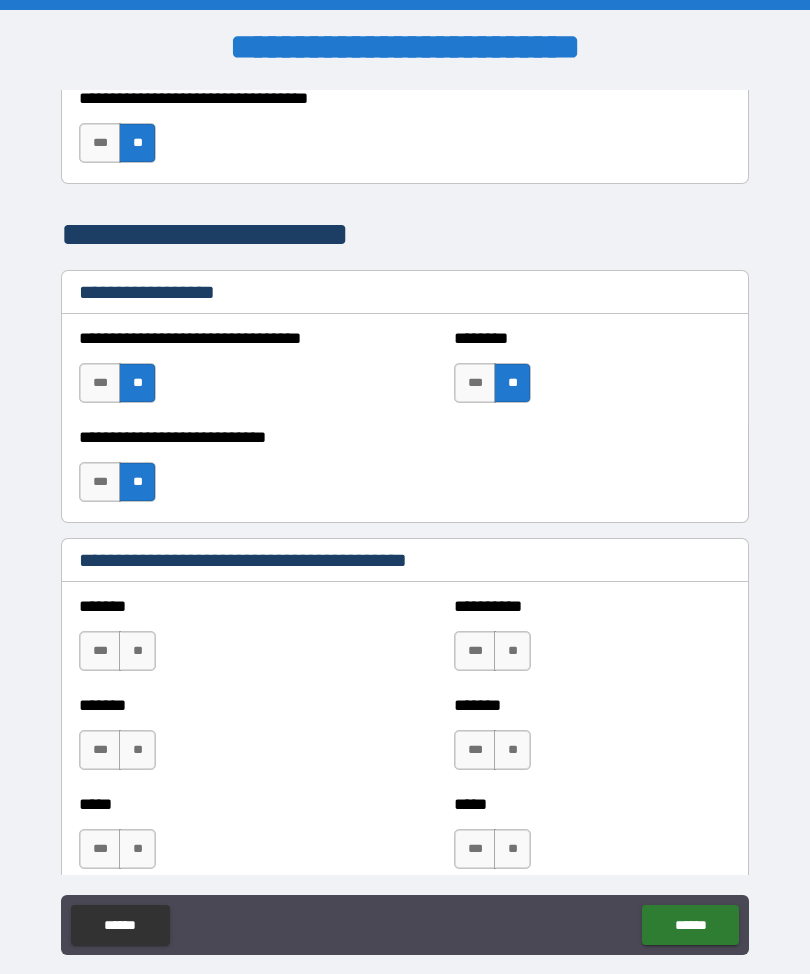scroll, scrollTop: 1324, scrollLeft: 0, axis: vertical 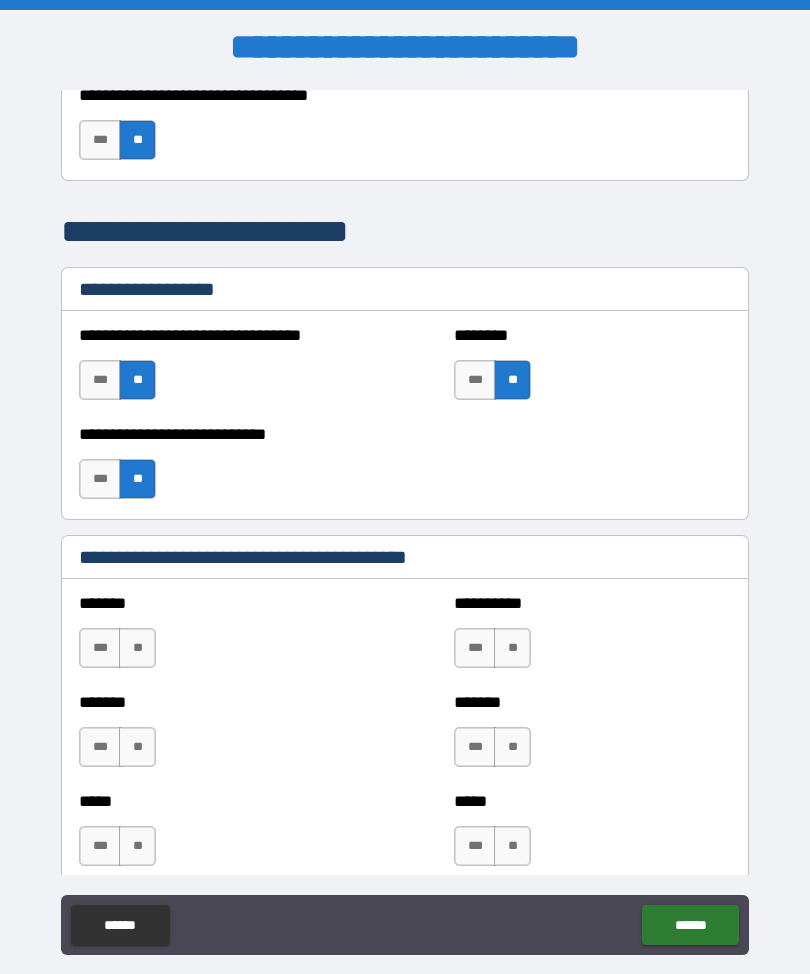 click on "**" at bounding box center [137, 648] 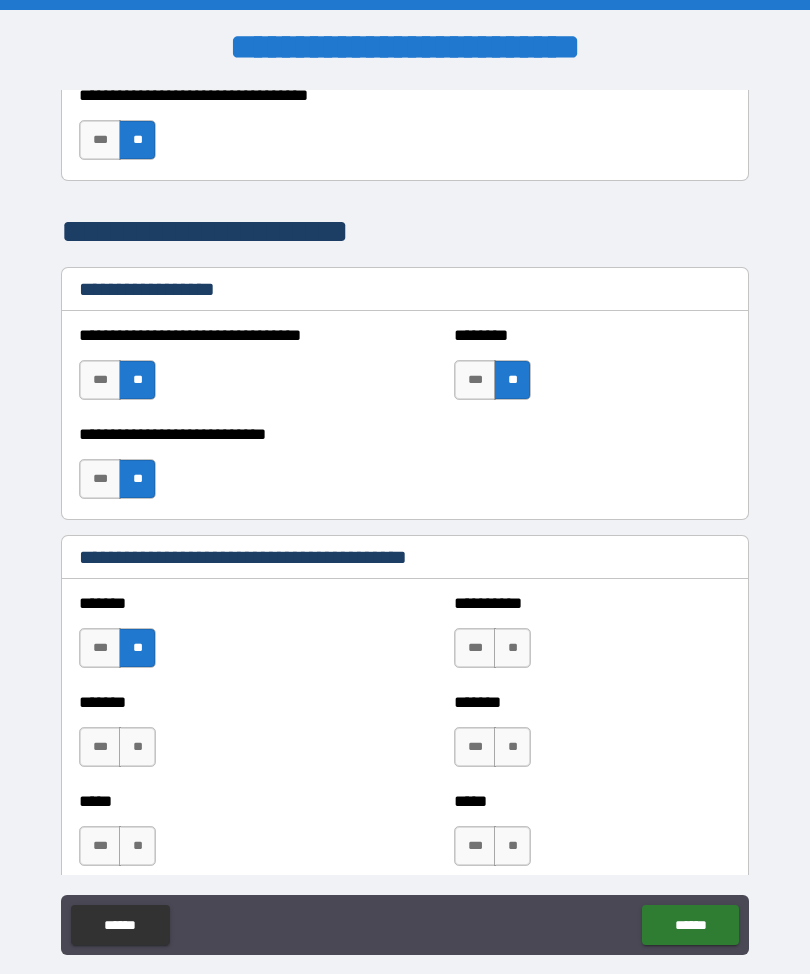 click on "**" at bounding box center (512, 648) 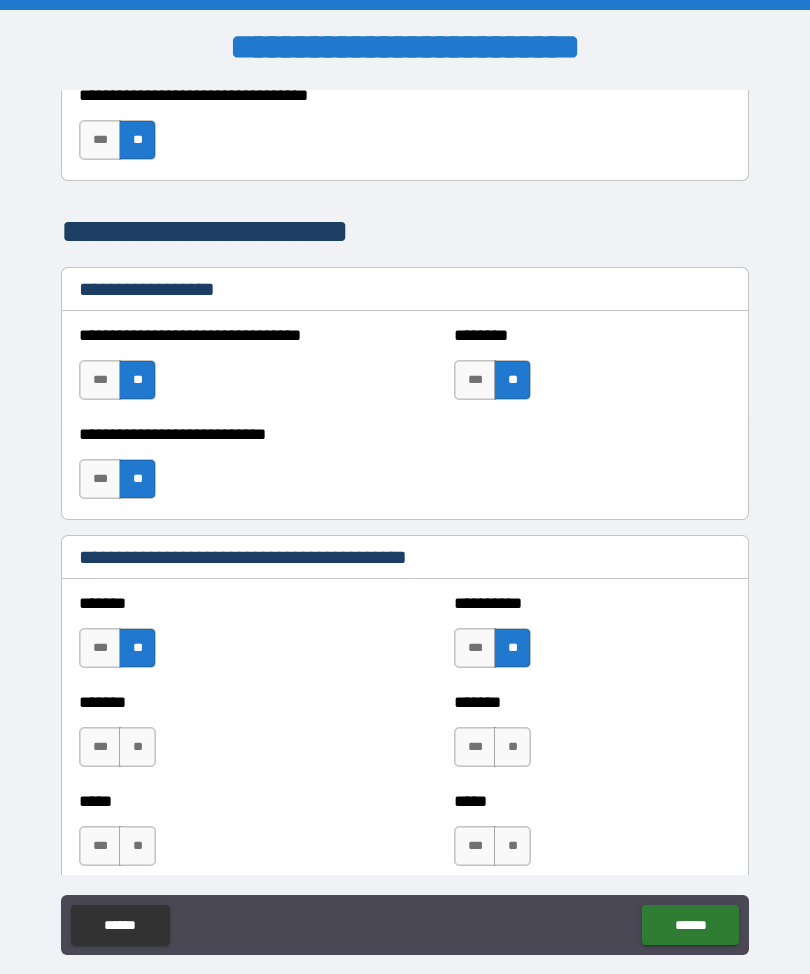 click on "**" at bounding box center [137, 747] 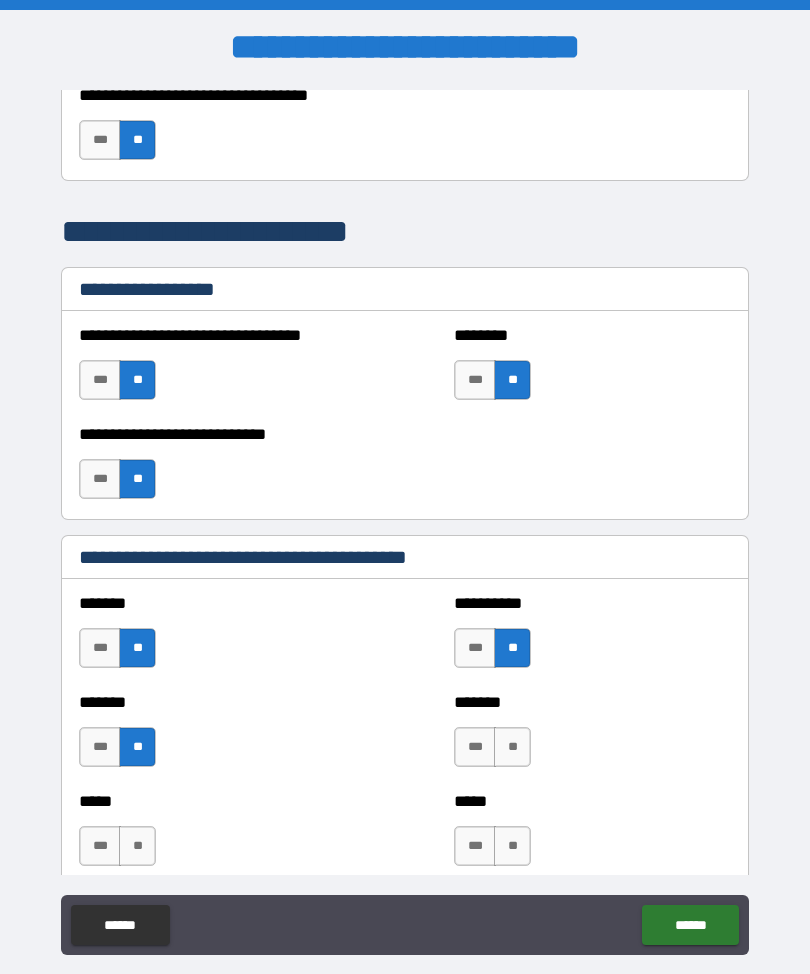 click on "**" at bounding box center [512, 747] 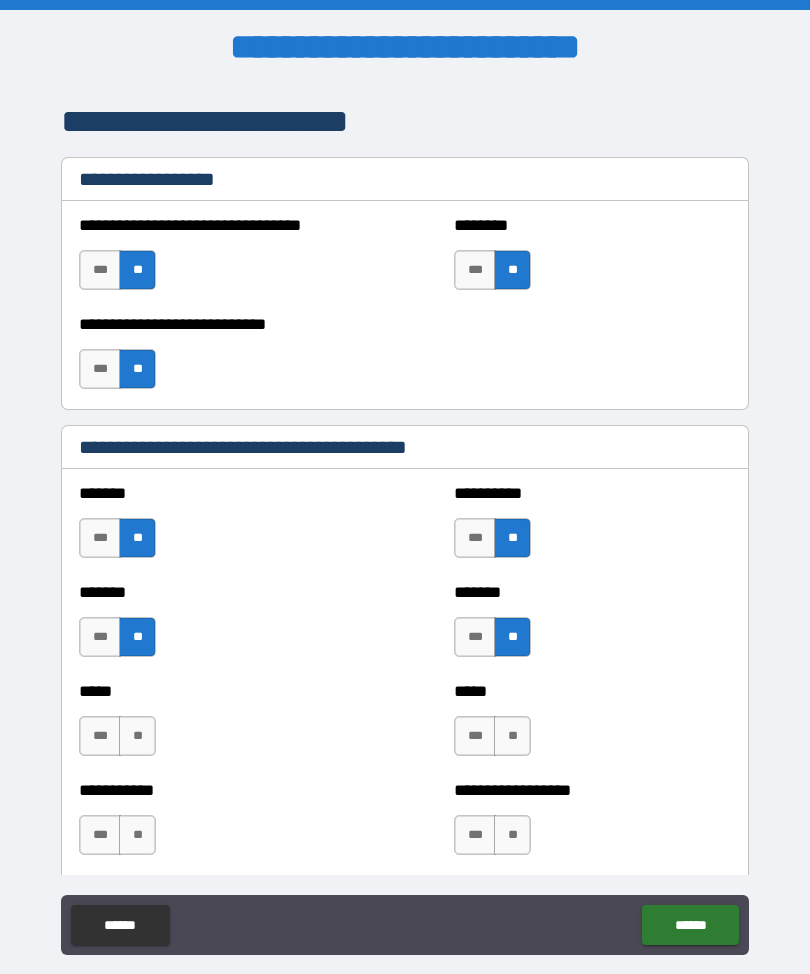 scroll, scrollTop: 1437, scrollLeft: 0, axis: vertical 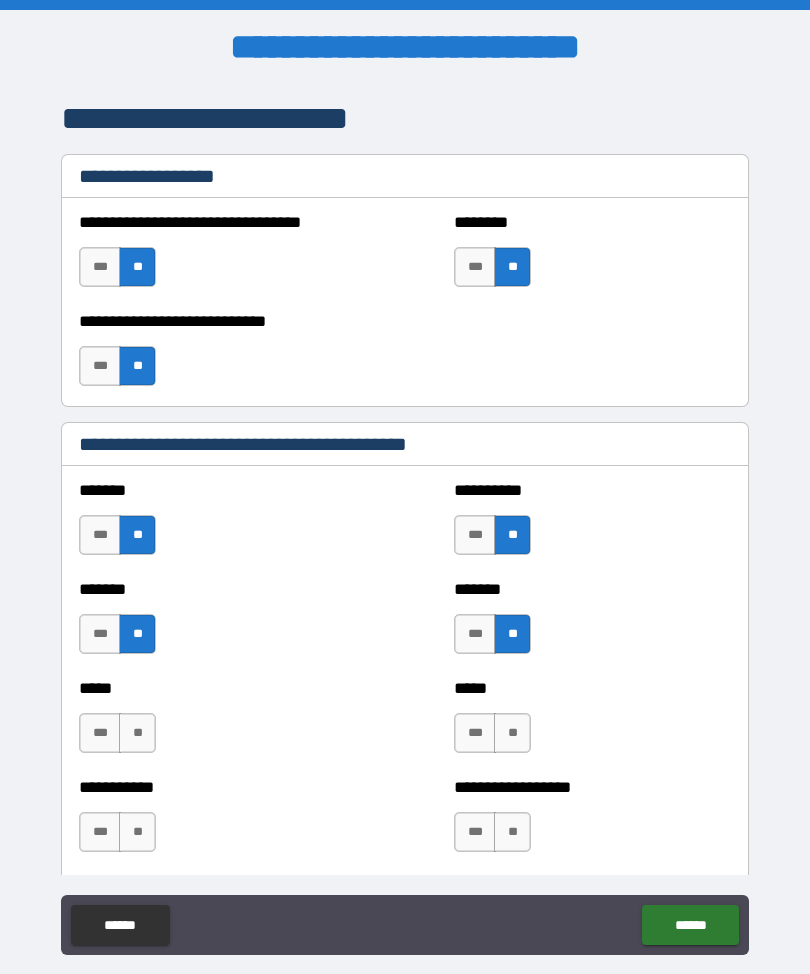 click on "**" at bounding box center [137, 733] 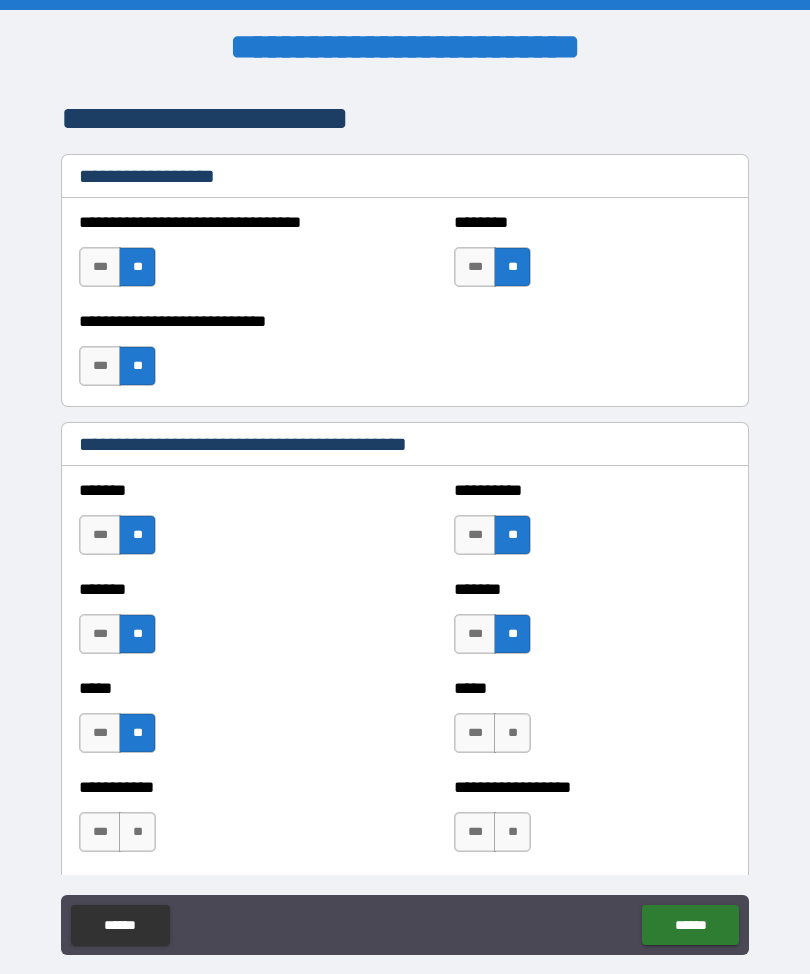 click on "**" at bounding box center [512, 733] 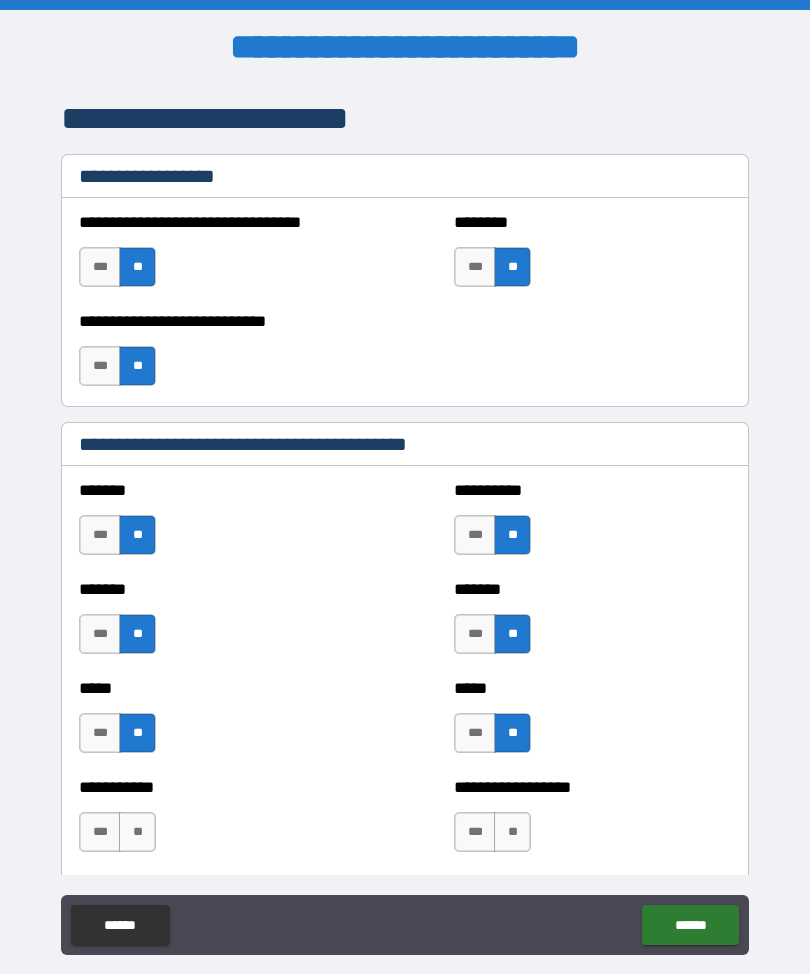 click on "**" at bounding box center [512, 832] 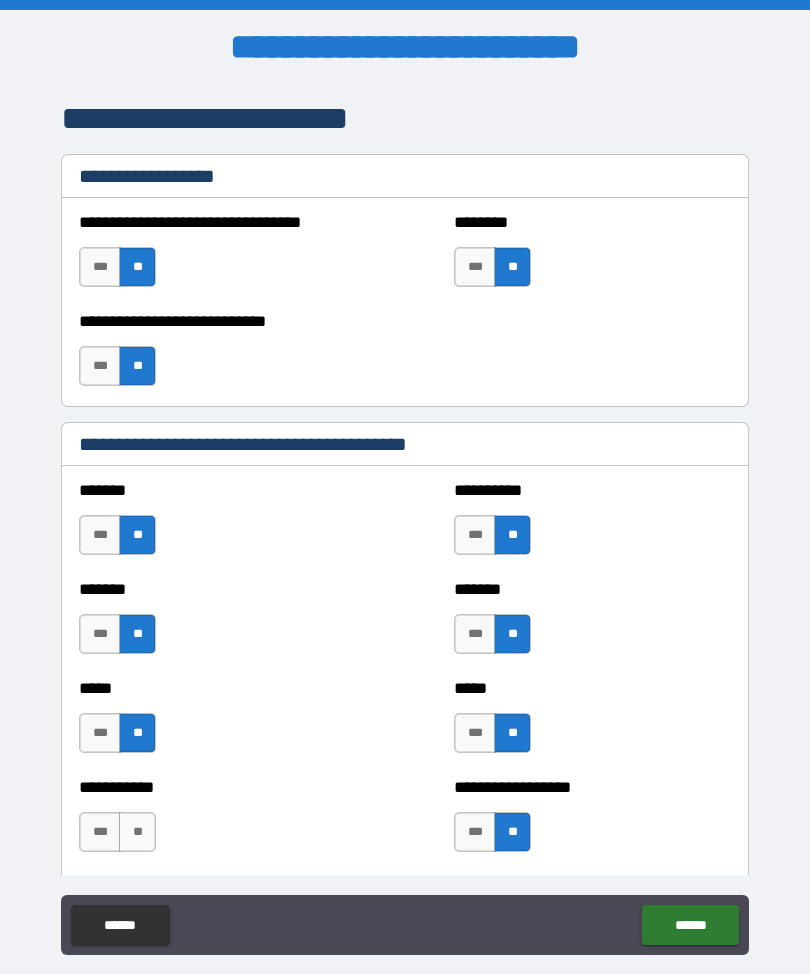 click on "**********" at bounding box center [217, 822] 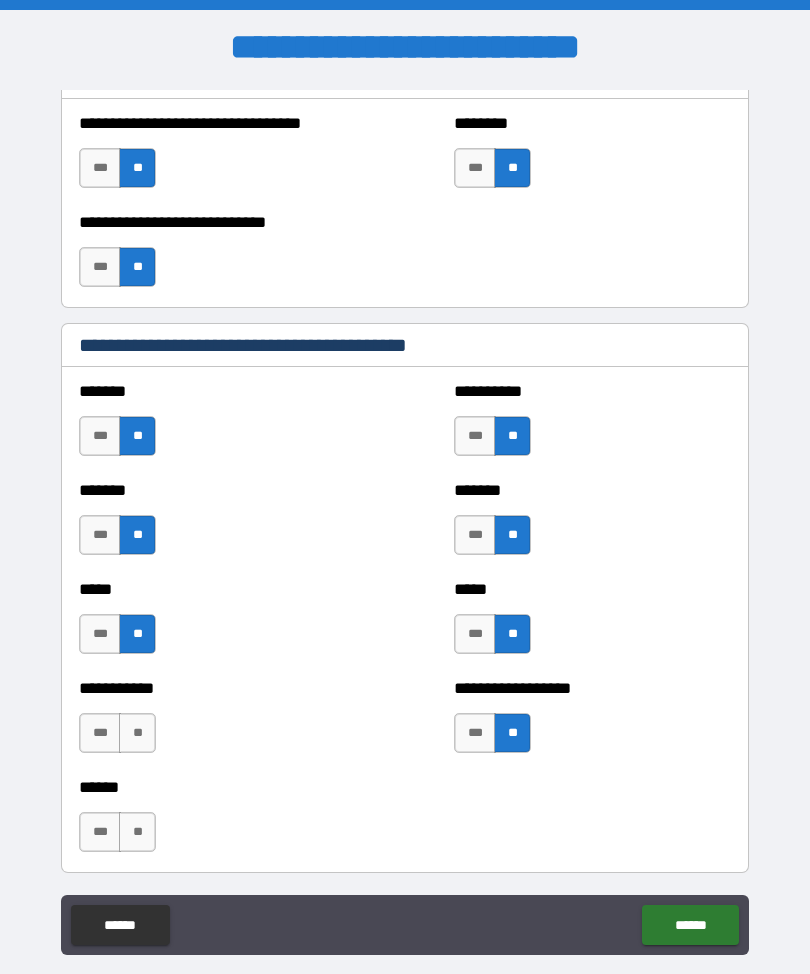 scroll, scrollTop: 1540, scrollLeft: 0, axis: vertical 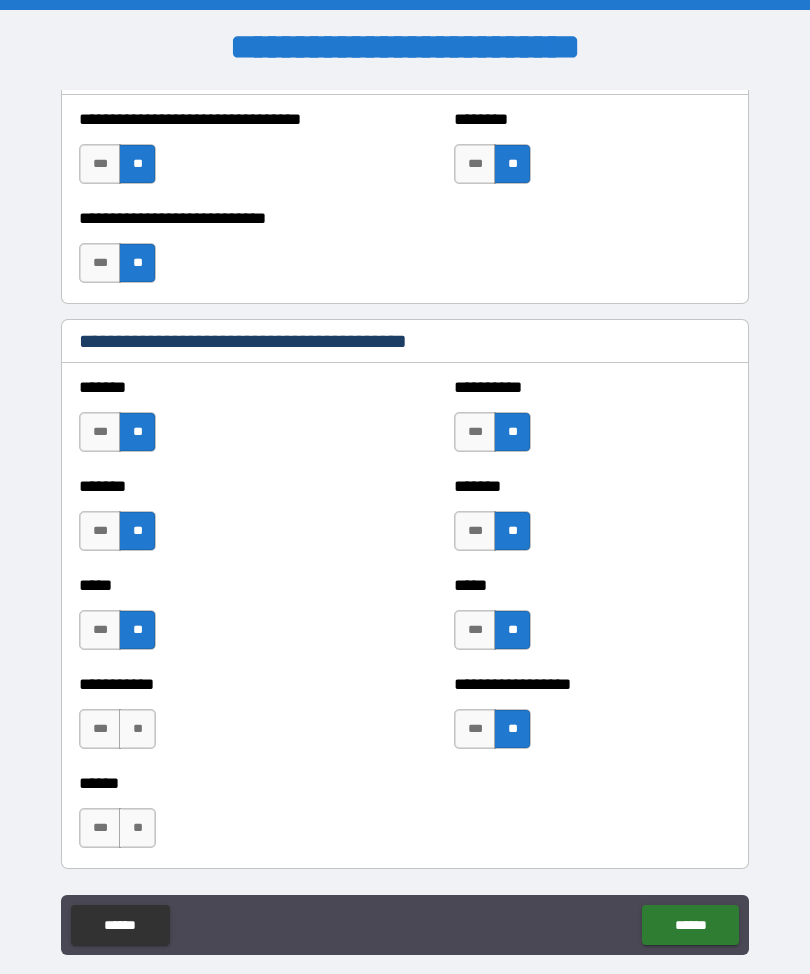 click on "**" at bounding box center (137, 729) 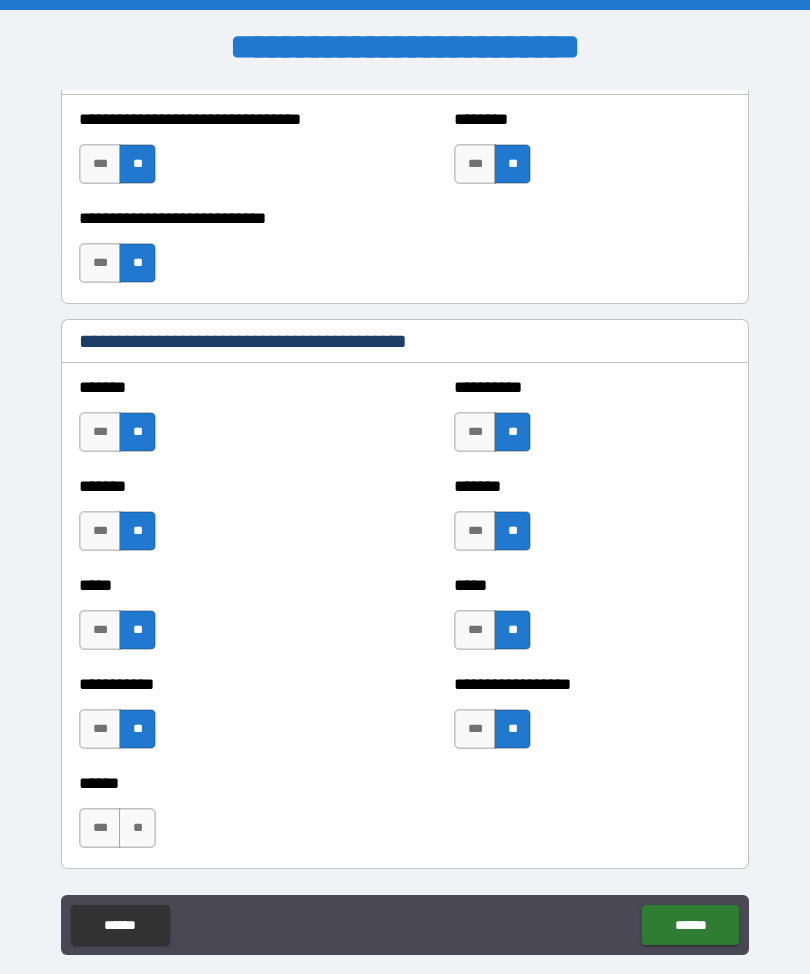 click on "**" at bounding box center (137, 828) 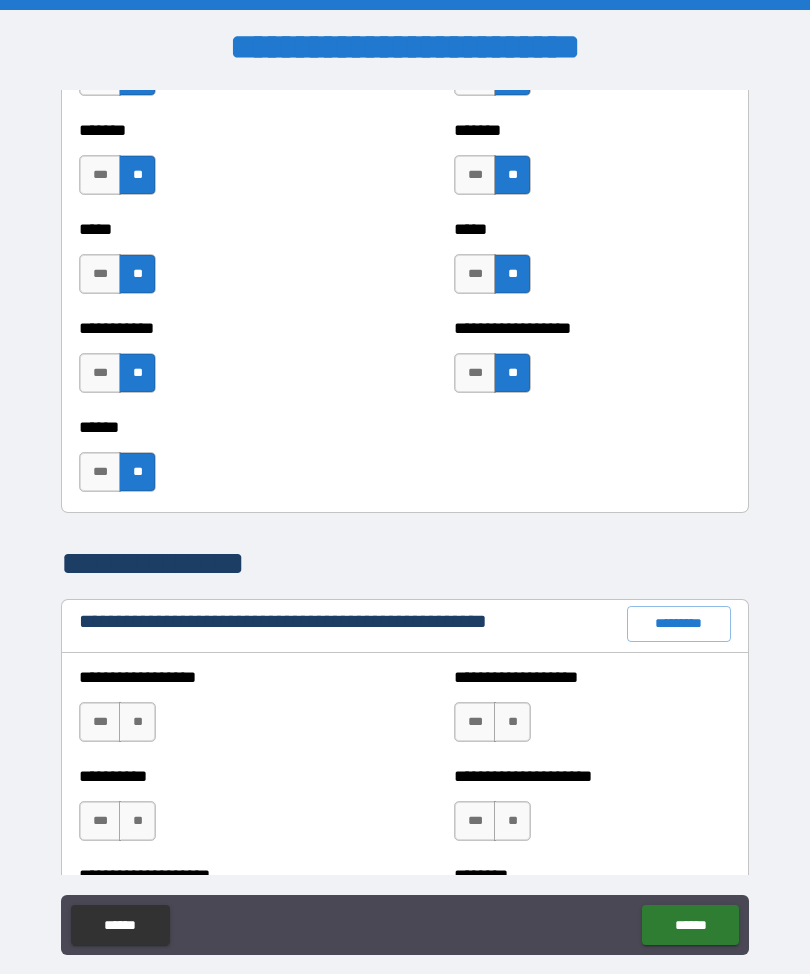 scroll, scrollTop: 1896, scrollLeft: 0, axis: vertical 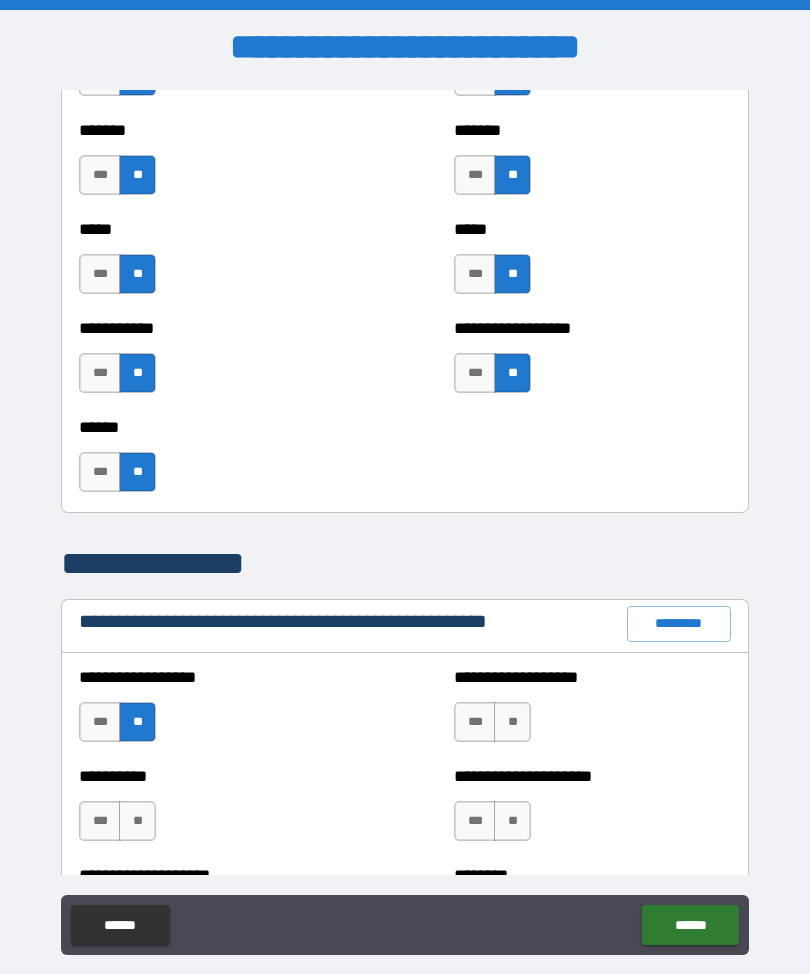 click on "**" at bounding box center (512, 722) 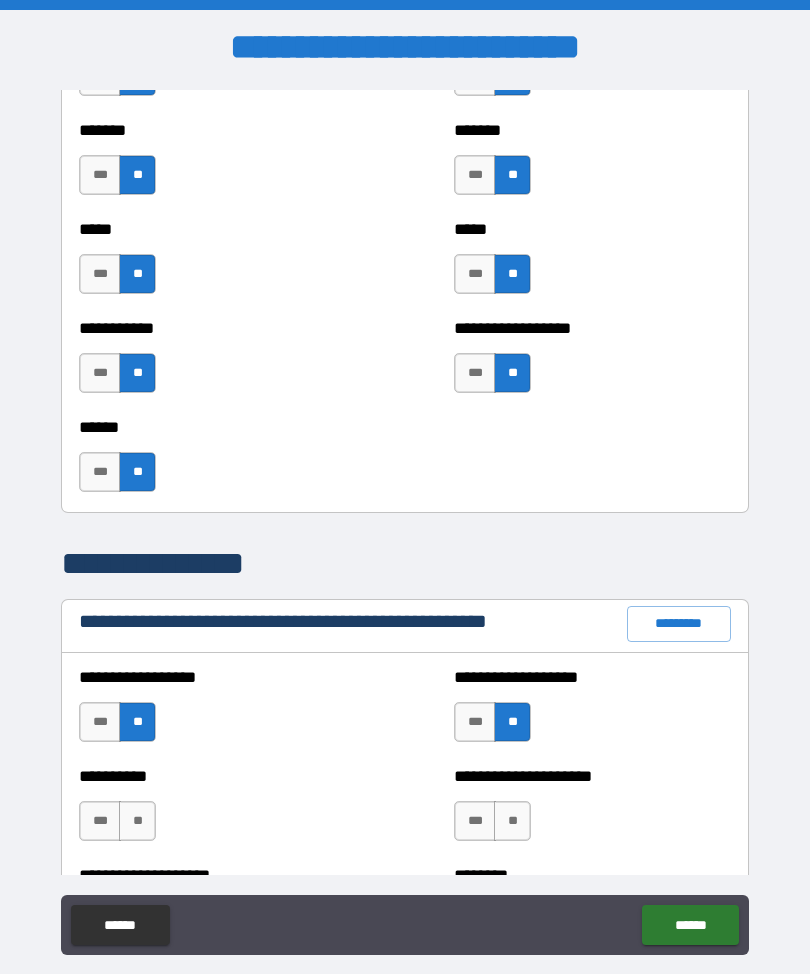 click on "**" at bounding box center (512, 821) 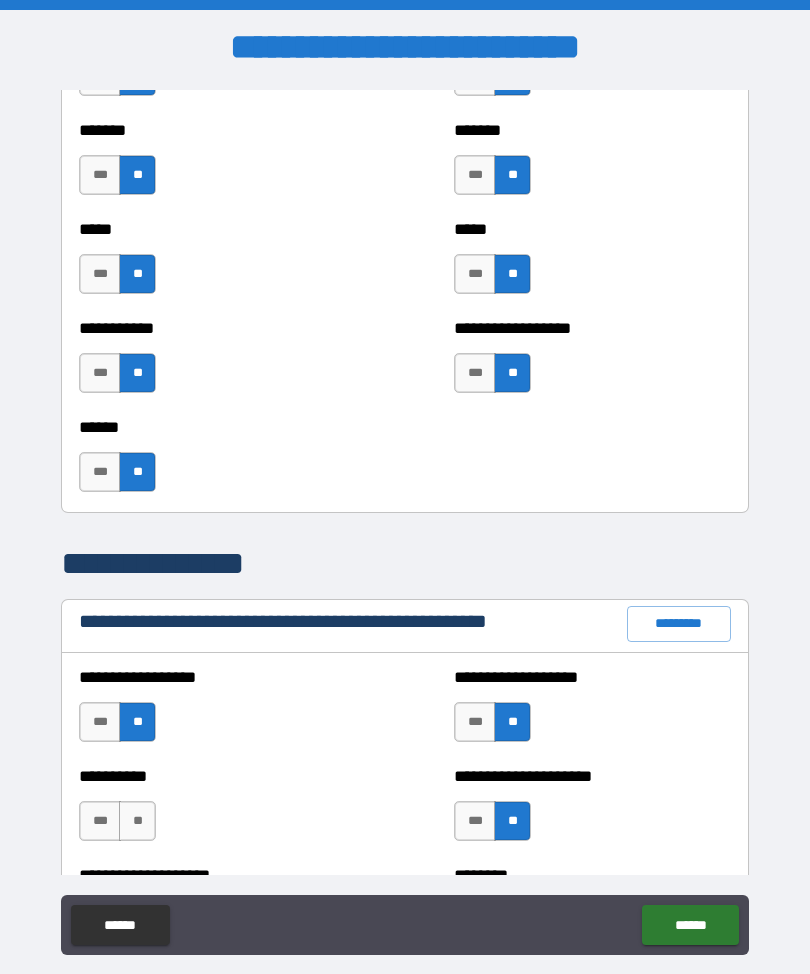 click on "**********" at bounding box center [217, 811] 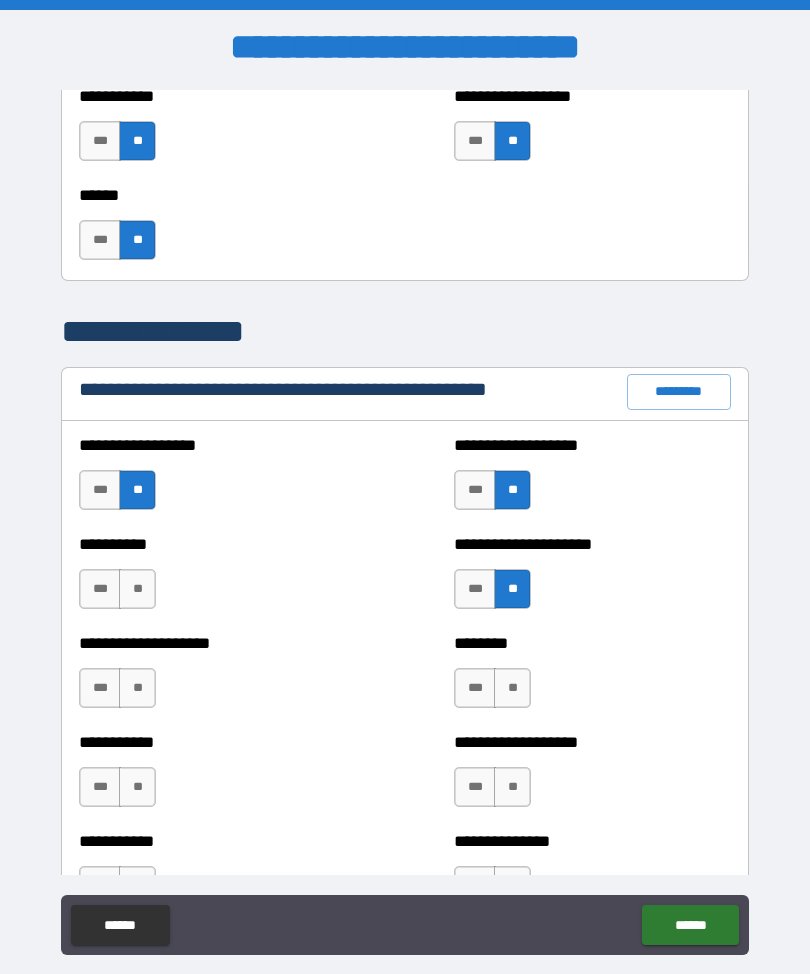 scroll, scrollTop: 2127, scrollLeft: 0, axis: vertical 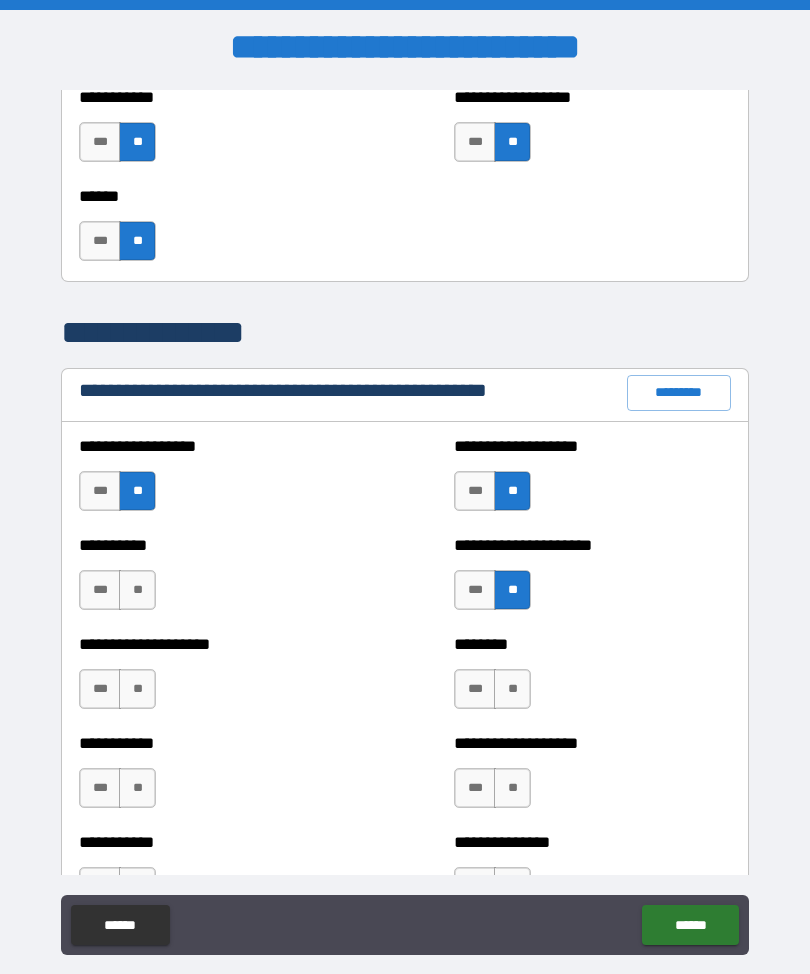 click on "**" at bounding box center (137, 689) 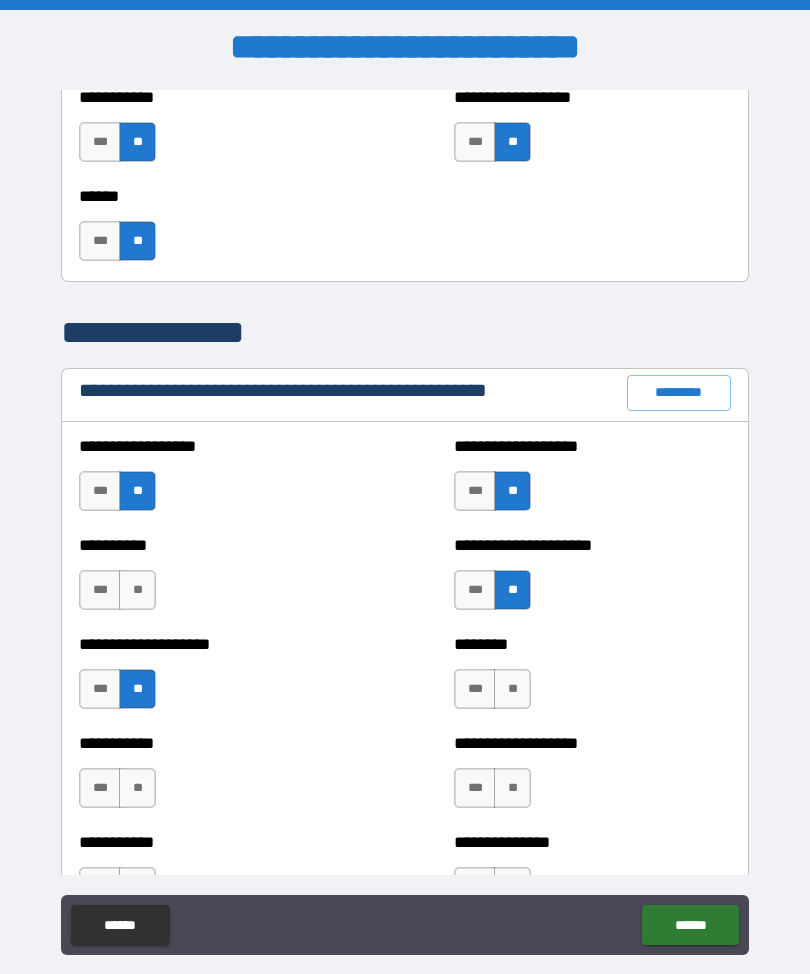 click on "**" at bounding box center [137, 590] 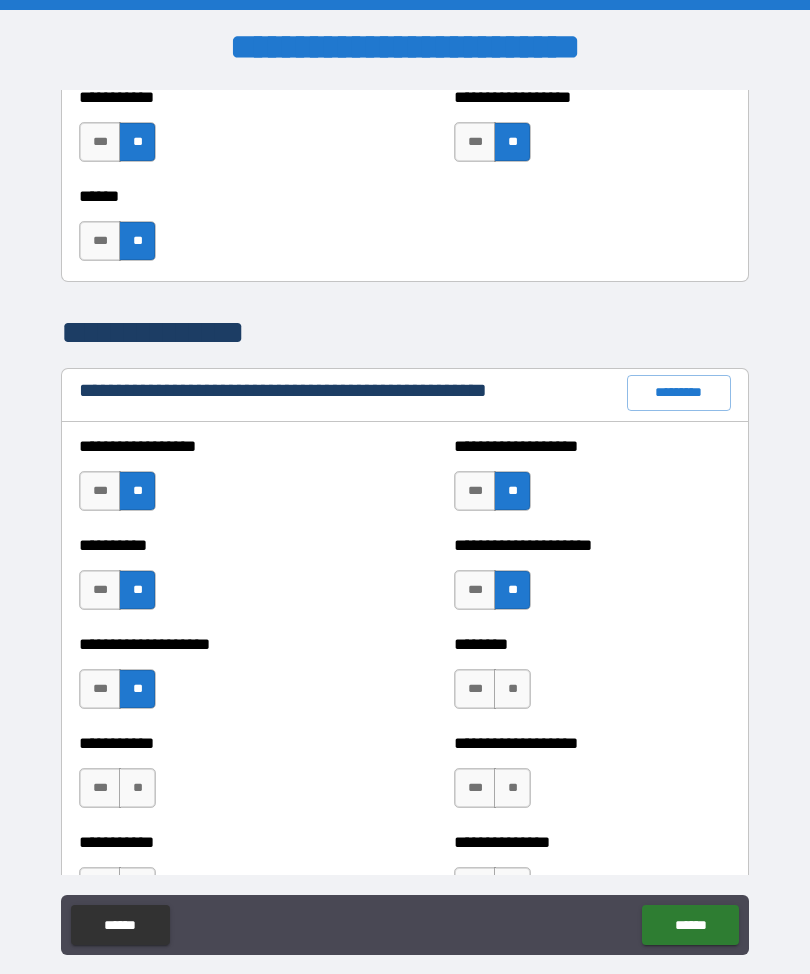 click on "**" at bounding box center [512, 689] 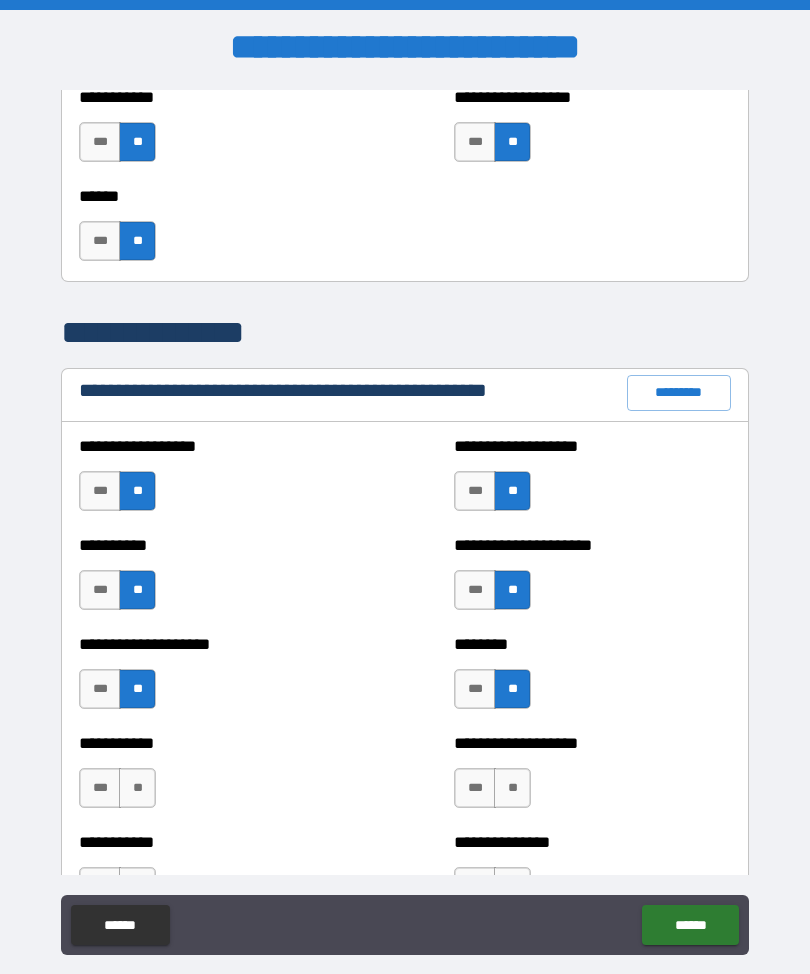 click on "**" at bounding box center [137, 788] 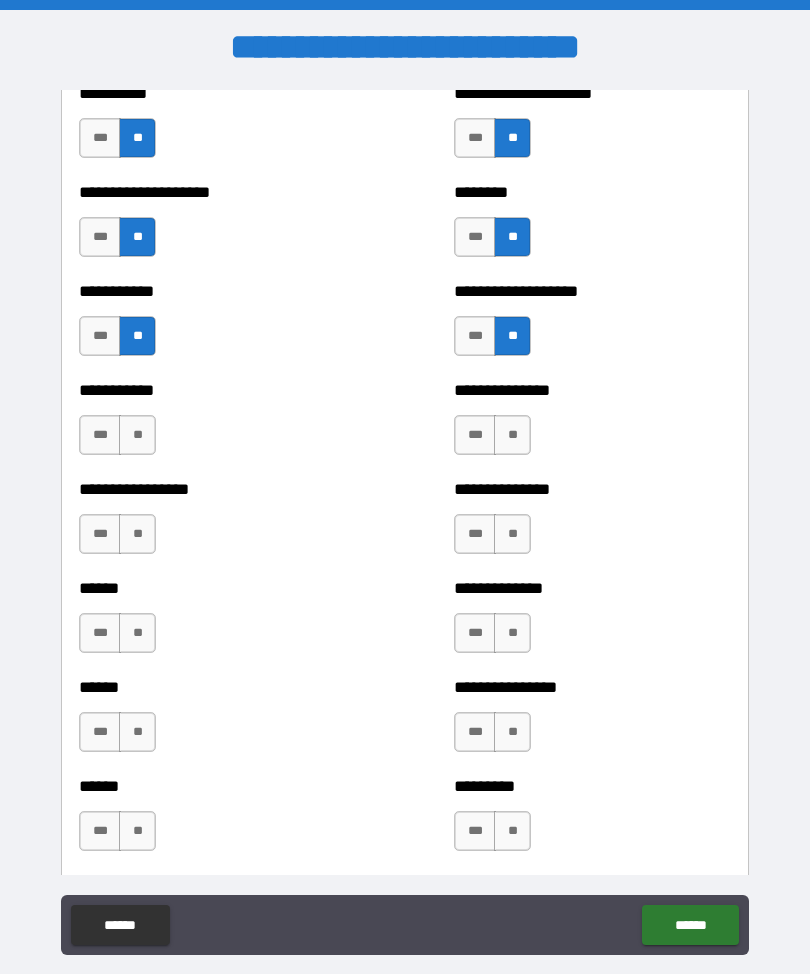 scroll, scrollTop: 2578, scrollLeft: 0, axis: vertical 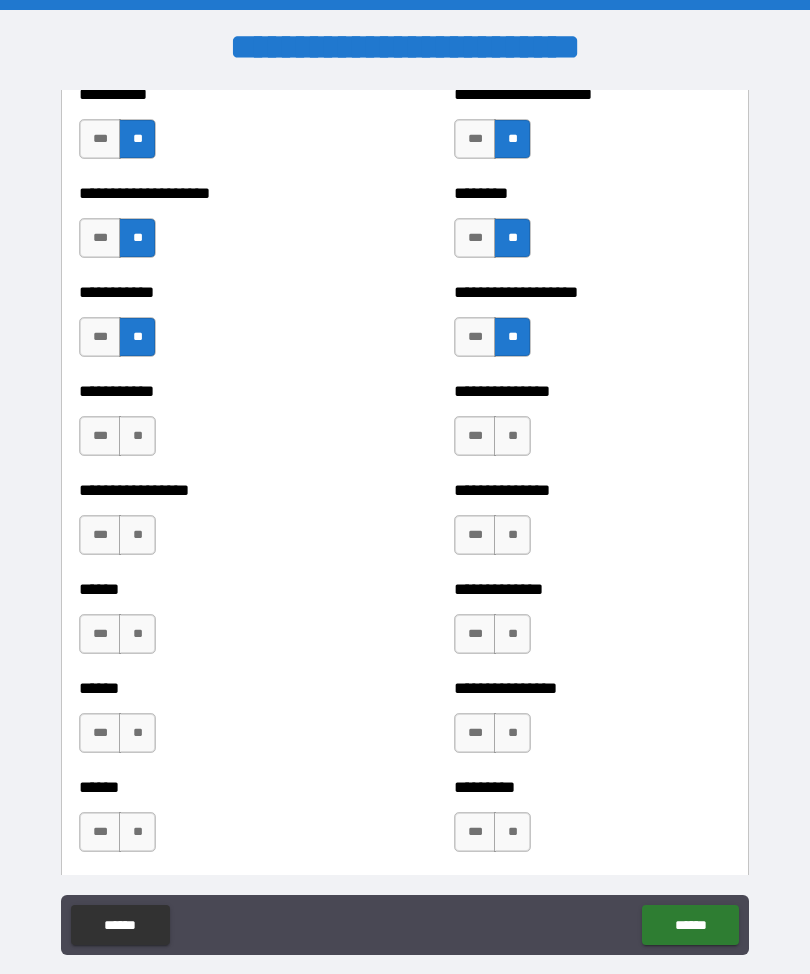 click on "**" at bounding box center [137, 436] 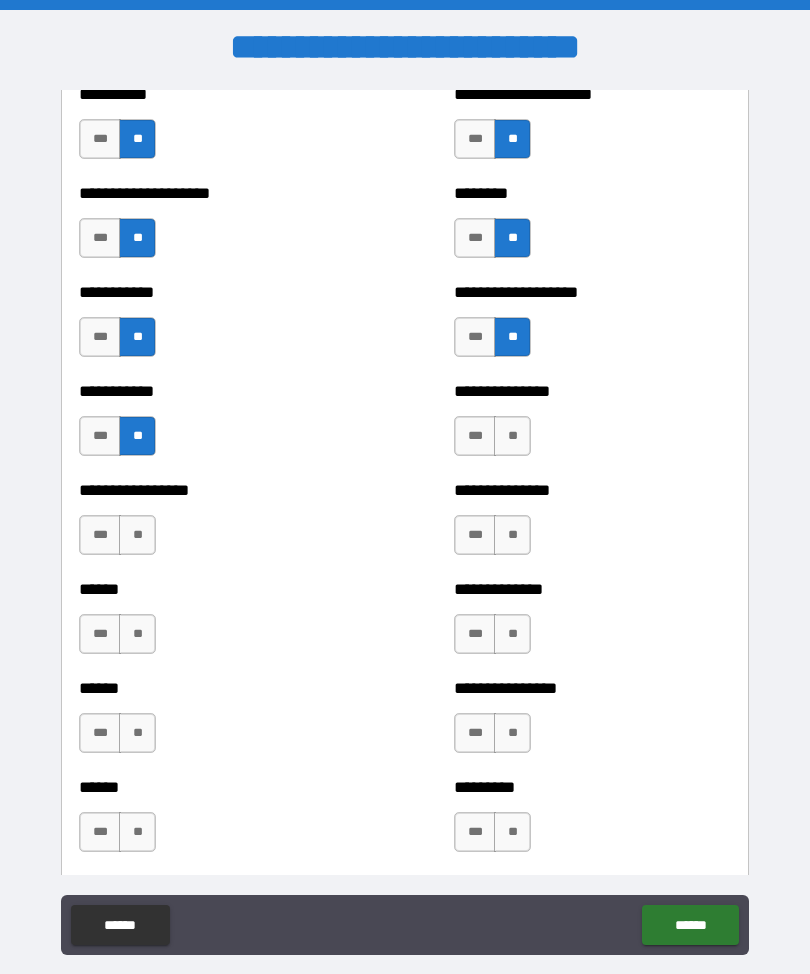 click on "**" at bounding box center (512, 436) 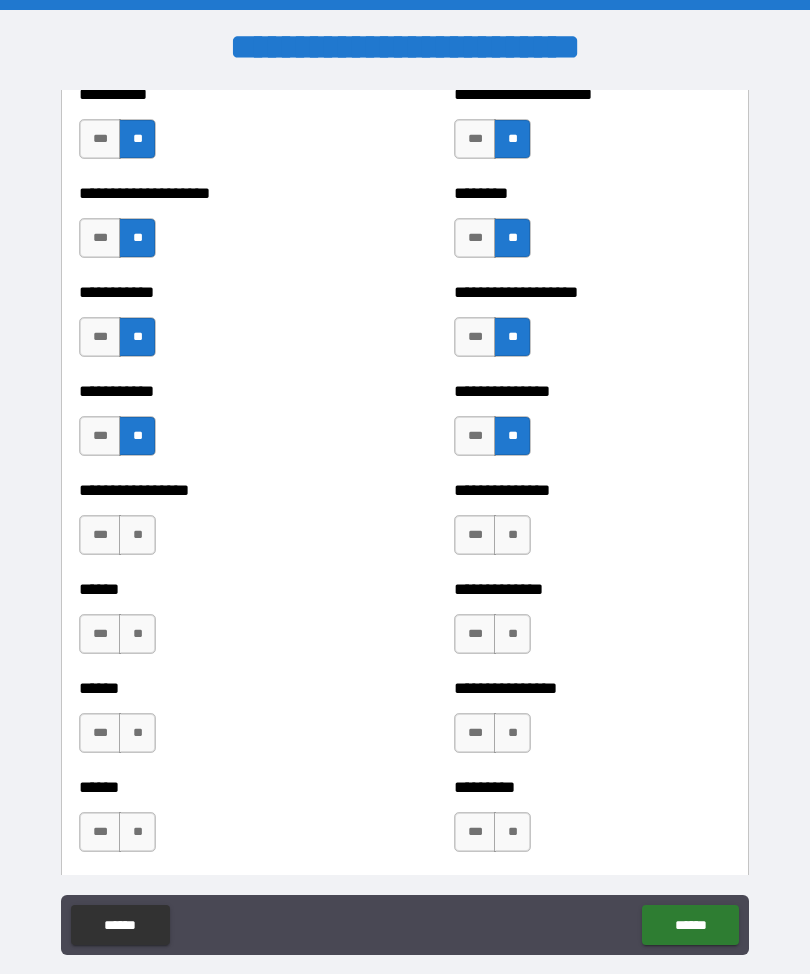 click on "**" at bounding box center (512, 535) 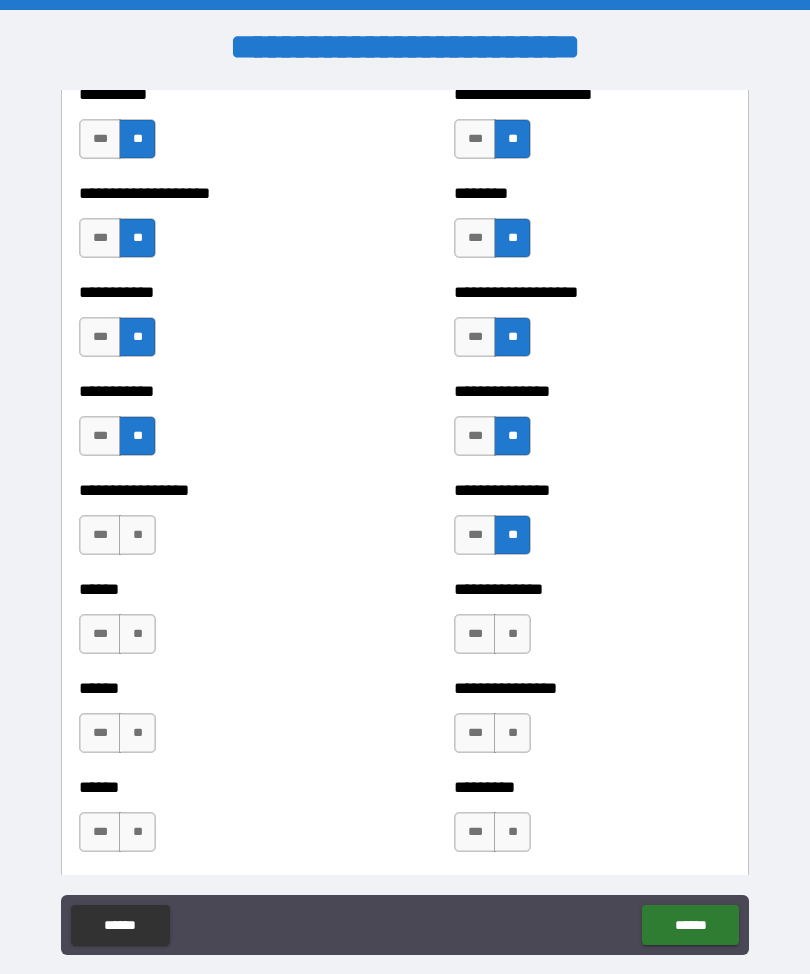 click on "**" at bounding box center [137, 535] 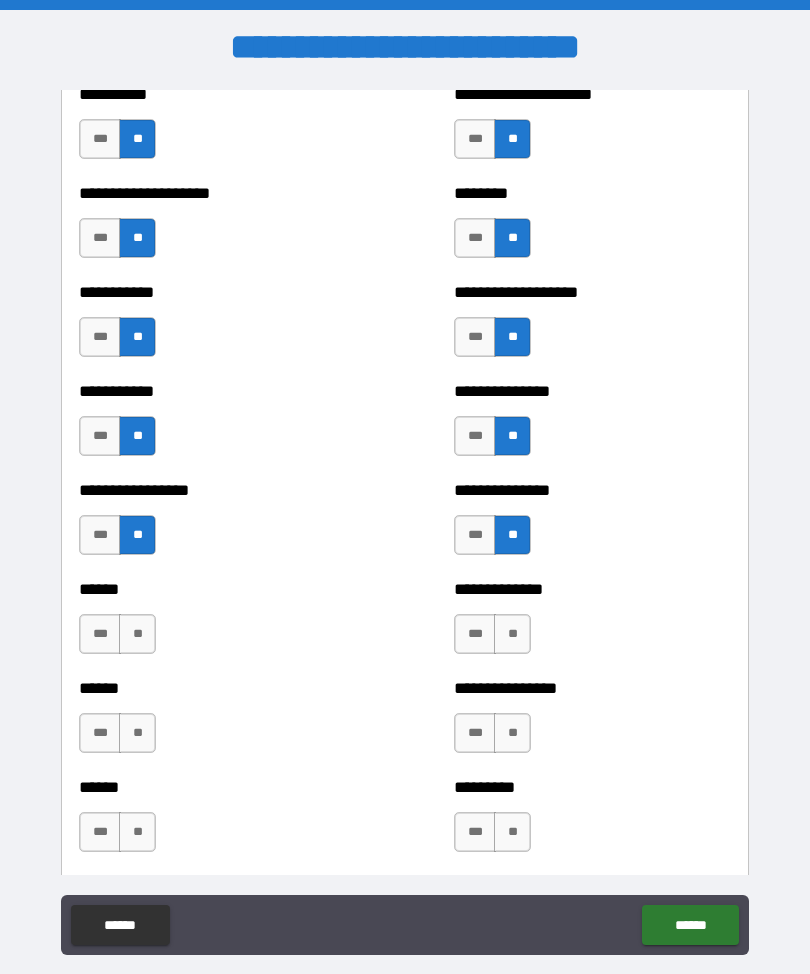 click on "**" at bounding box center [512, 634] 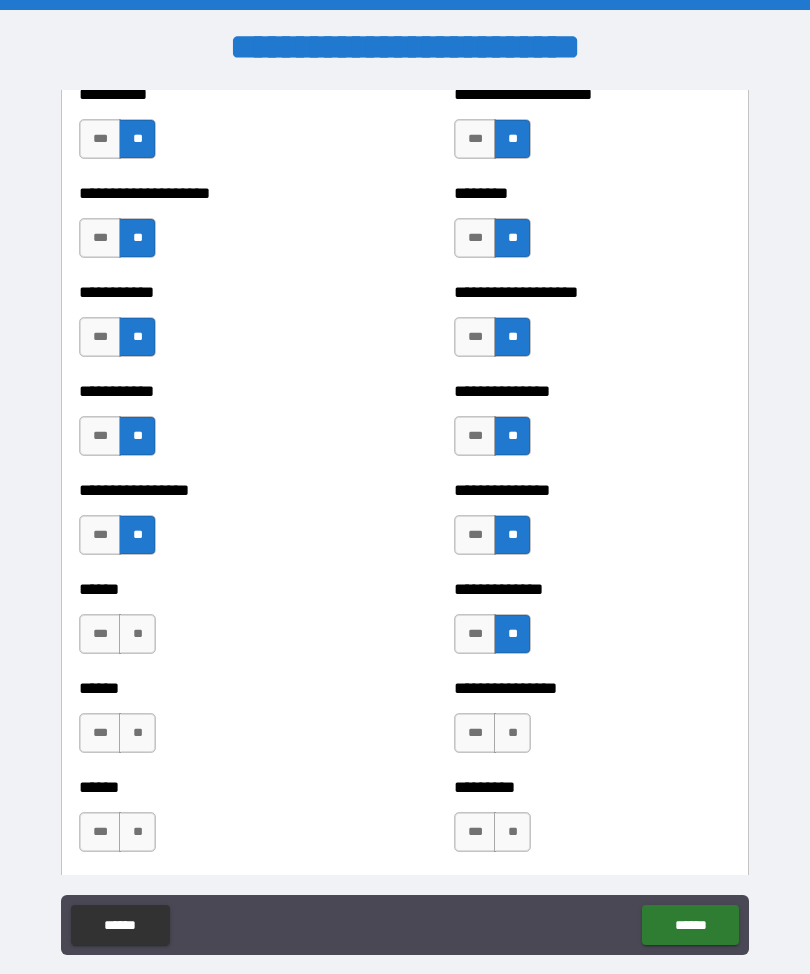 click on "**" at bounding box center (137, 634) 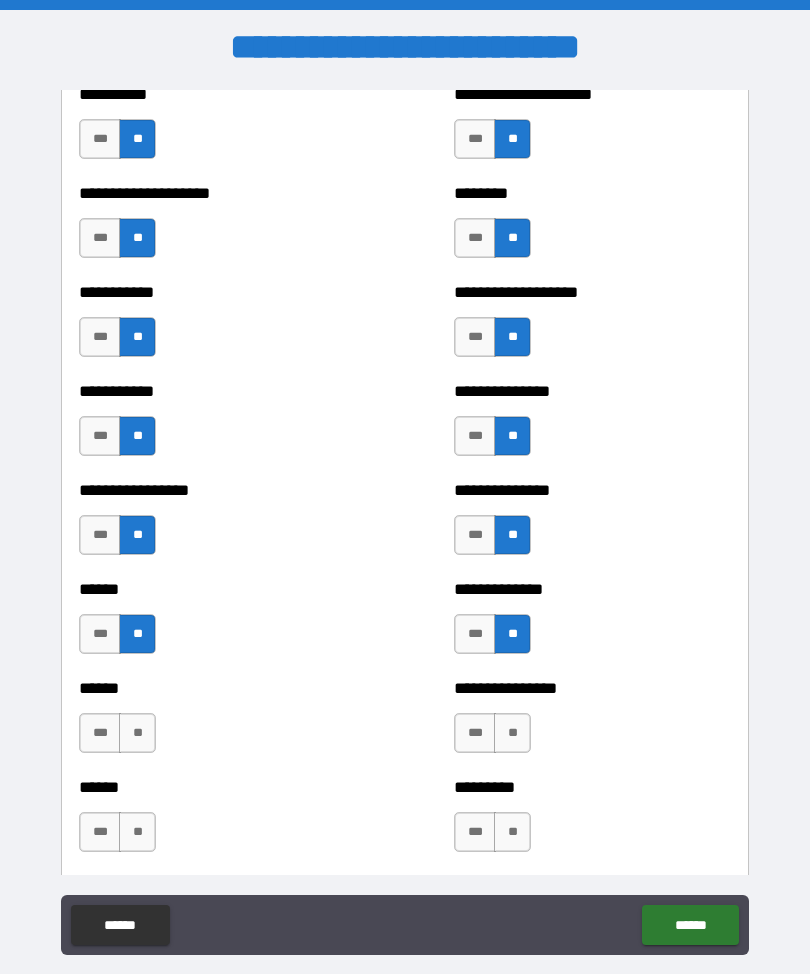 click on "**" at bounding box center [512, 733] 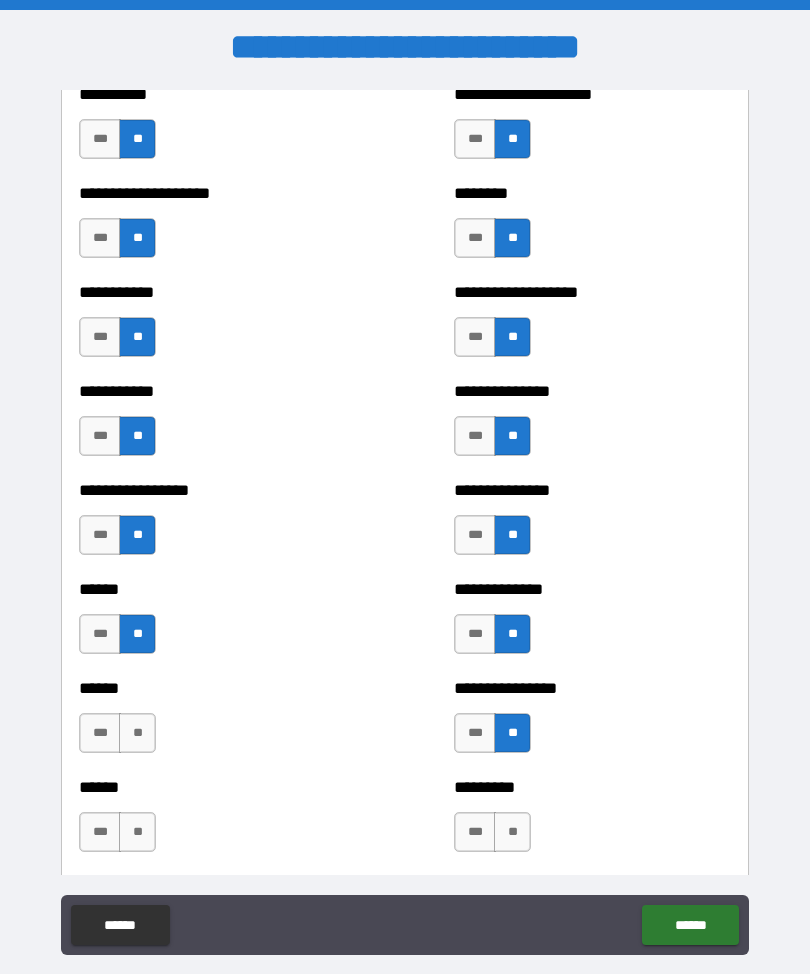 click on "**" at bounding box center [137, 733] 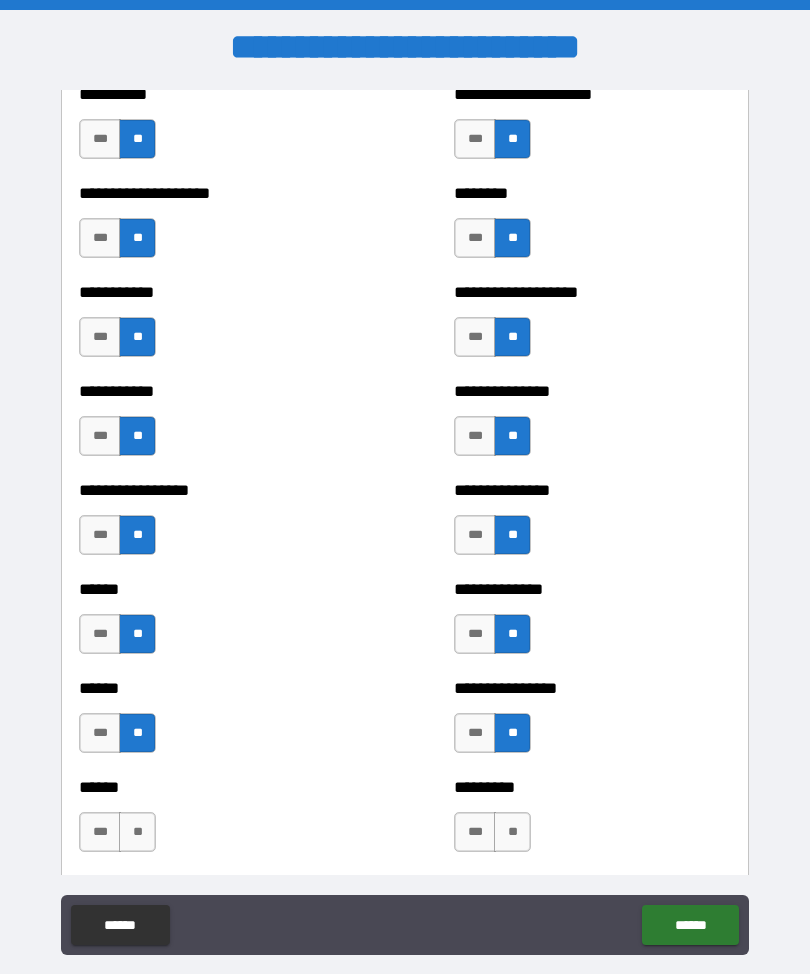 click on "**" at bounding box center [512, 832] 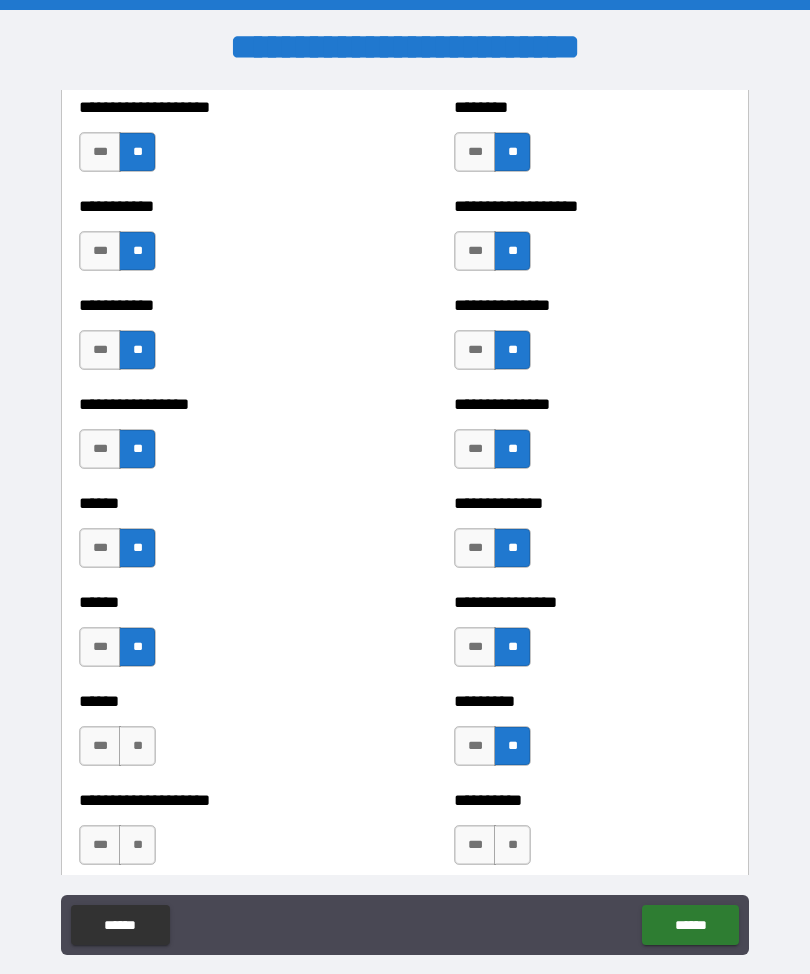 scroll, scrollTop: 2683, scrollLeft: 0, axis: vertical 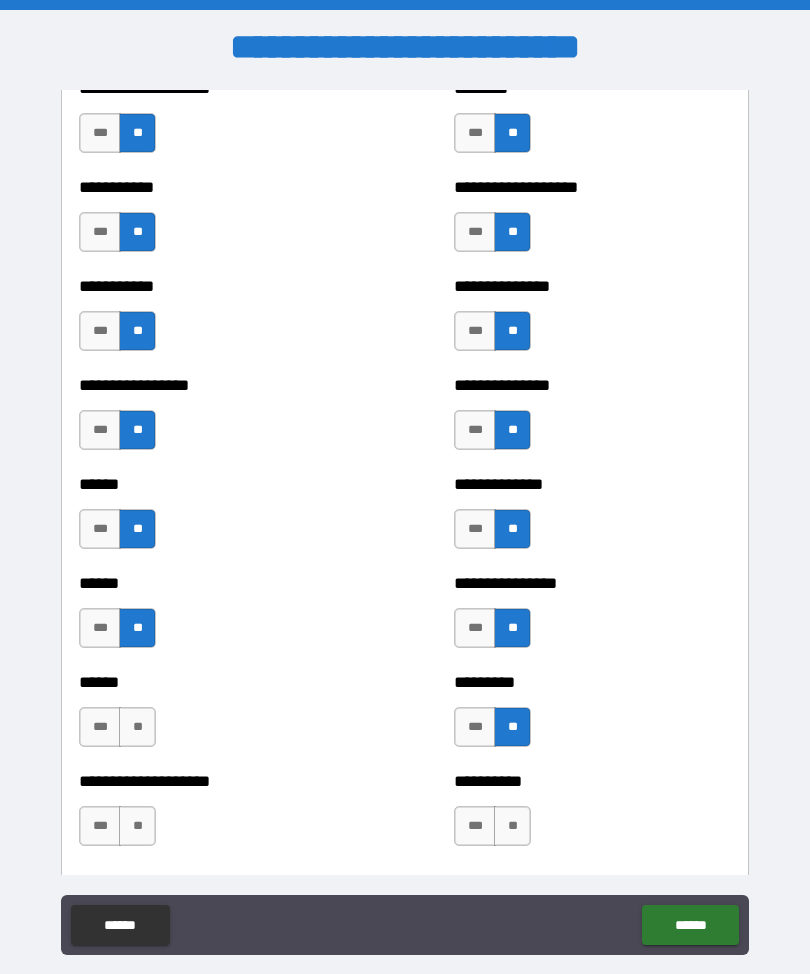 click on "**" at bounding box center [137, 727] 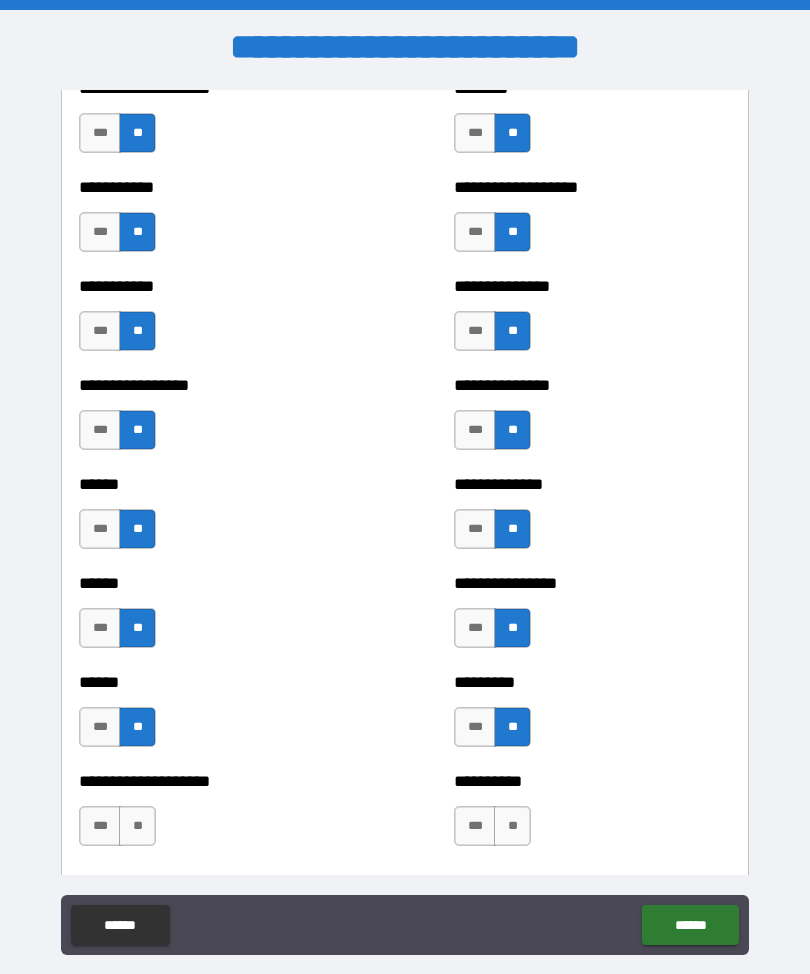 click on "**" at bounding box center (512, 826) 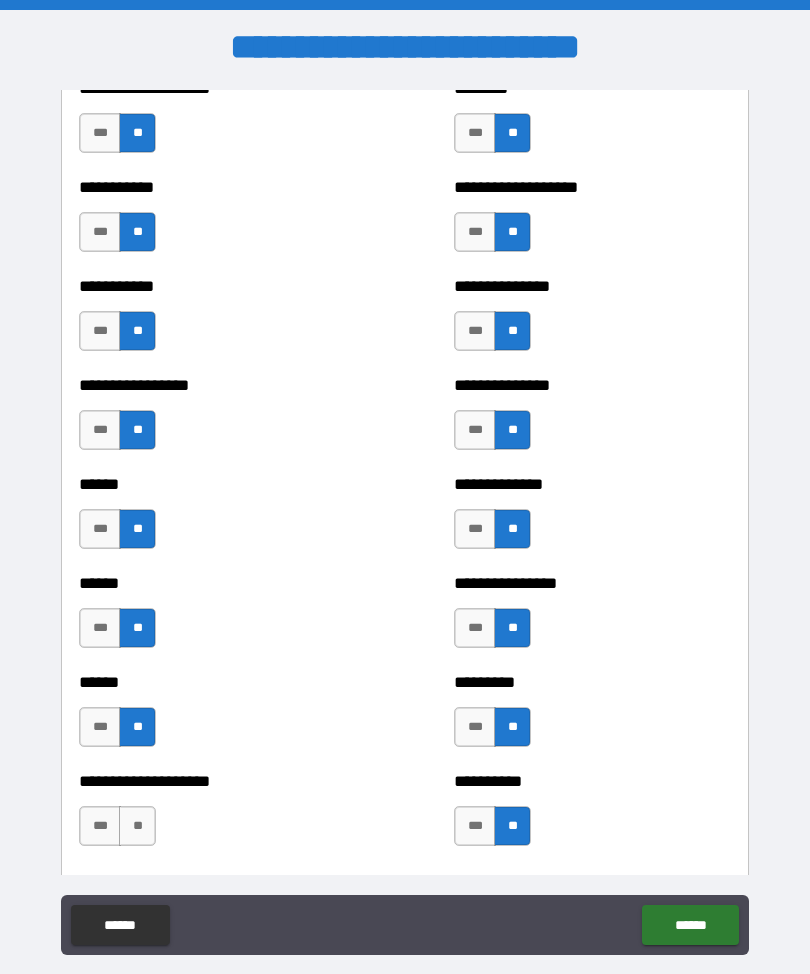 click on "**" at bounding box center [137, 826] 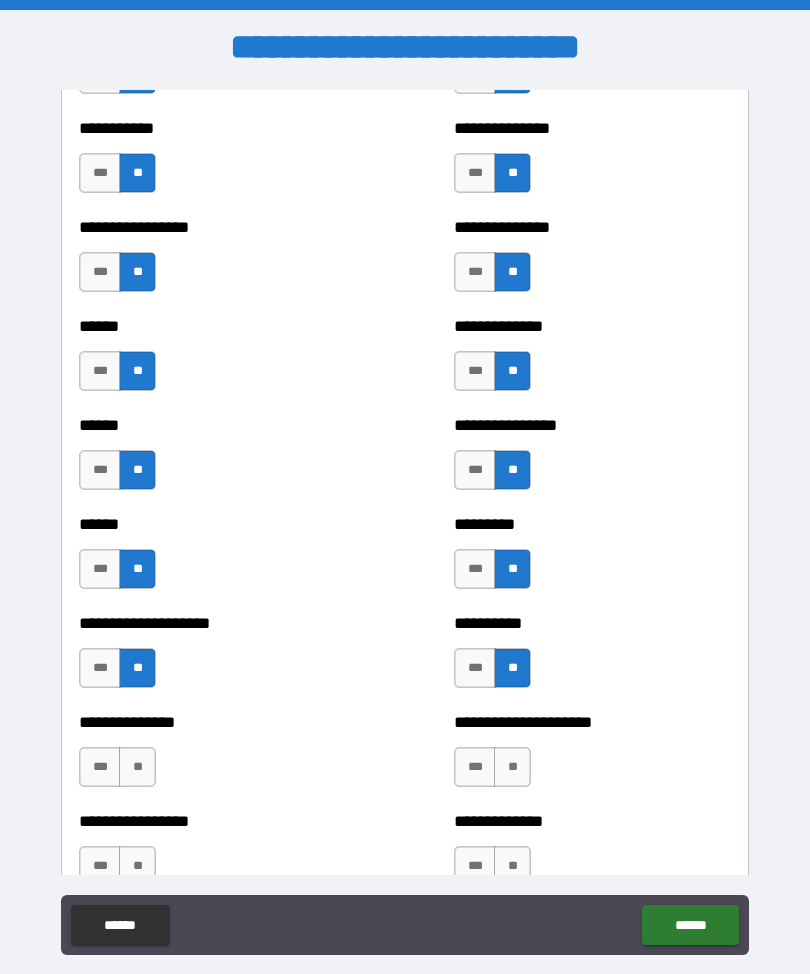 scroll, scrollTop: 2857, scrollLeft: 0, axis: vertical 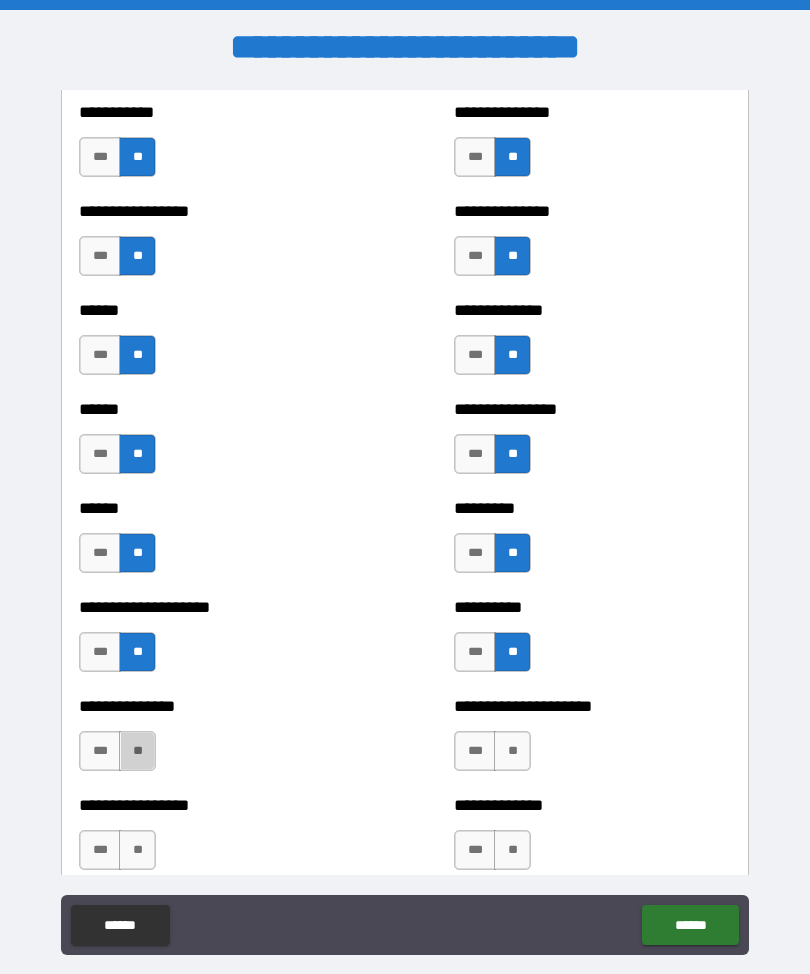 click on "**" at bounding box center (137, 751) 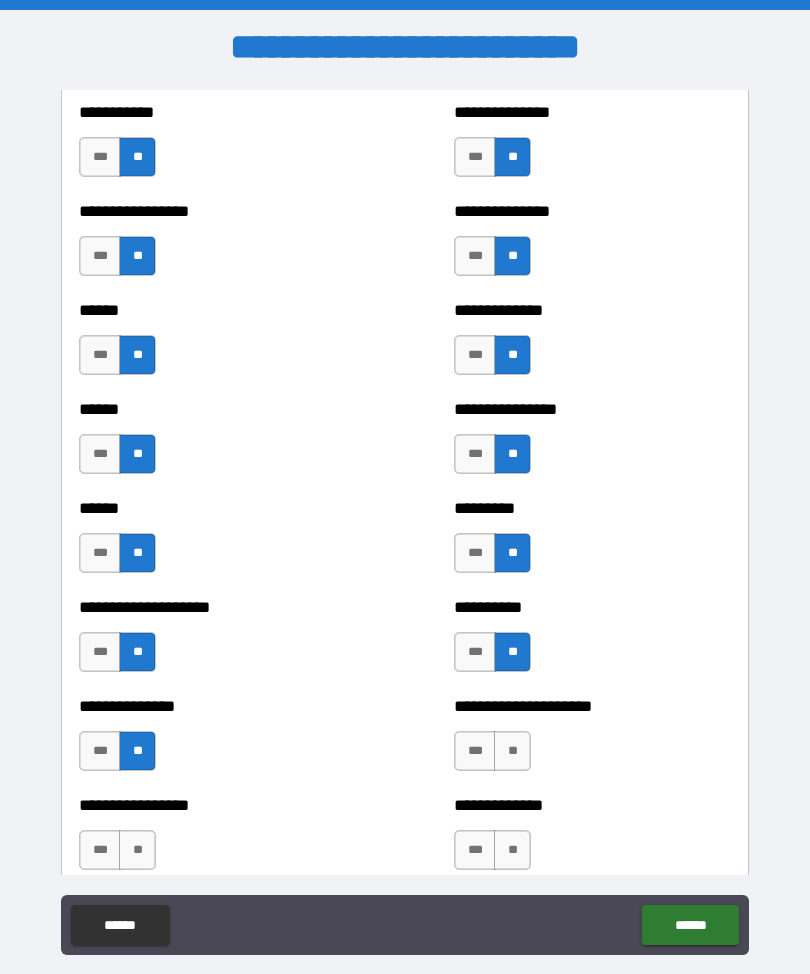 click on "**" at bounding box center [512, 751] 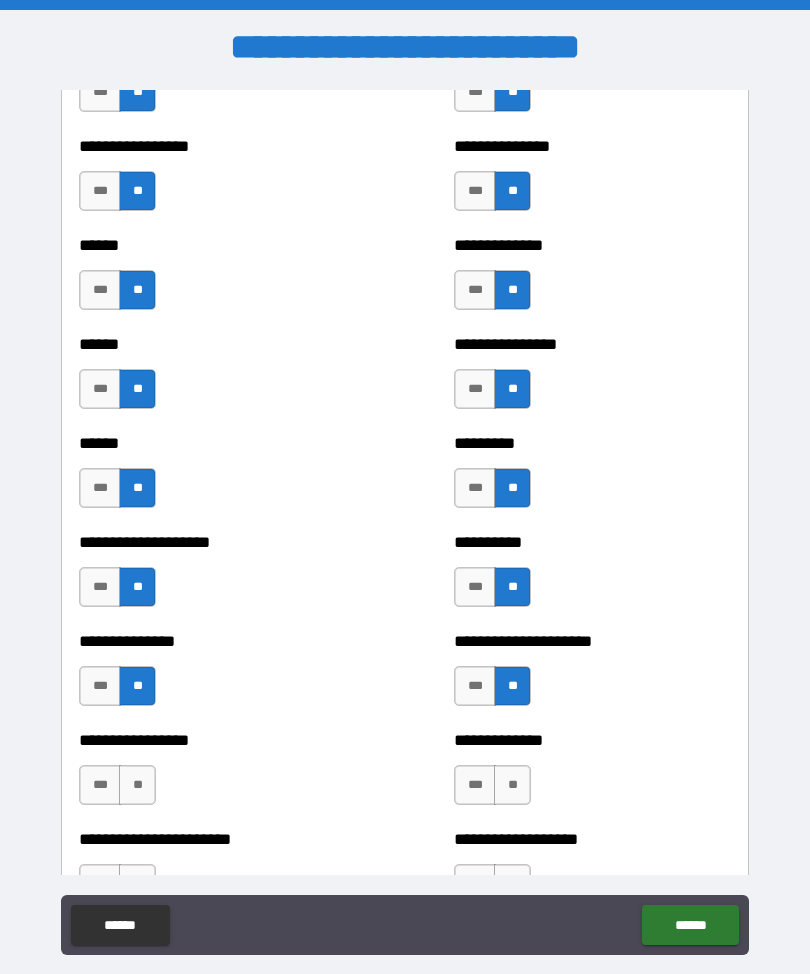 scroll, scrollTop: 2937, scrollLeft: 0, axis: vertical 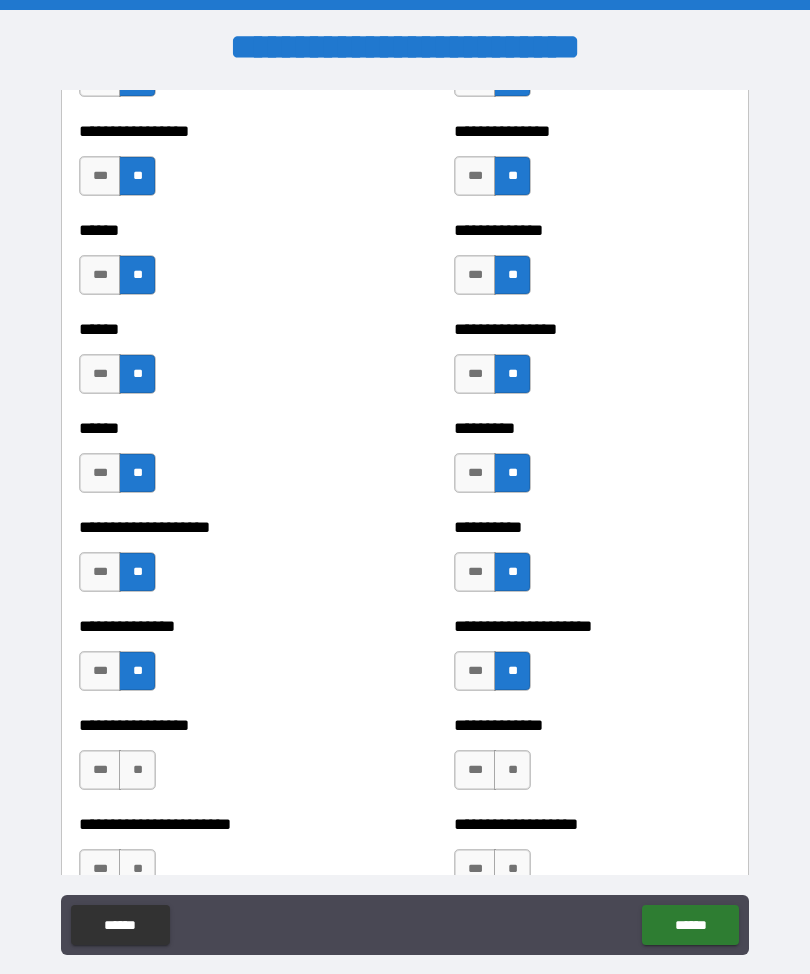 click on "**" at bounding box center (512, 770) 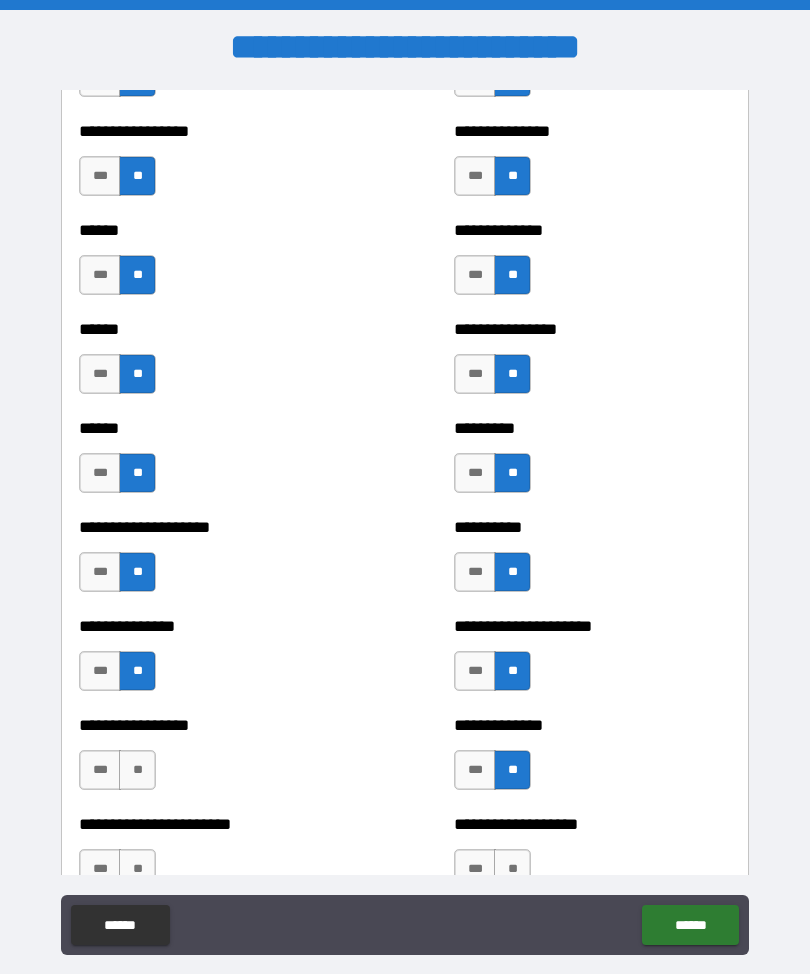 click on "**" at bounding box center [137, 770] 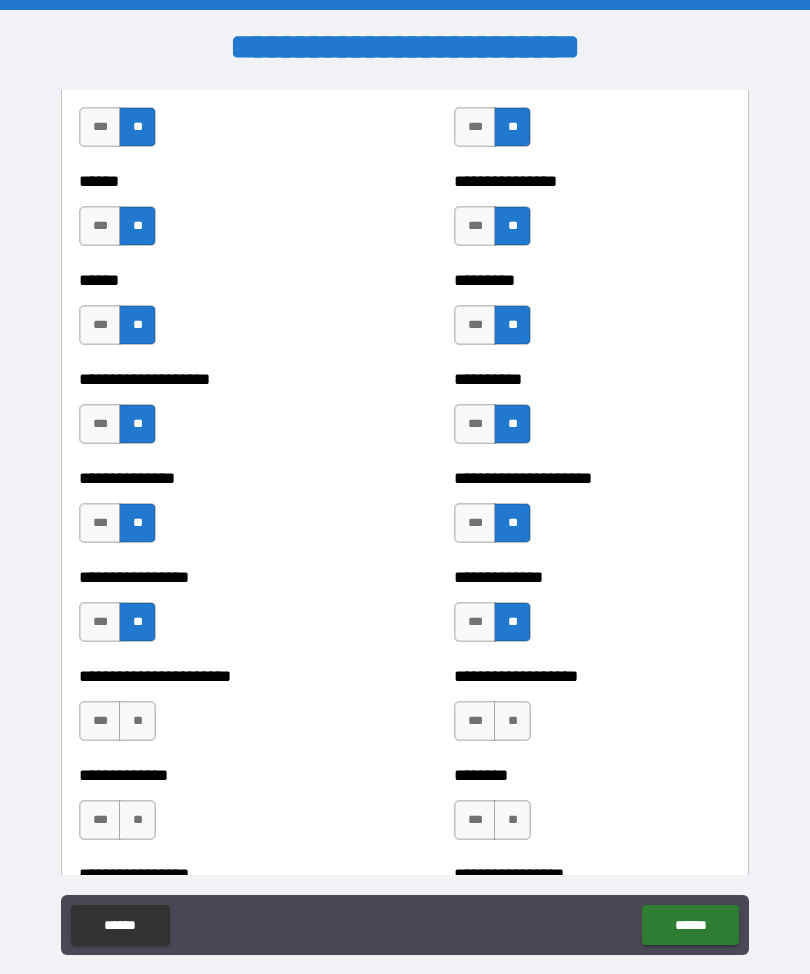 scroll, scrollTop: 3084, scrollLeft: 0, axis: vertical 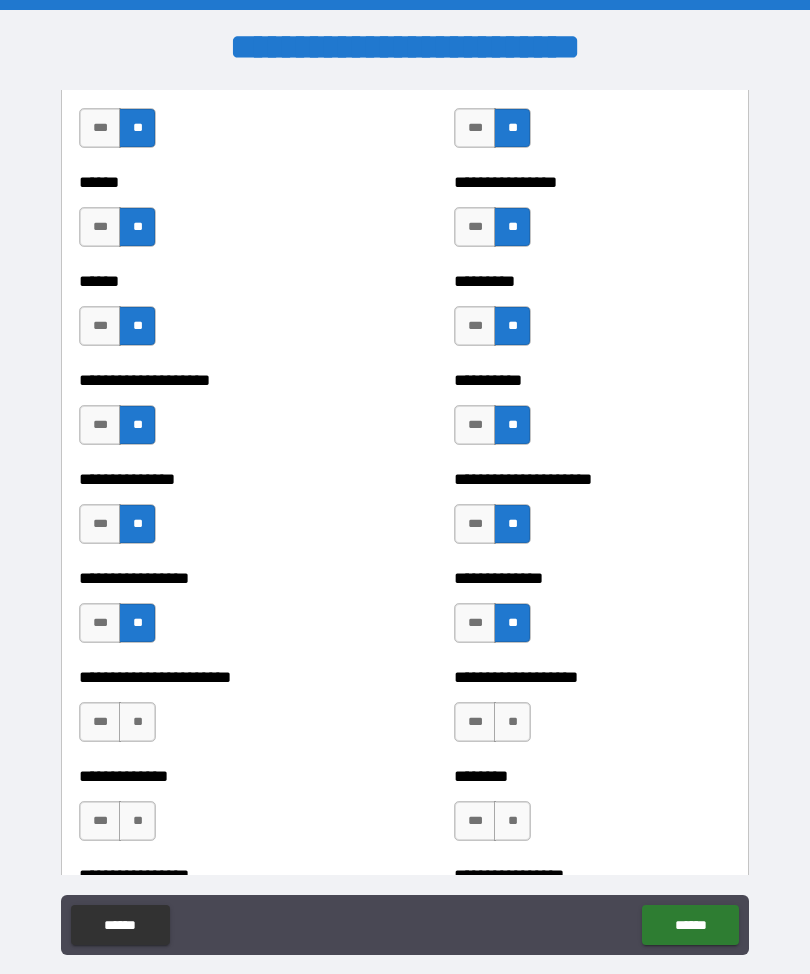 click on "**" at bounding box center [512, 722] 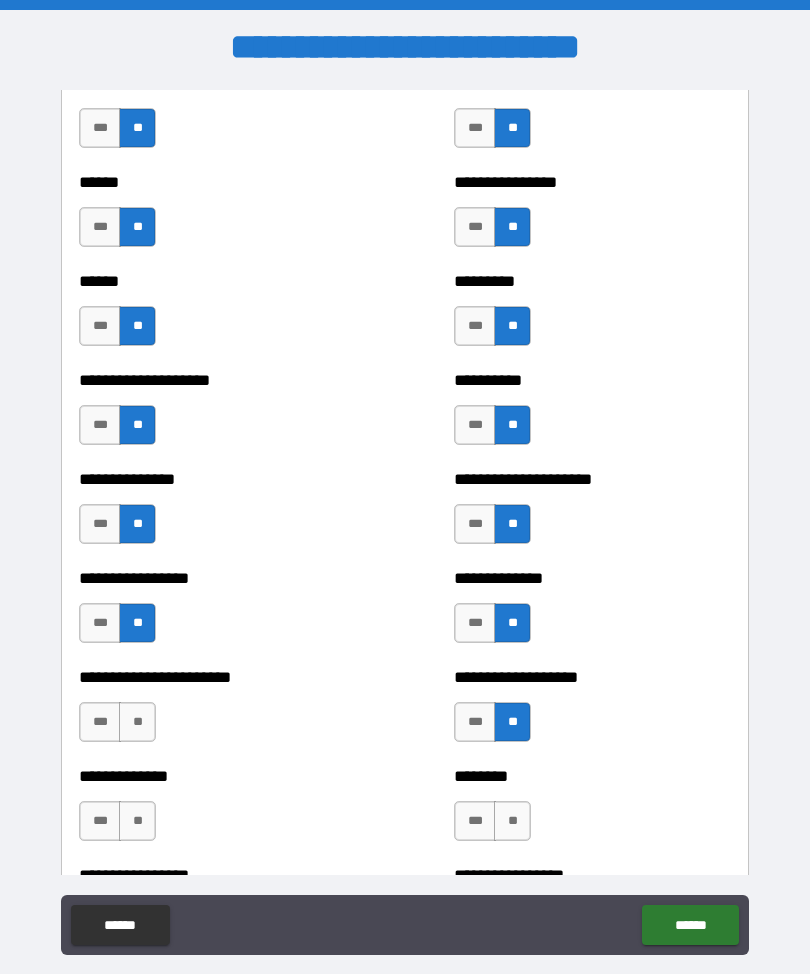 click on "**********" at bounding box center (217, 712) 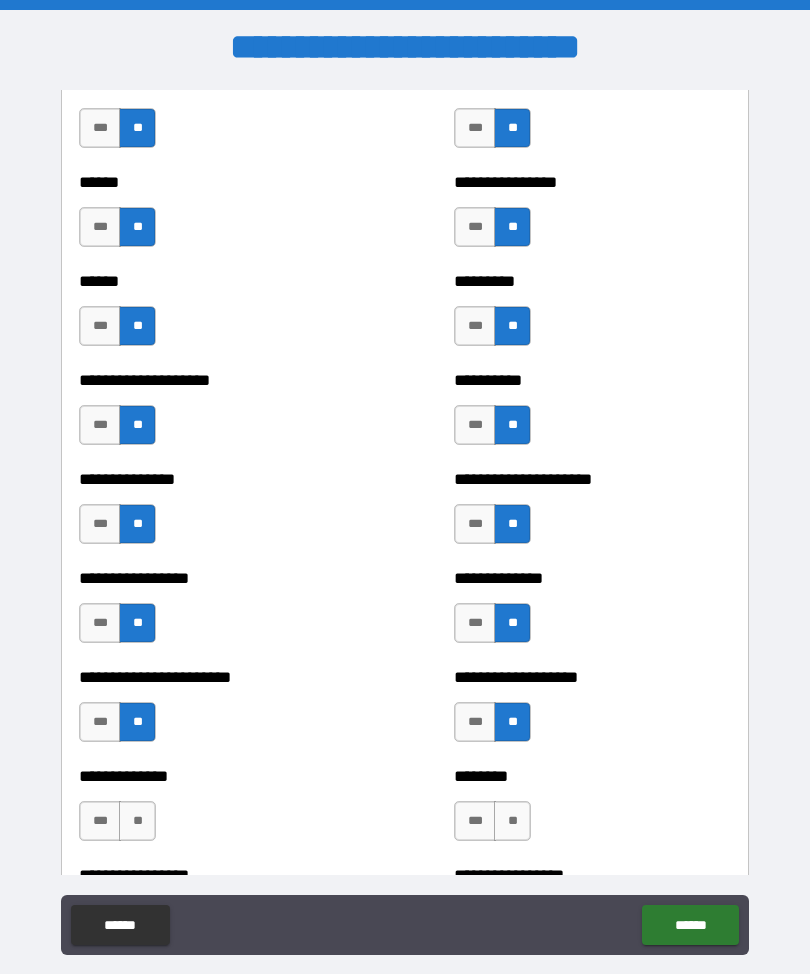 click on "**" at bounding box center (137, 821) 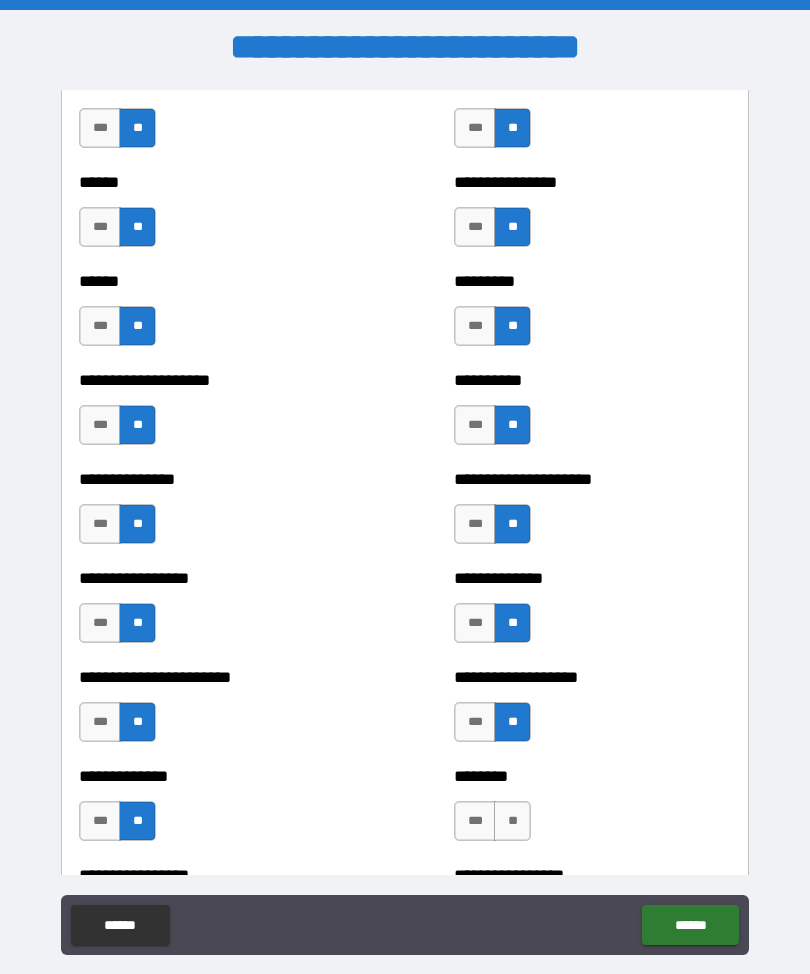 click on "**" at bounding box center [512, 821] 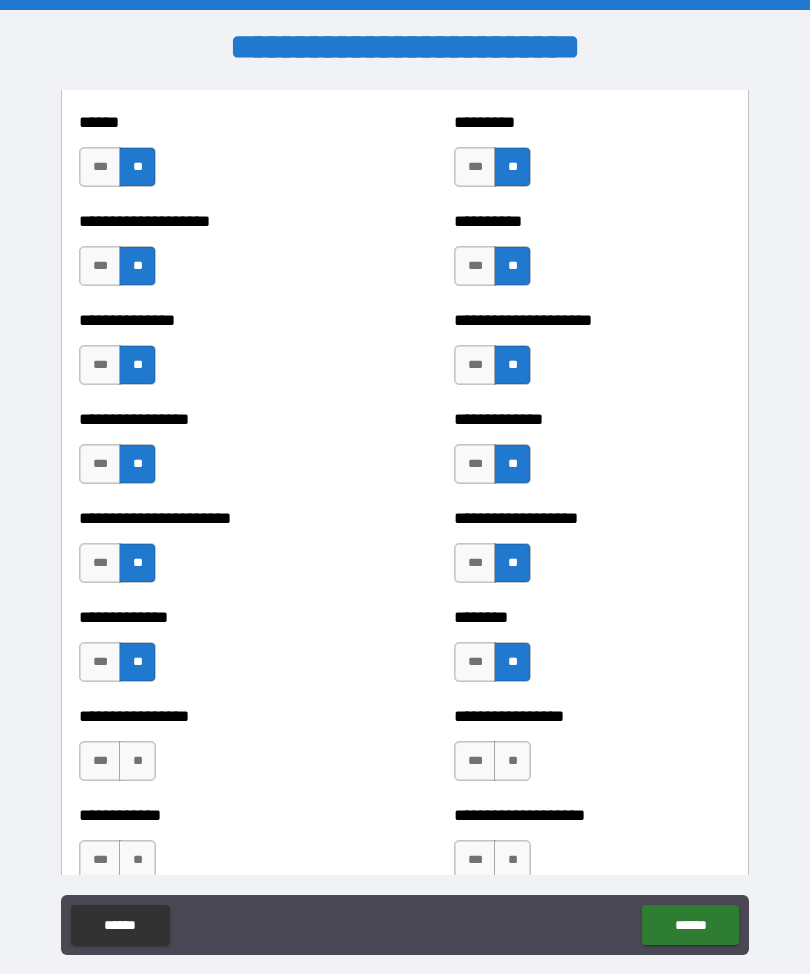 scroll, scrollTop: 3244, scrollLeft: 0, axis: vertical 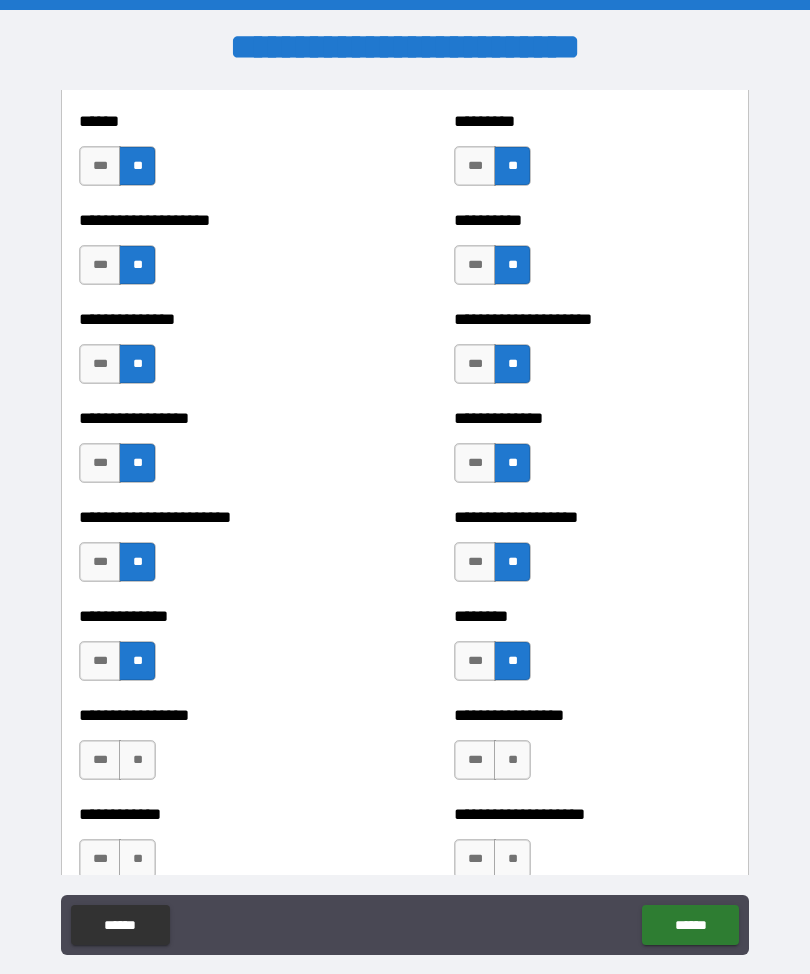 click on "**" at bounding box center (512, 760) 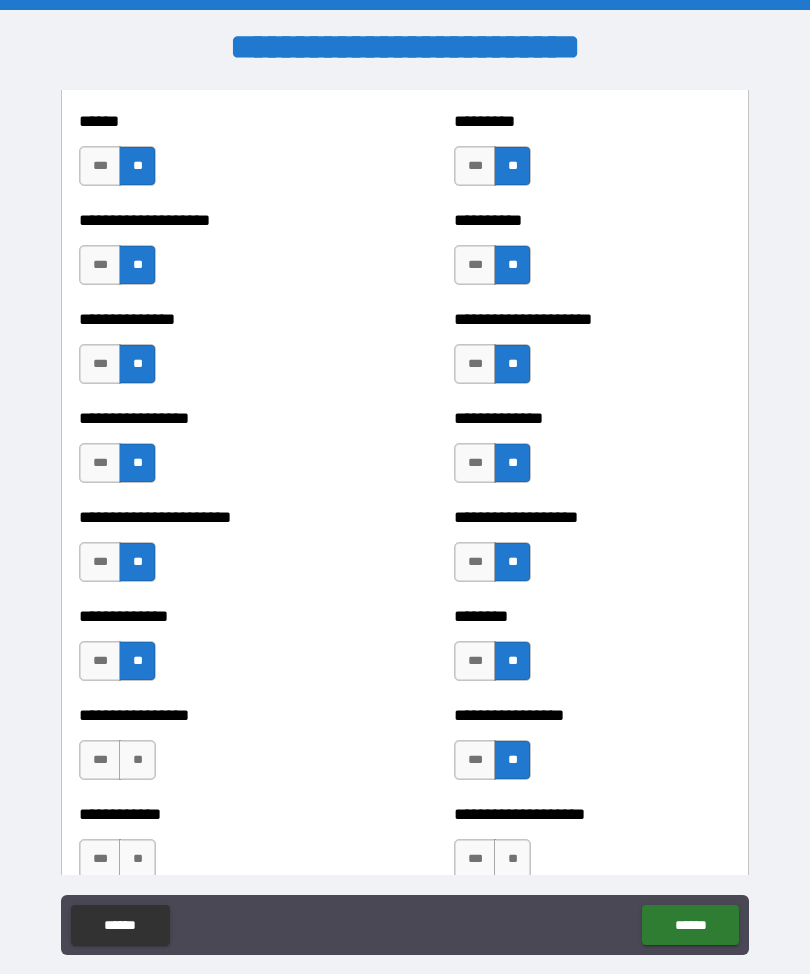click on "**" at bounding box center [137, 760] 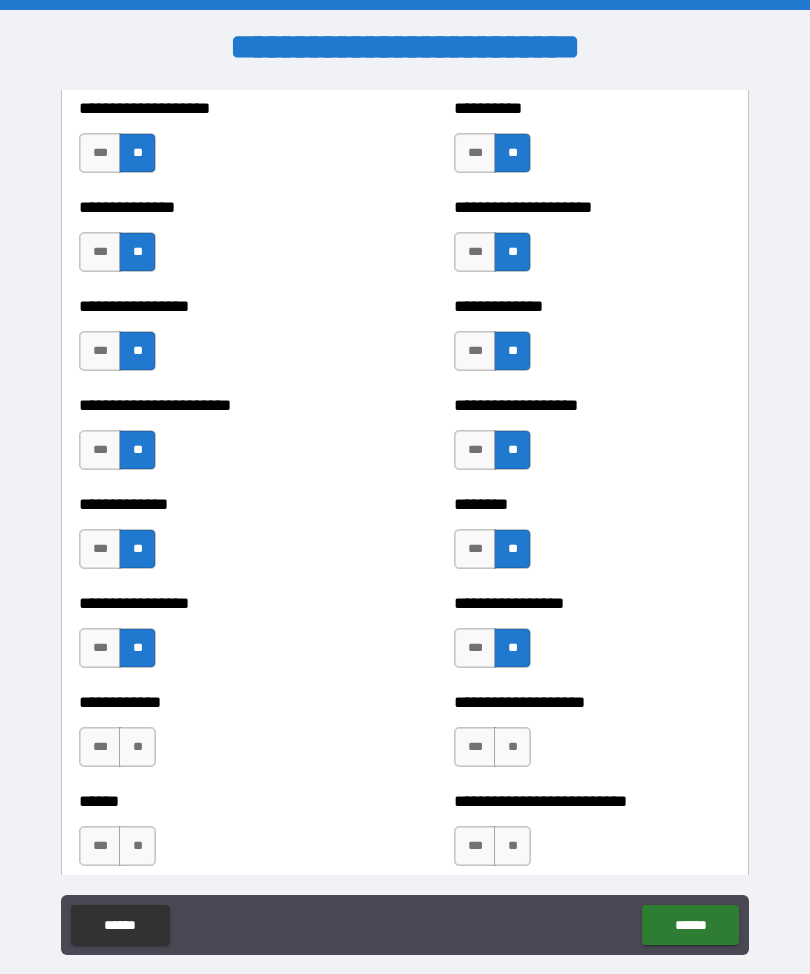 click on "**" at bounding box center [137, 747] 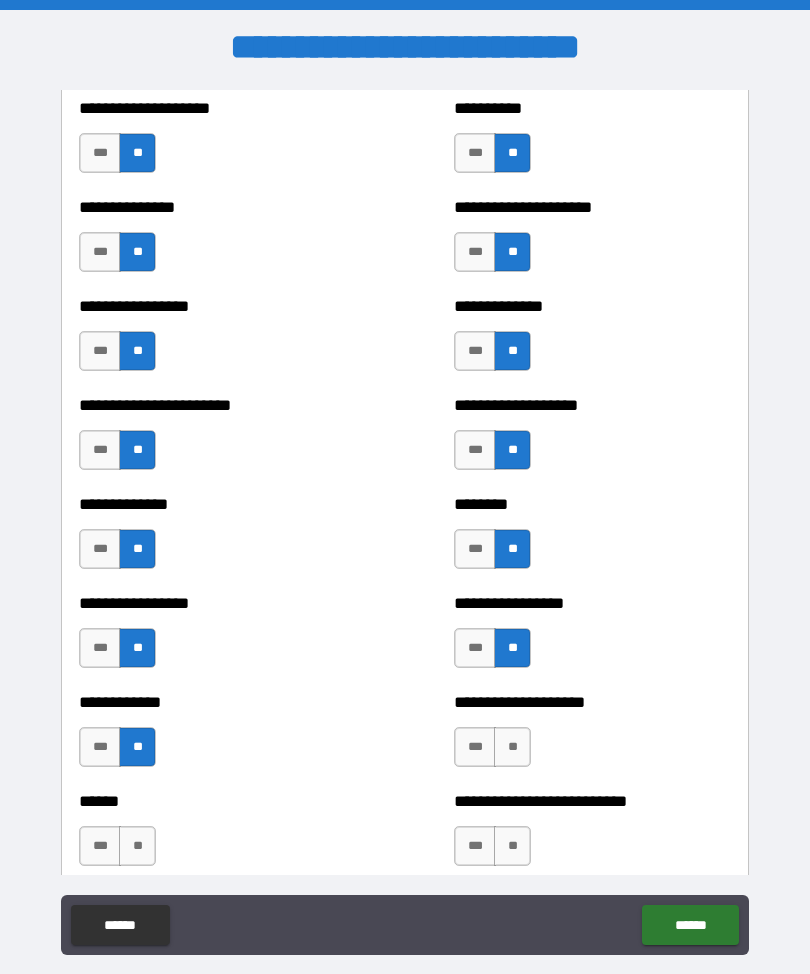 click on "**" at bounding box center (512, 747) 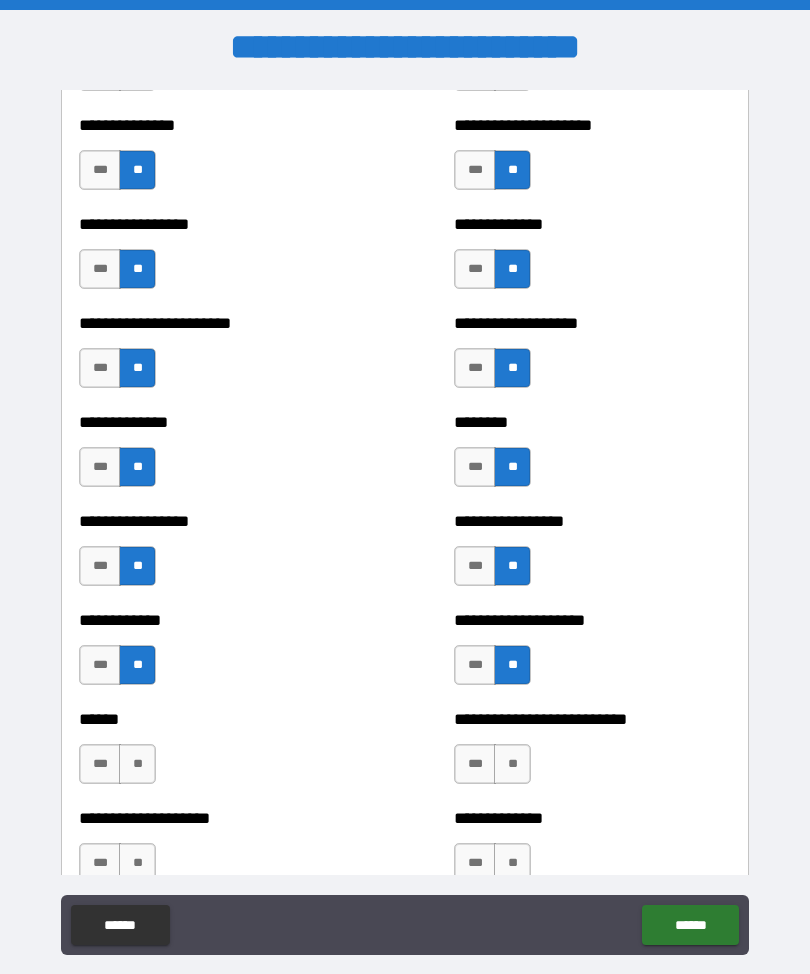 scroll, scrollTop: 3439, scrollLeft: 0, axis: vertical 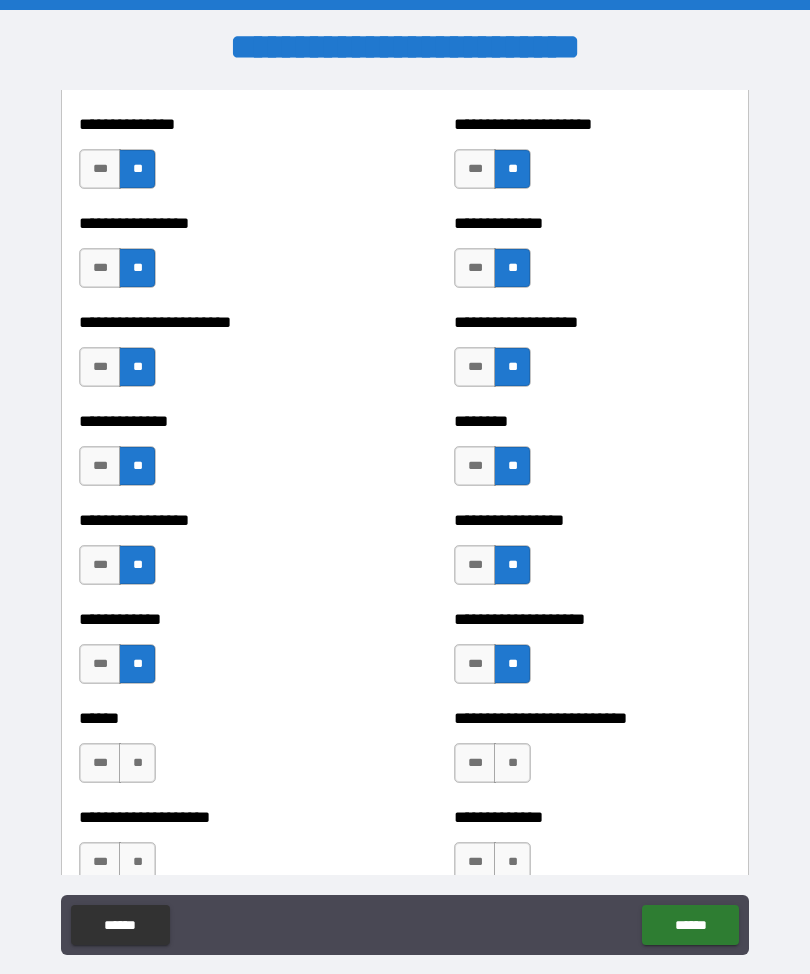 click on "**" at bounding box center [137, 763] 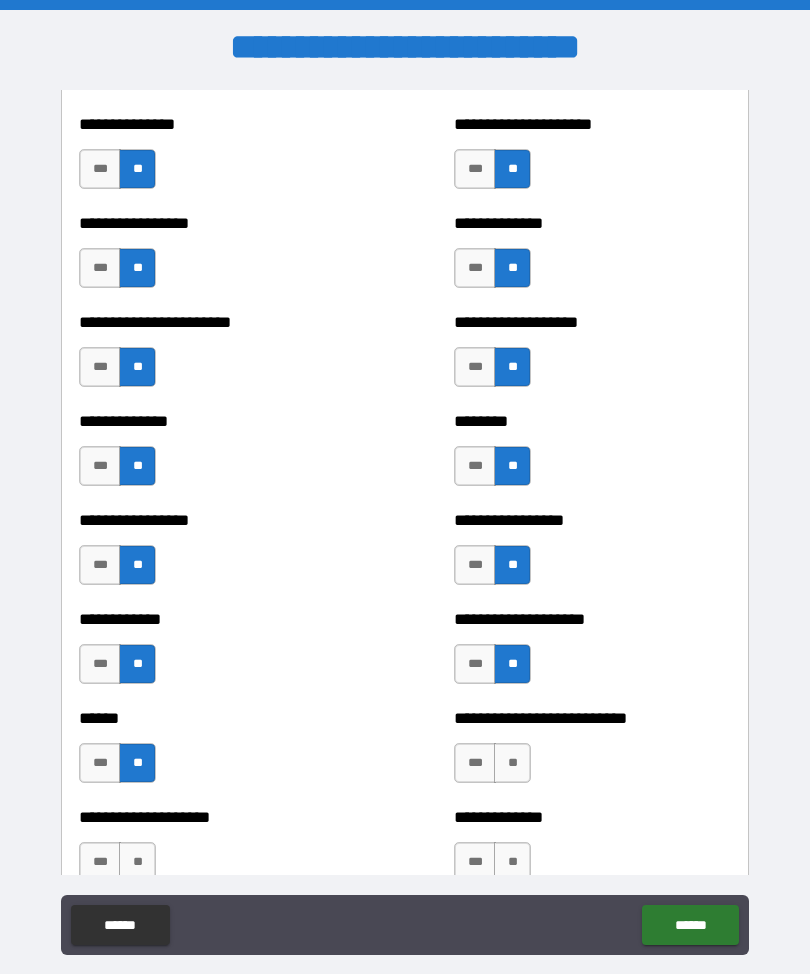 click on "**" at bounding box center (512, 763) 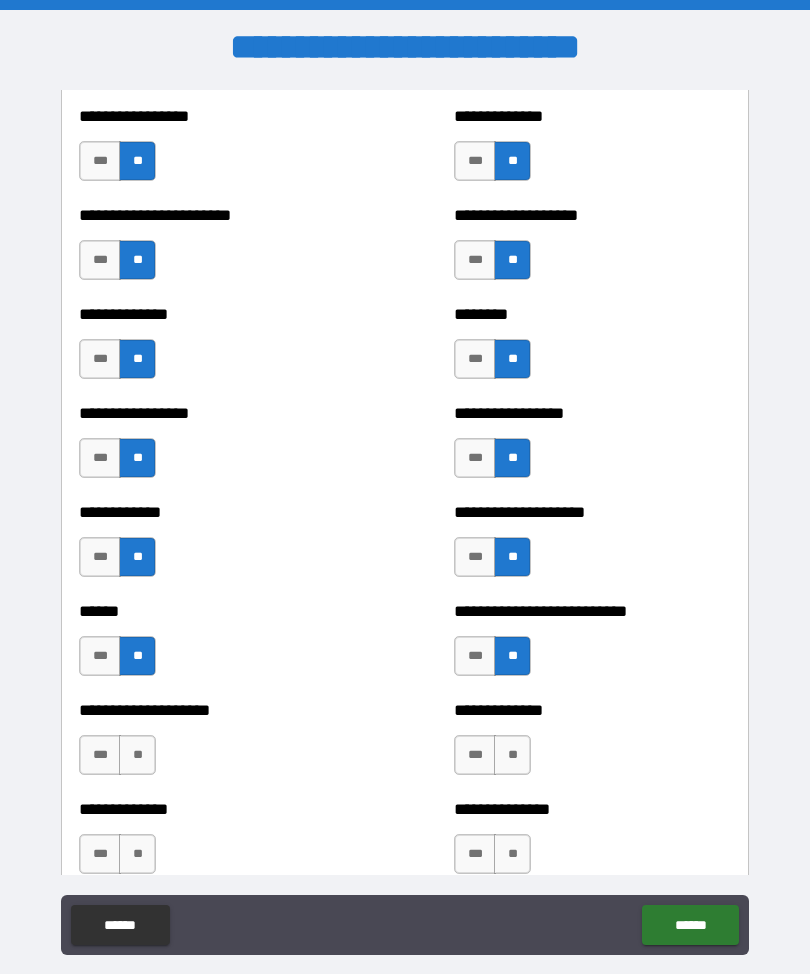scroll, scrollTop: 3551, scrollLeft: 0, axis: vertical 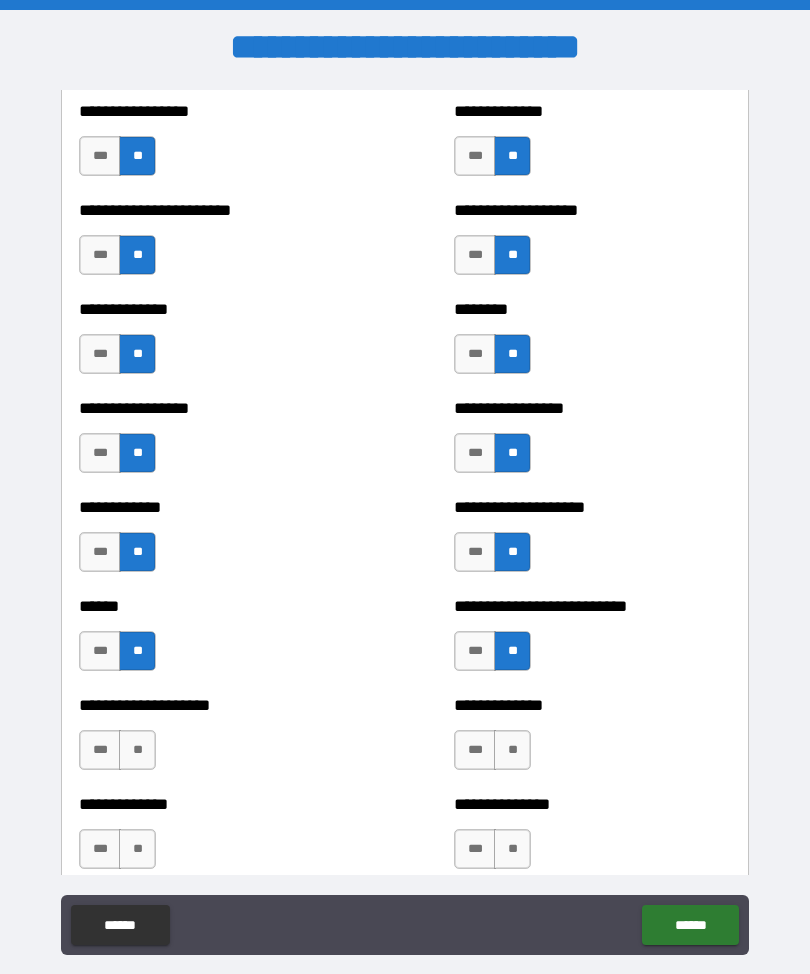 click on "**" at bounding box center [137, 750] 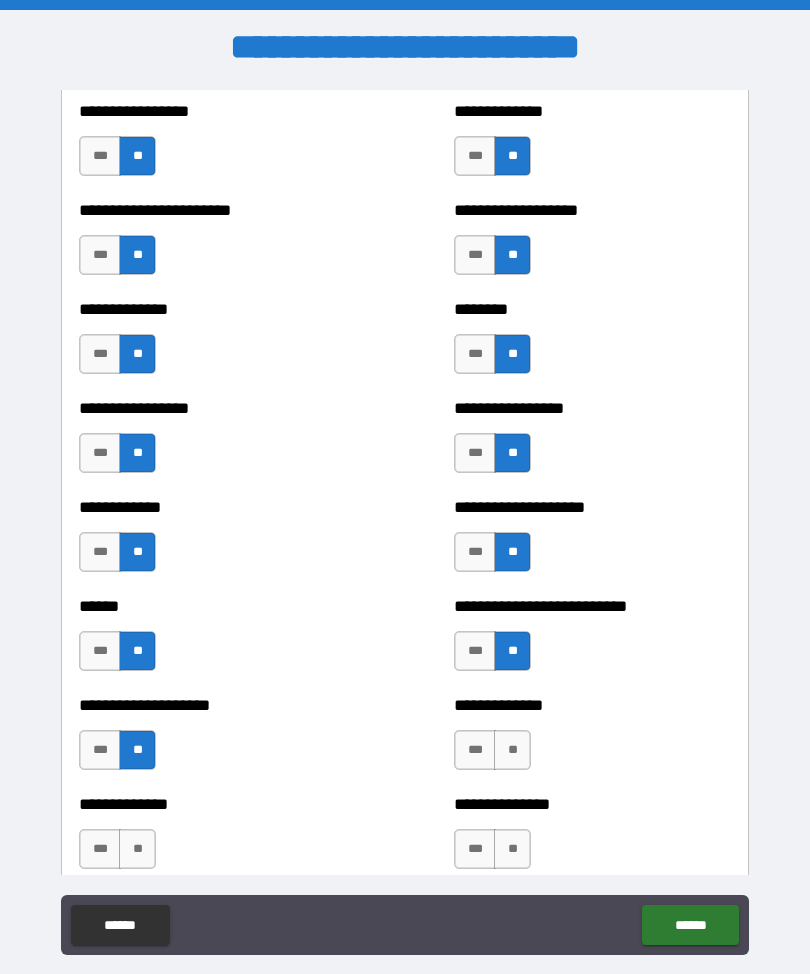 click on "**" at bounding box center (512, 750) 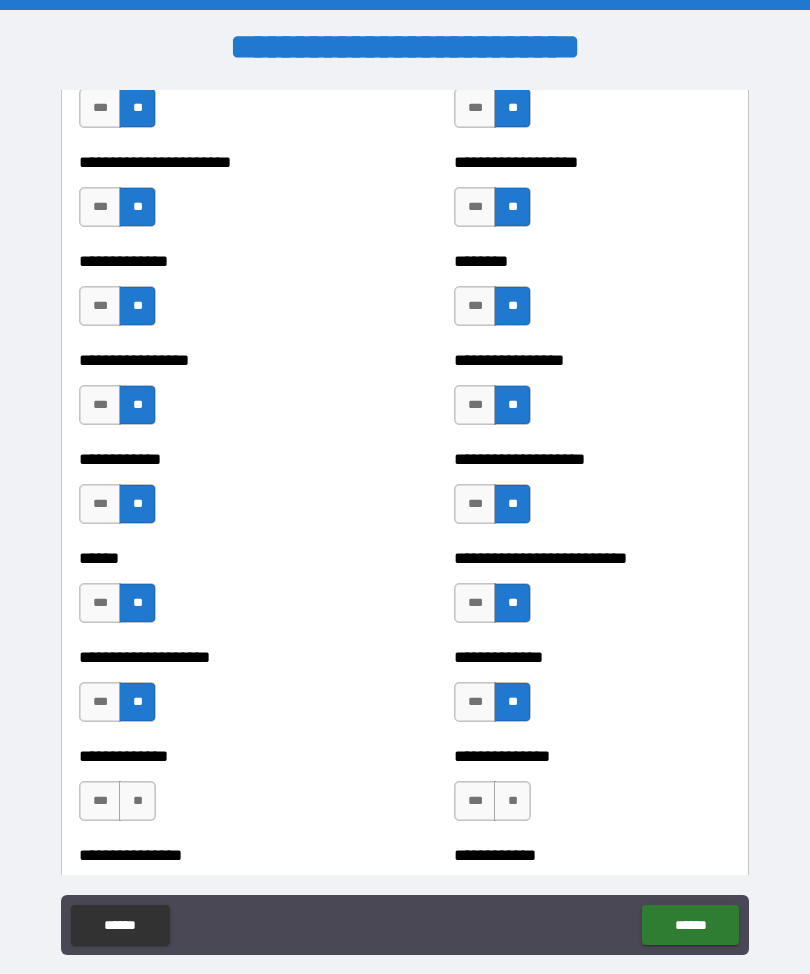 scroll, scrollTop: 3653, scrollLeft: 0, axis: vertical 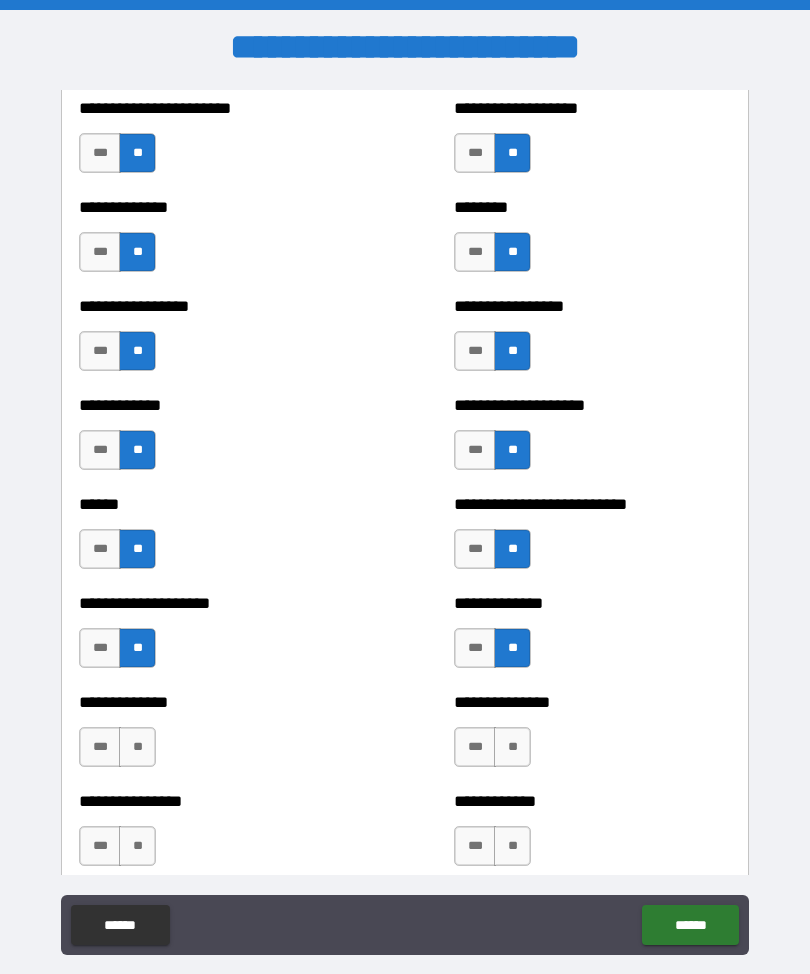 click on "**" at bounding box center (512, 747) 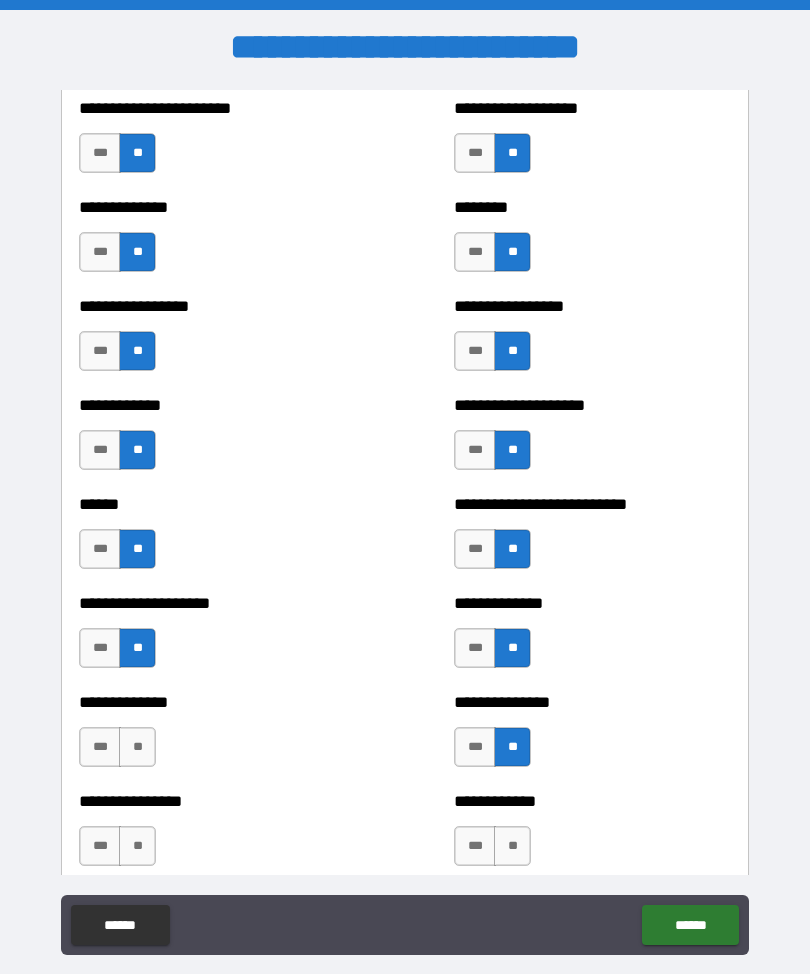 click on "**" at bounding box center (137, 747) 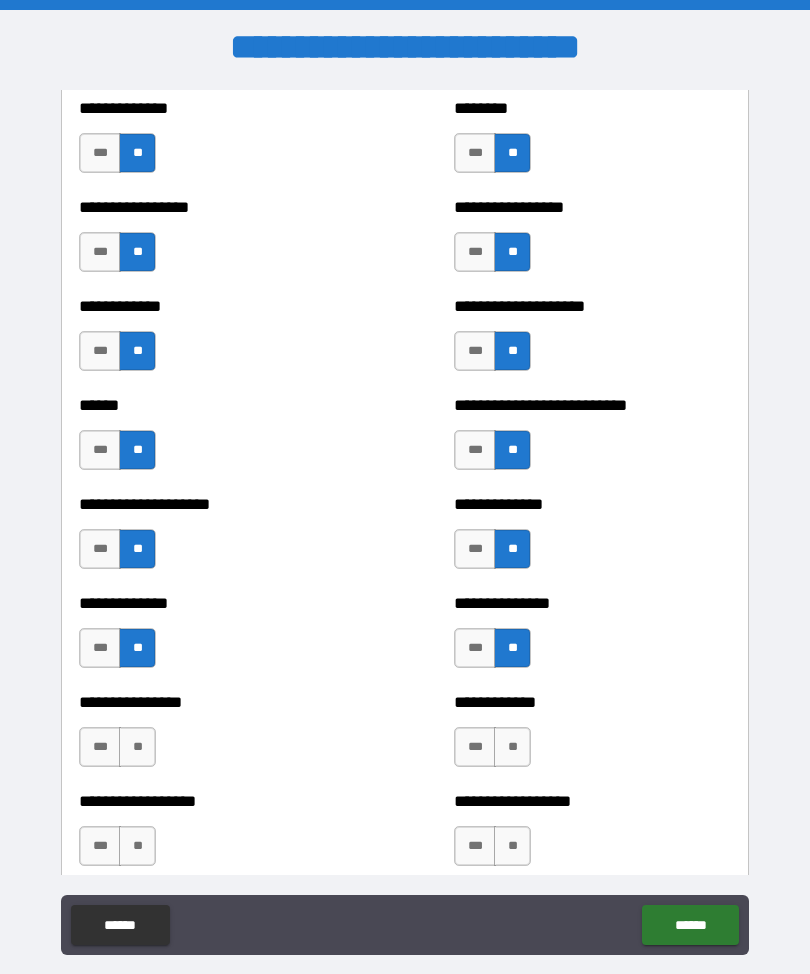 click on "**" at bounding box center [137, 747] 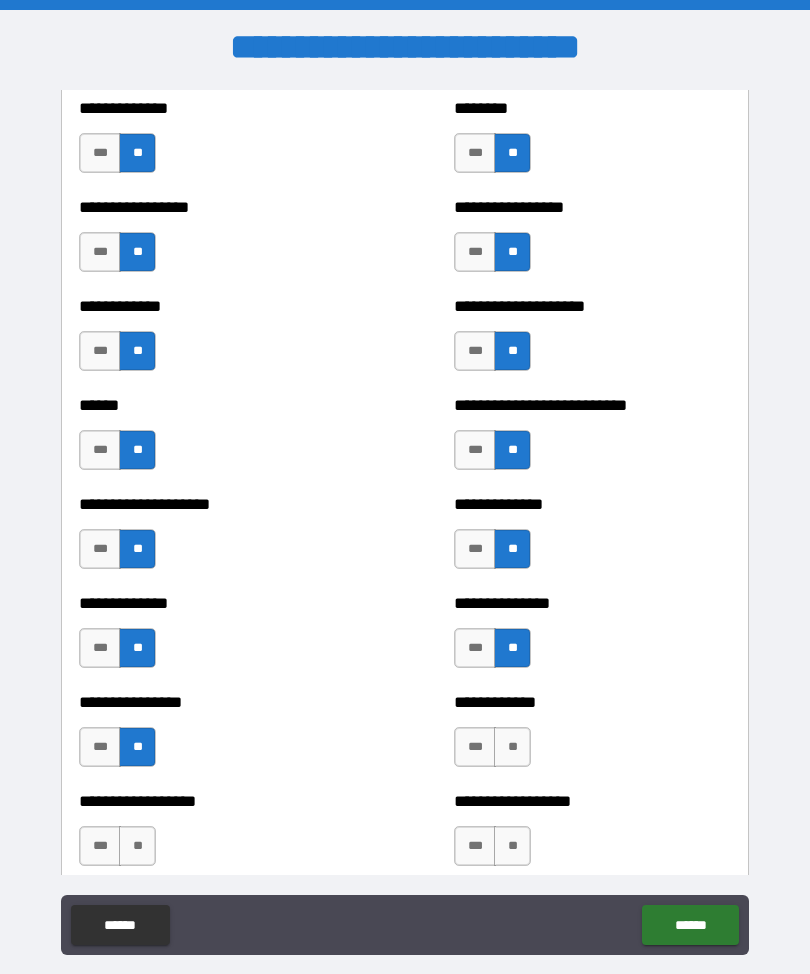 click on "**" at bounding box center (512, 747) 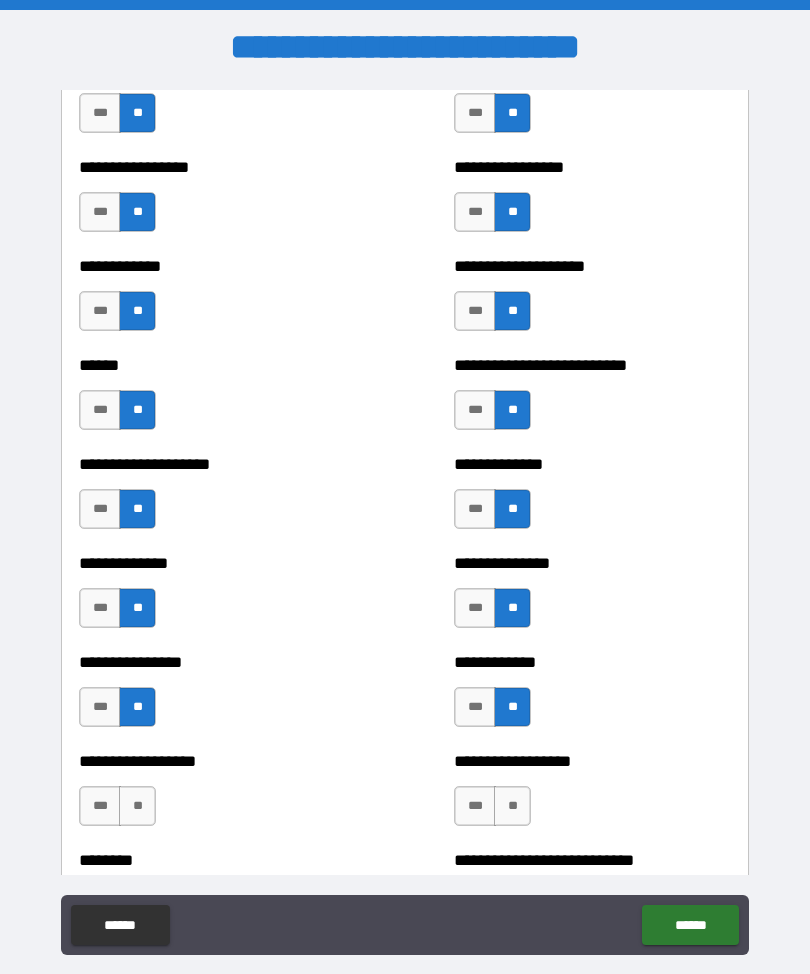 scroll, scrollTop: 3852, scrollLeft: 0, axis: vertical 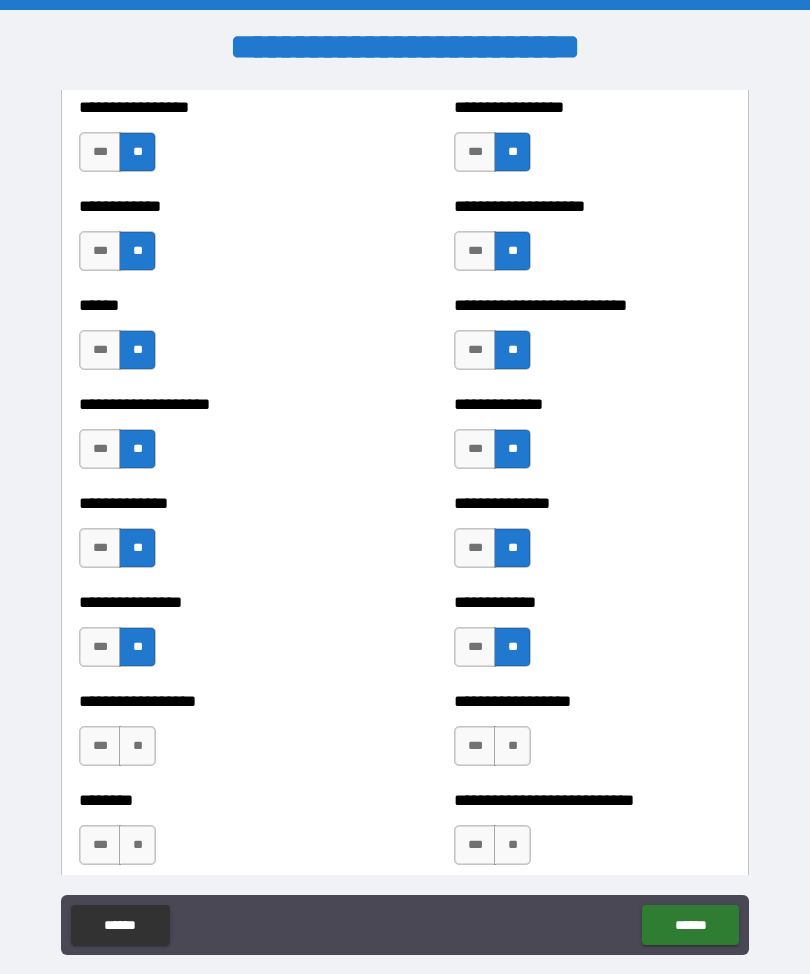 click on "**" at bounding box center (137, 746) 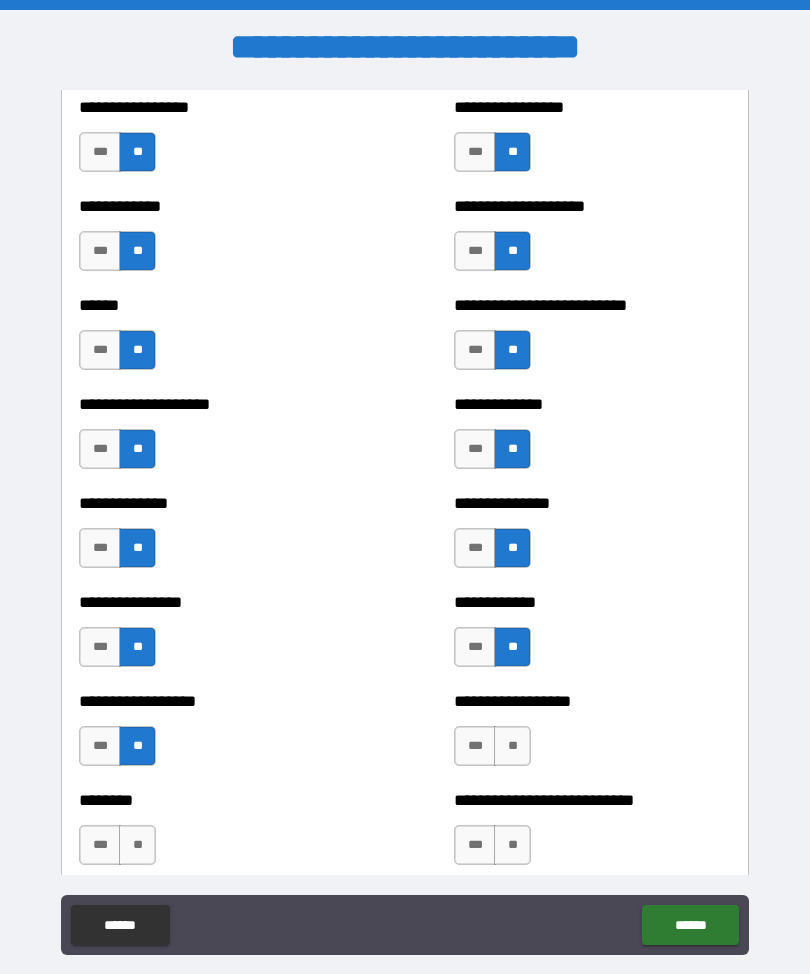 click on "**" at bounding box center [512, 746] 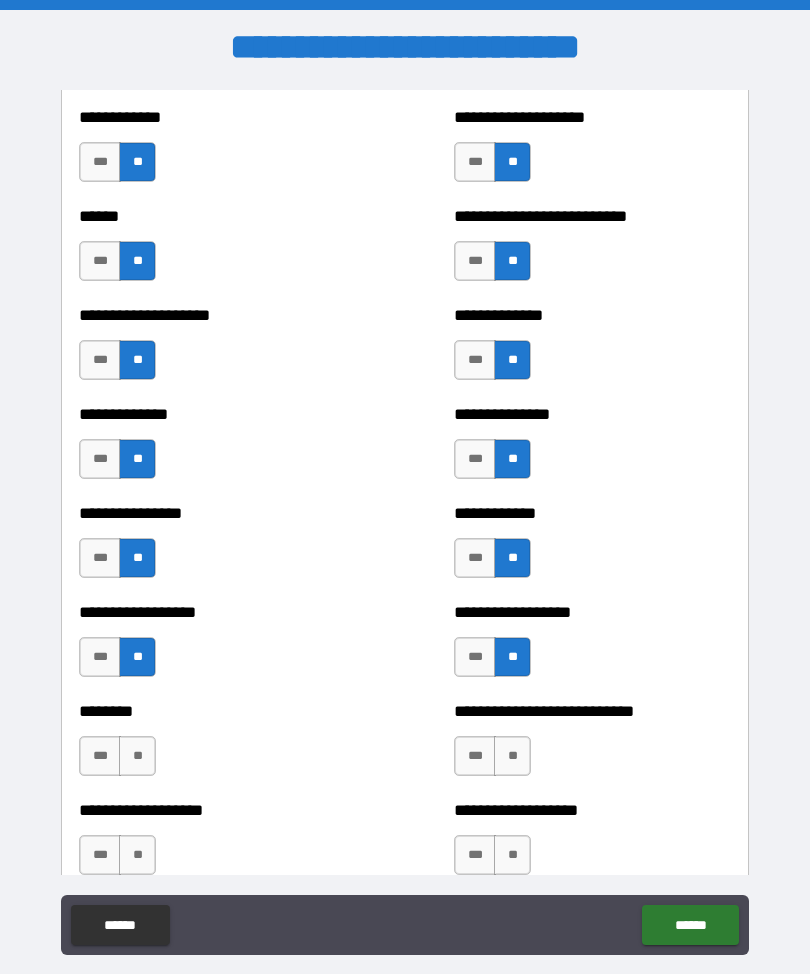 click on "**" at bounding box center [512, 756] 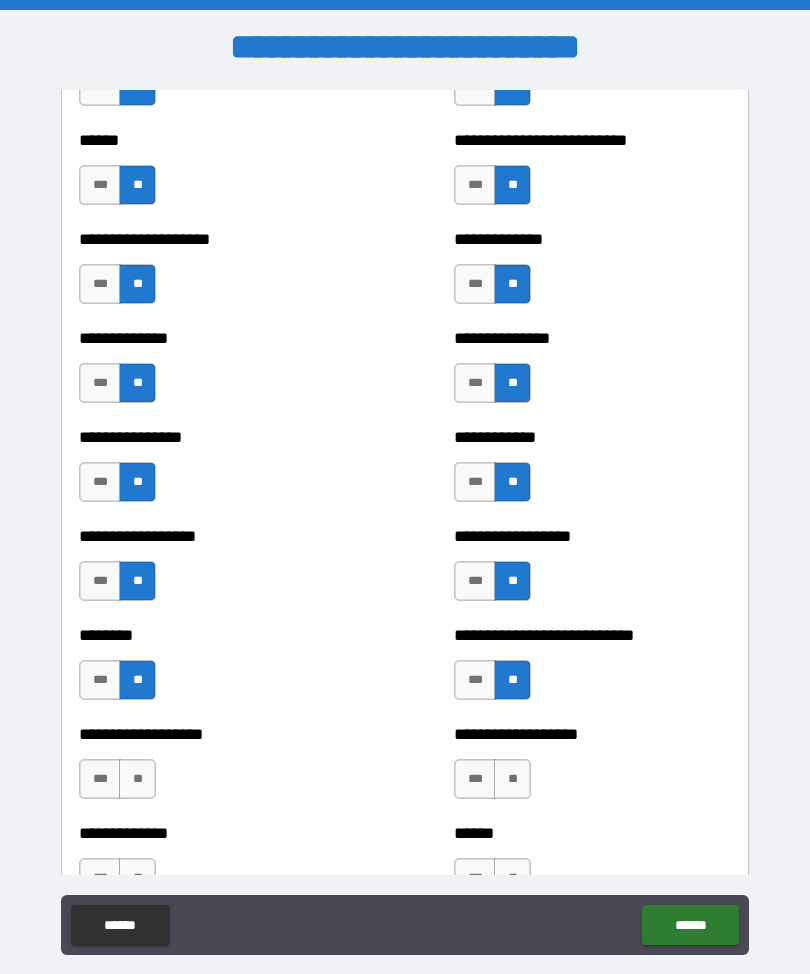 click on "**" at bounding box center (512, 779) 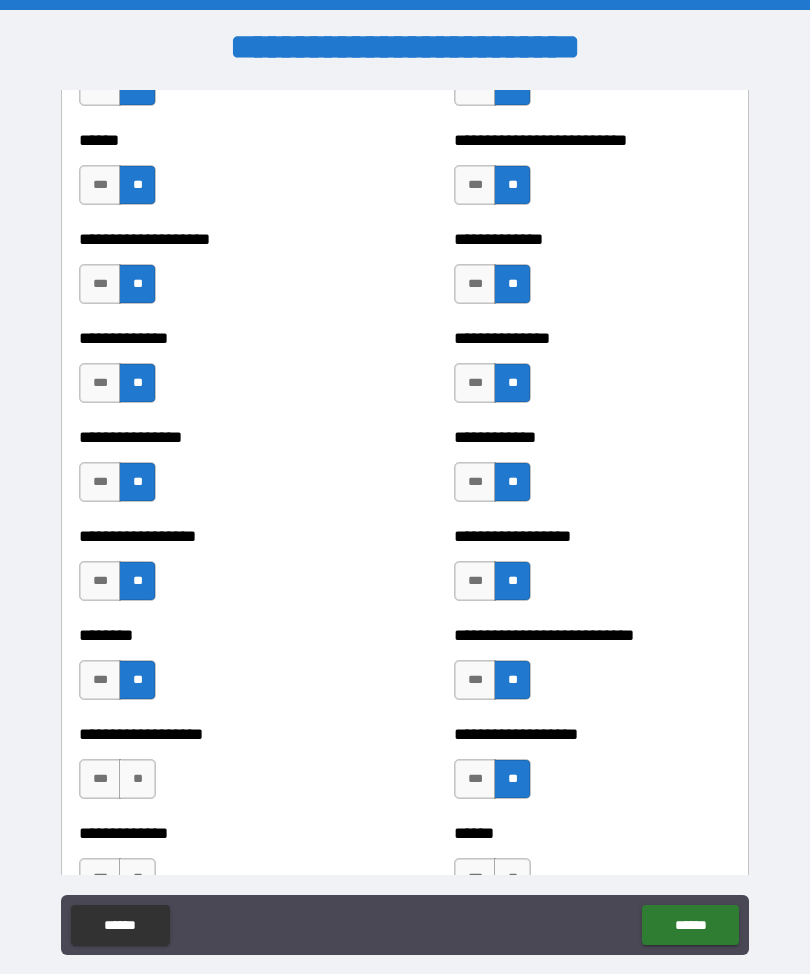 click on "**" at bounding box center [137, 779] 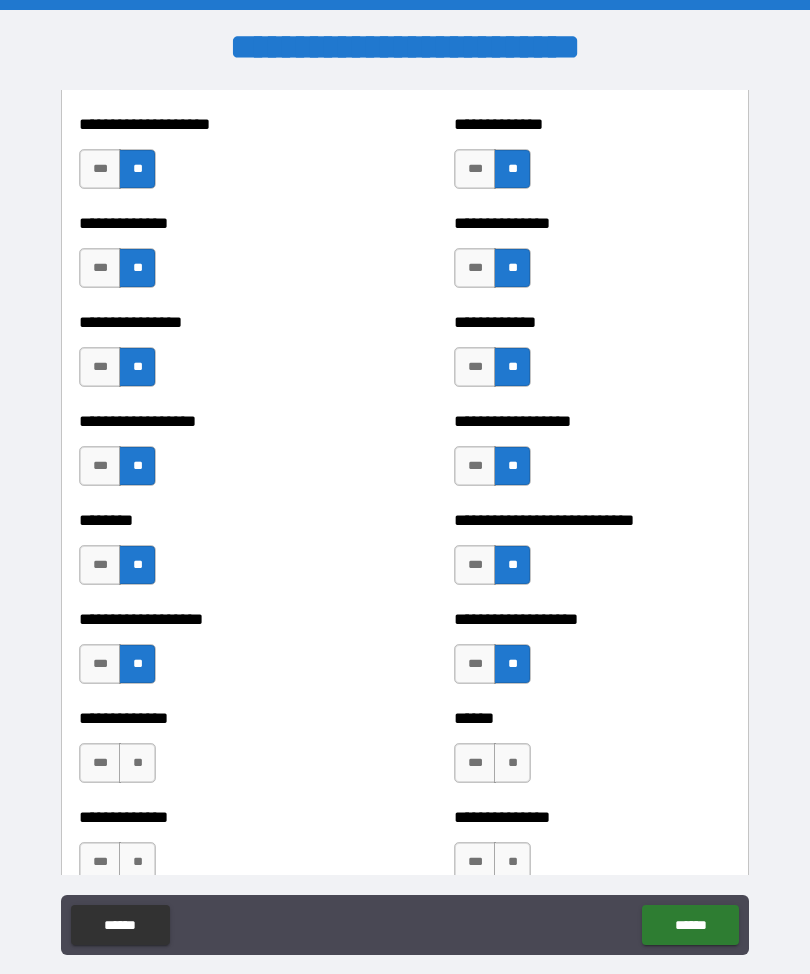 click on "**" at bounding box center [512, 763] 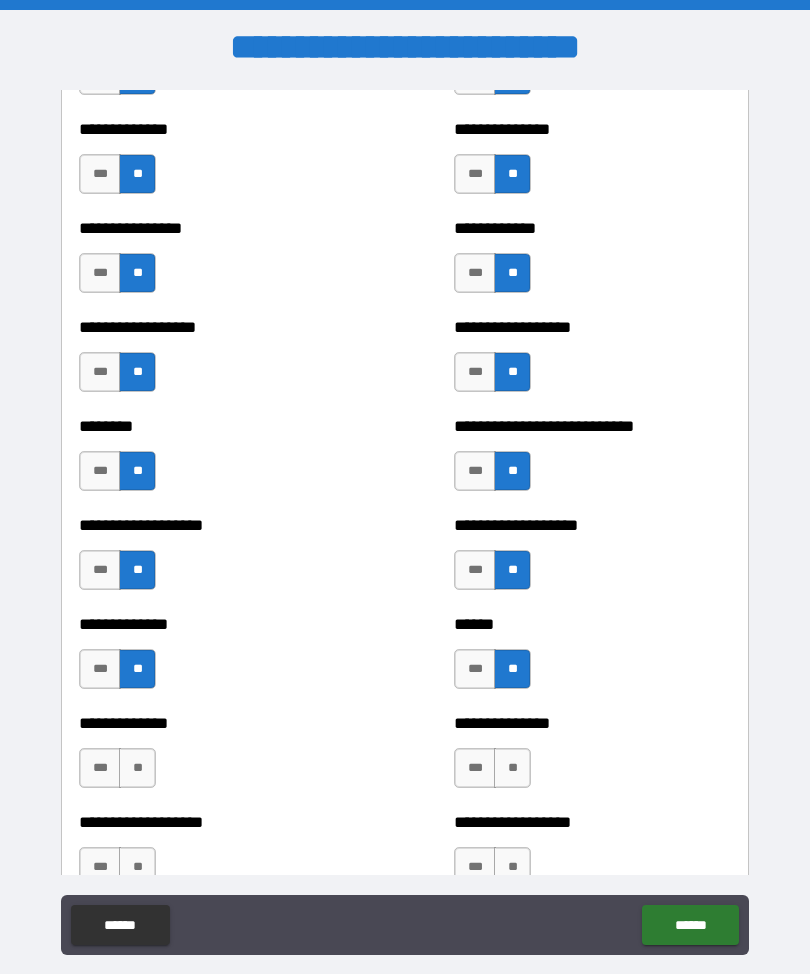 click on "**" at bounding box center (137, 768) 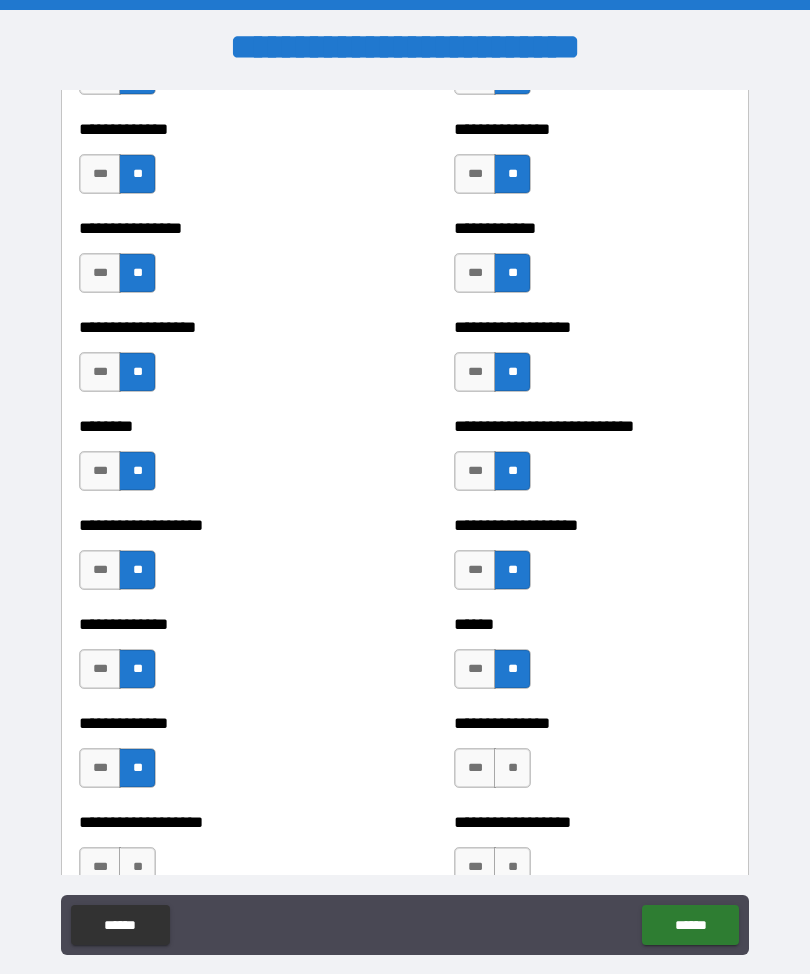 click on "**" at bounding box center [512, 768] 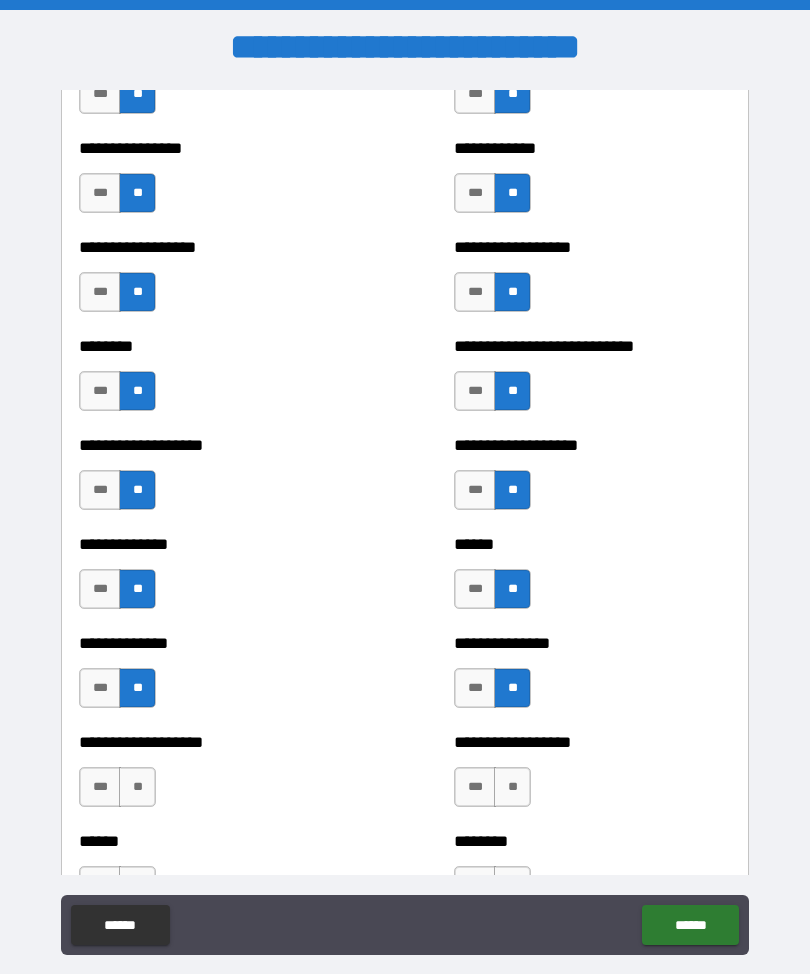 scroll, scrollTop: 4314, scrollLeft: 0, axis: vertical 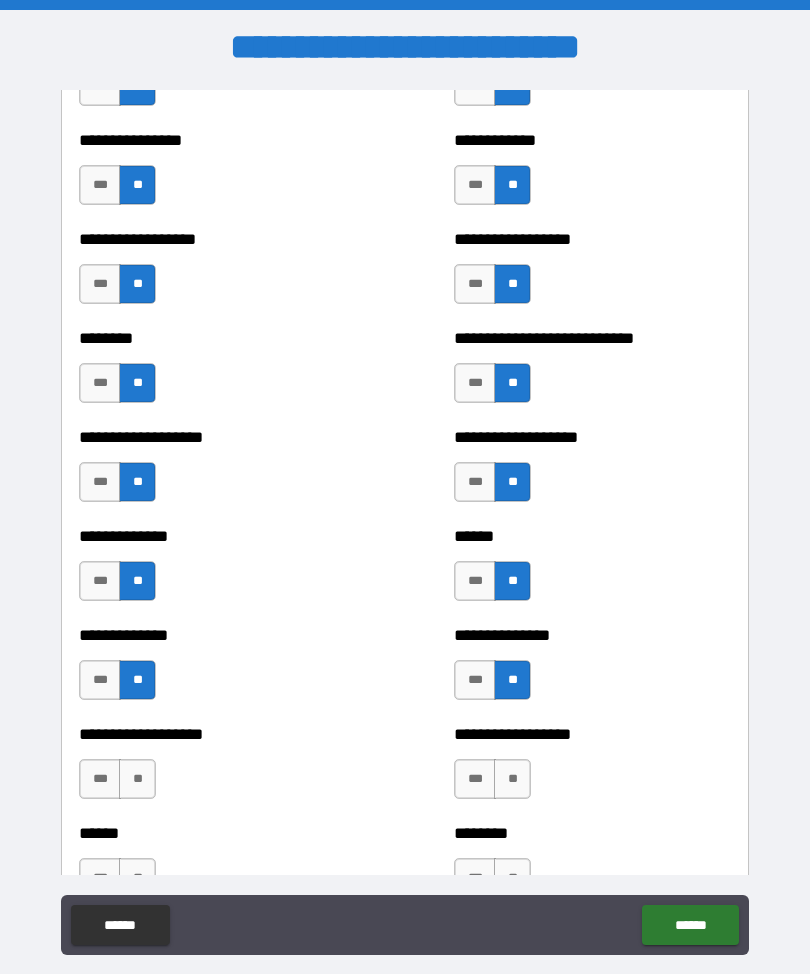click on "**" at bounding box center (512, 779) 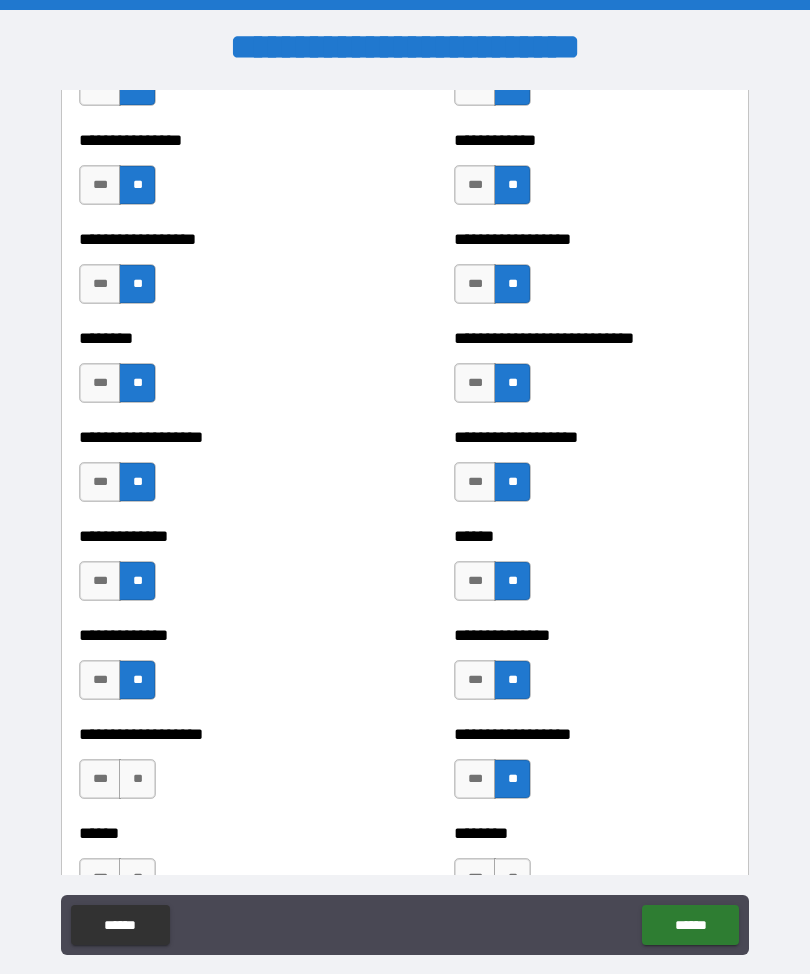 click on "**" at bounding box center (137, 779) 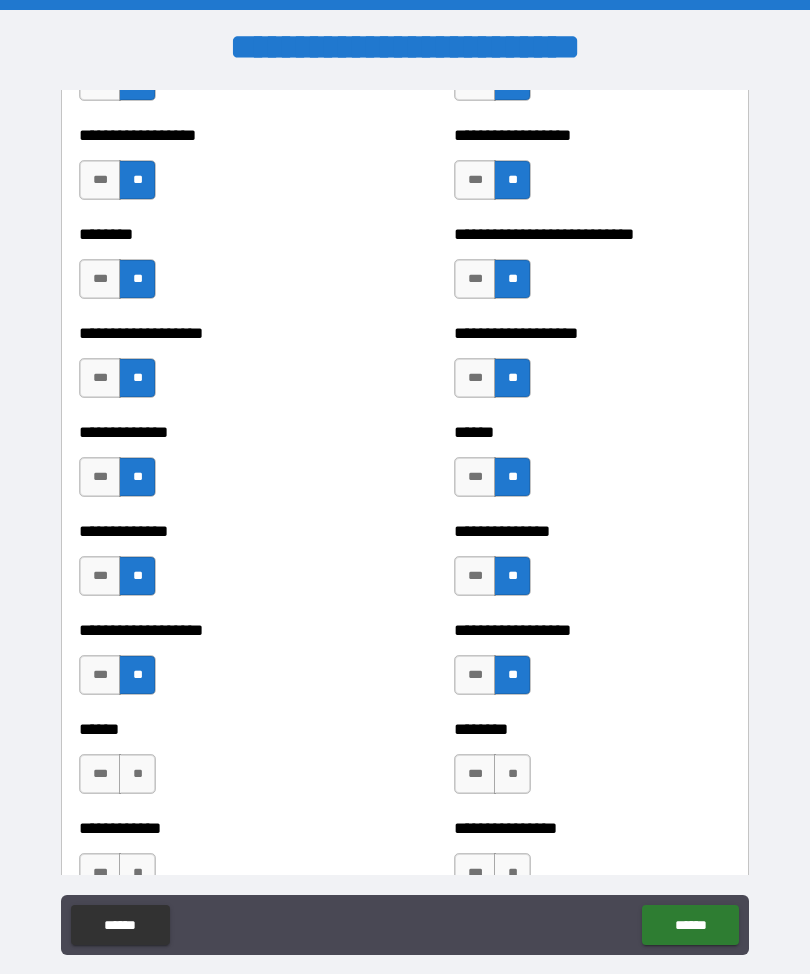 click on "**" at bounding box center [137, 774] 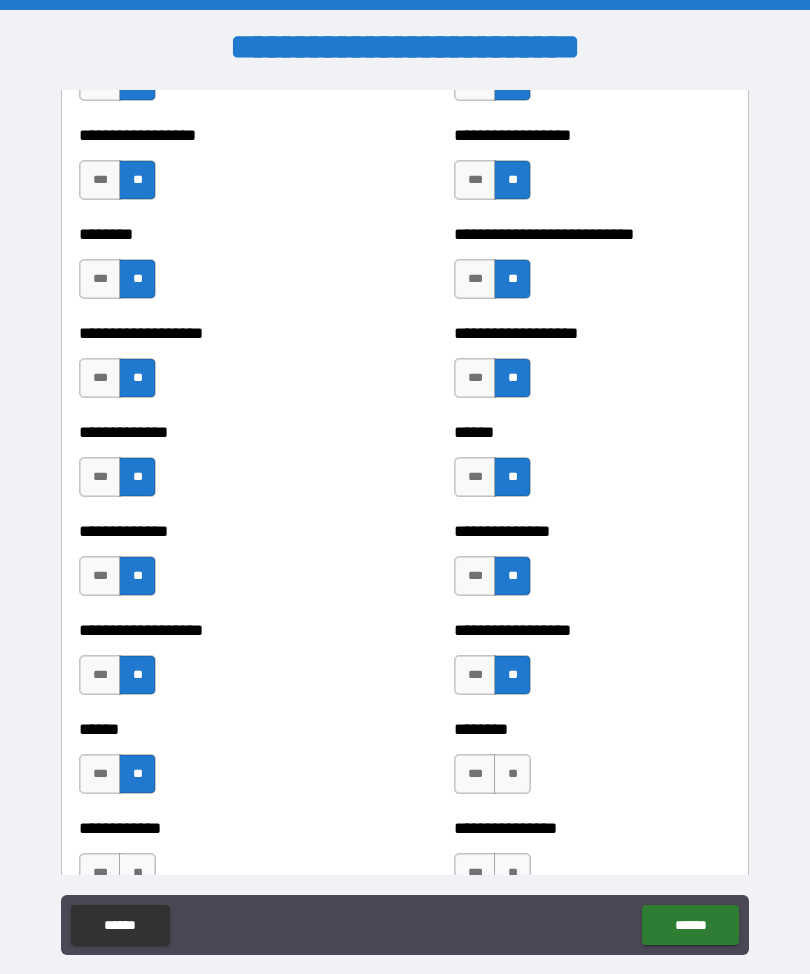 click on "**" at bounding box center (512, 774) 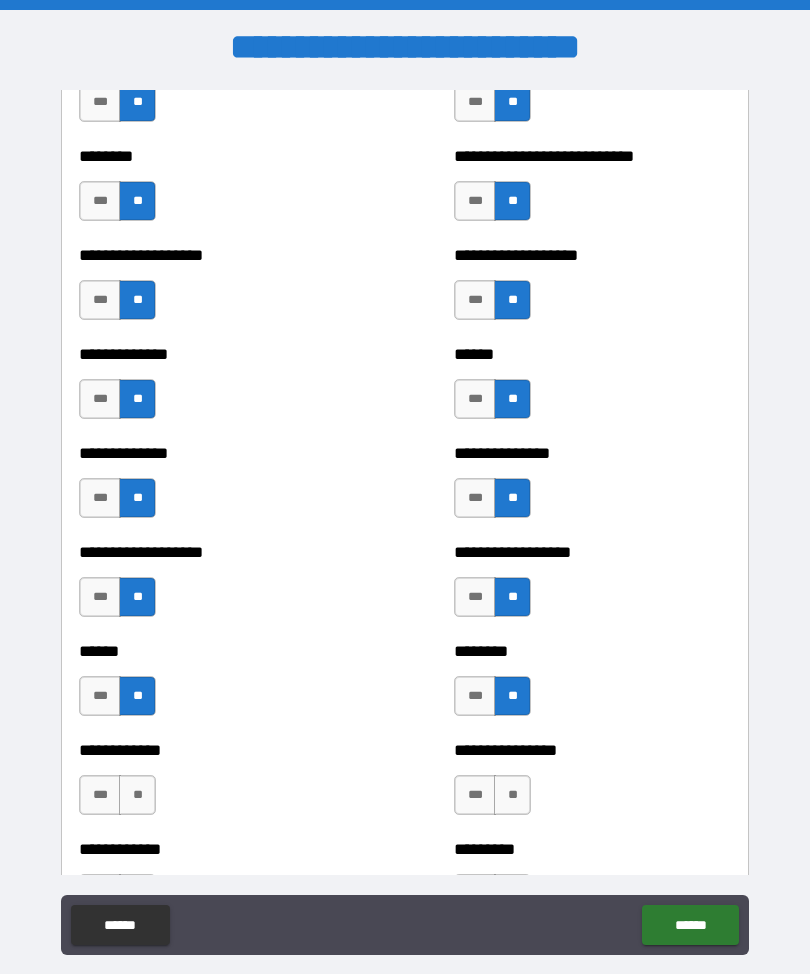 scroll, scrollTop: 4498, scrollLeft: 0, axis: vertical 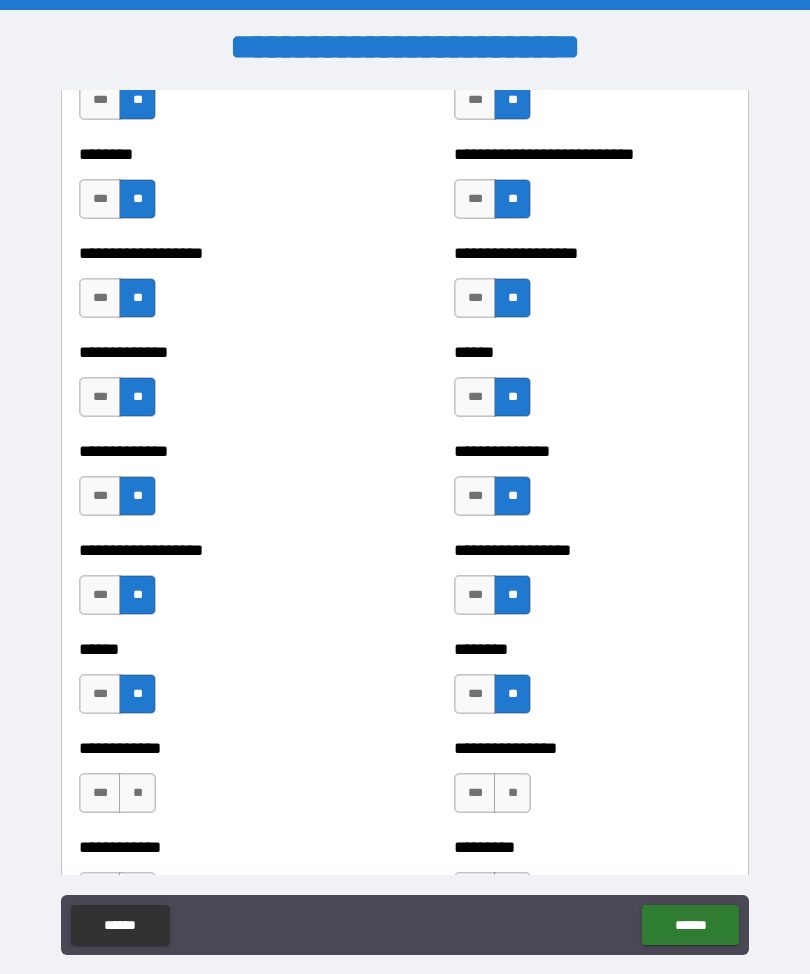 click on "**" at bounding box center [137, 793] 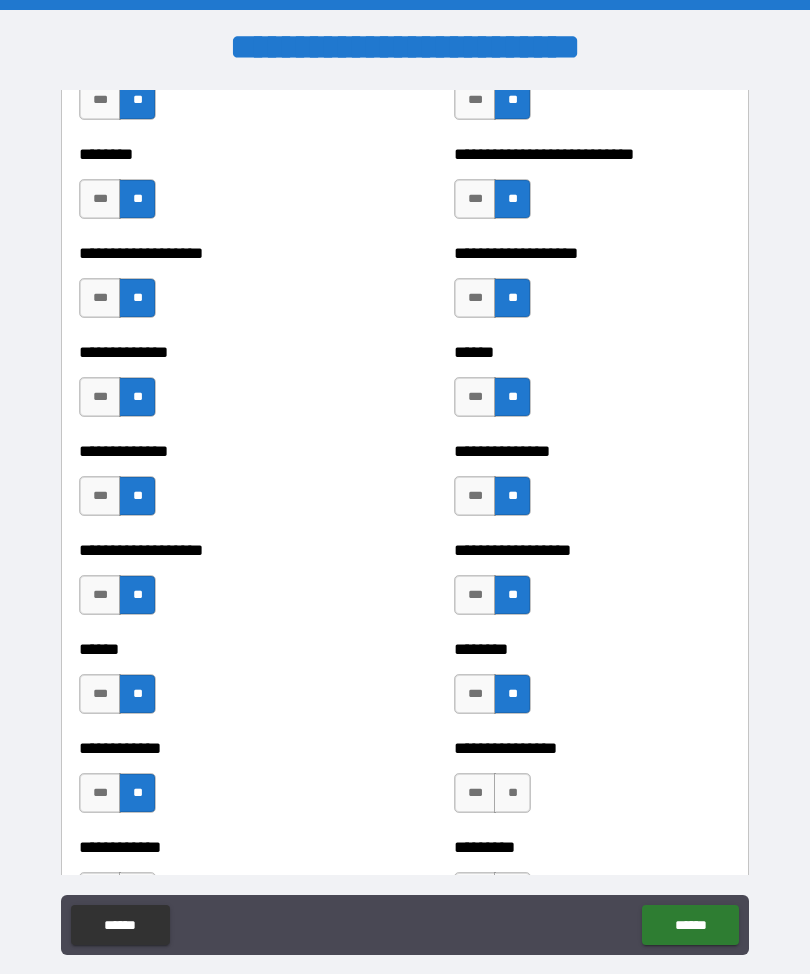 click on "**********" at bounding box center [592, 783] 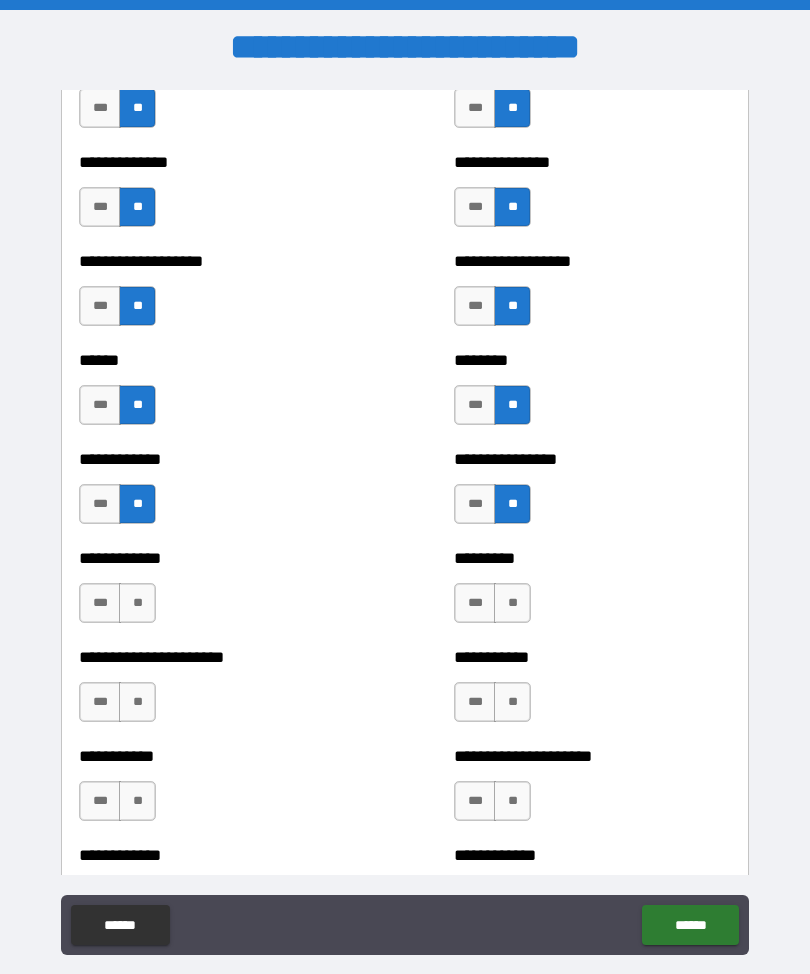 scroll, scrollTop: 4788, scrollLeft: 0, axis: vertical 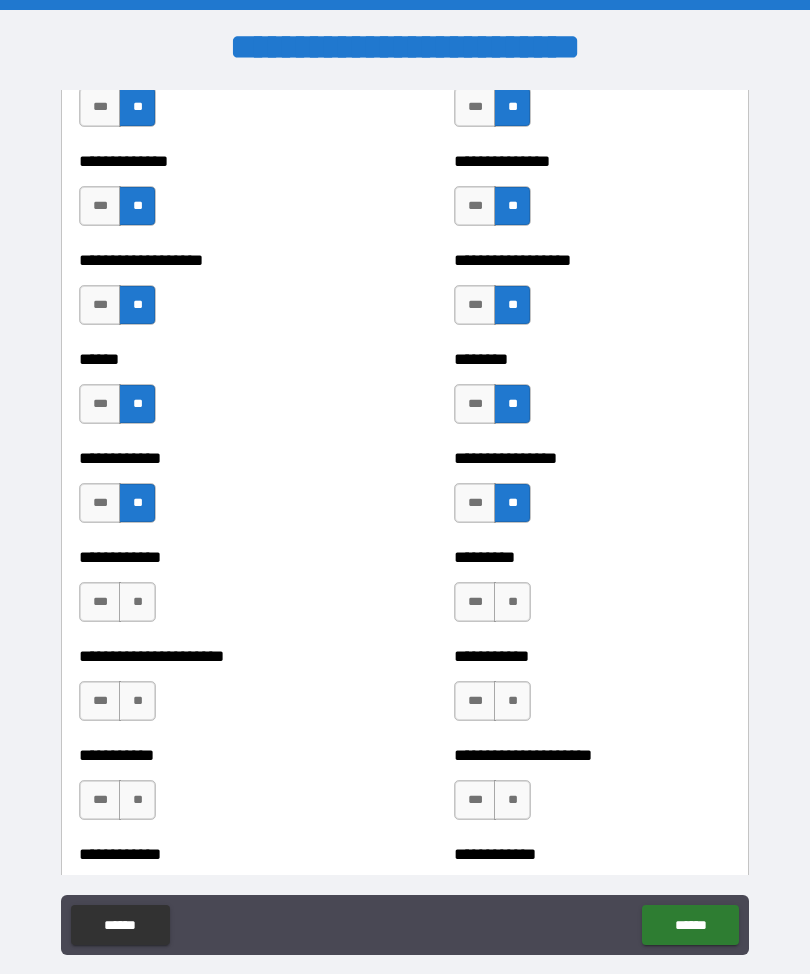 click on "**" at bounding box center [137, 602] 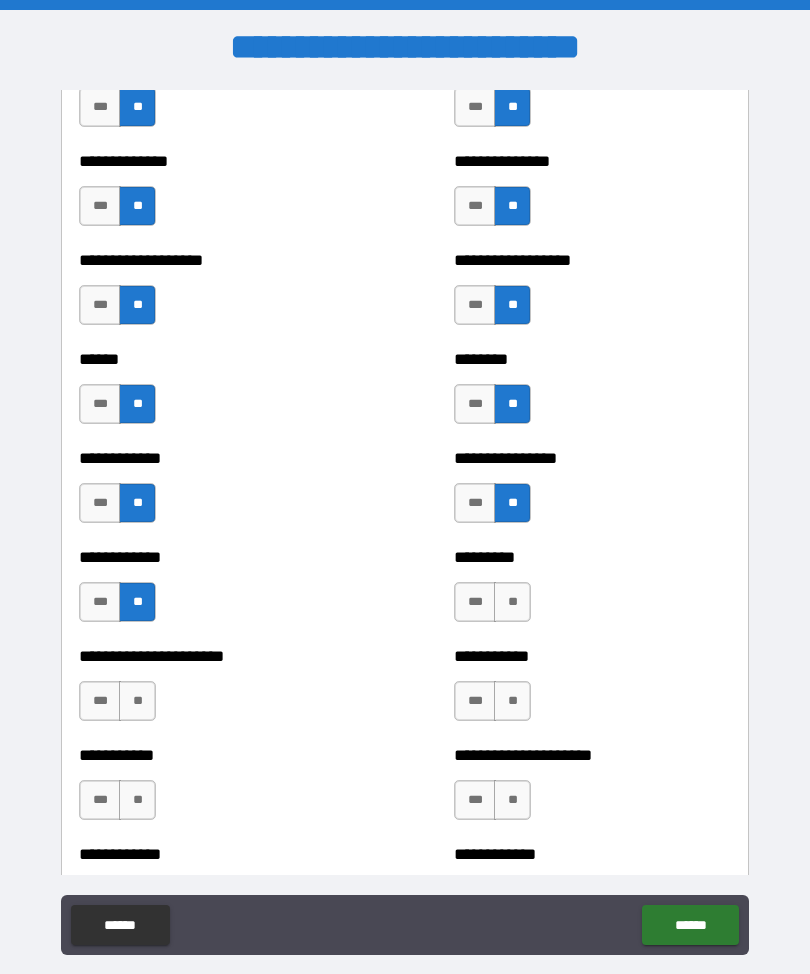 click on "**" at bounding box center (512, 602) 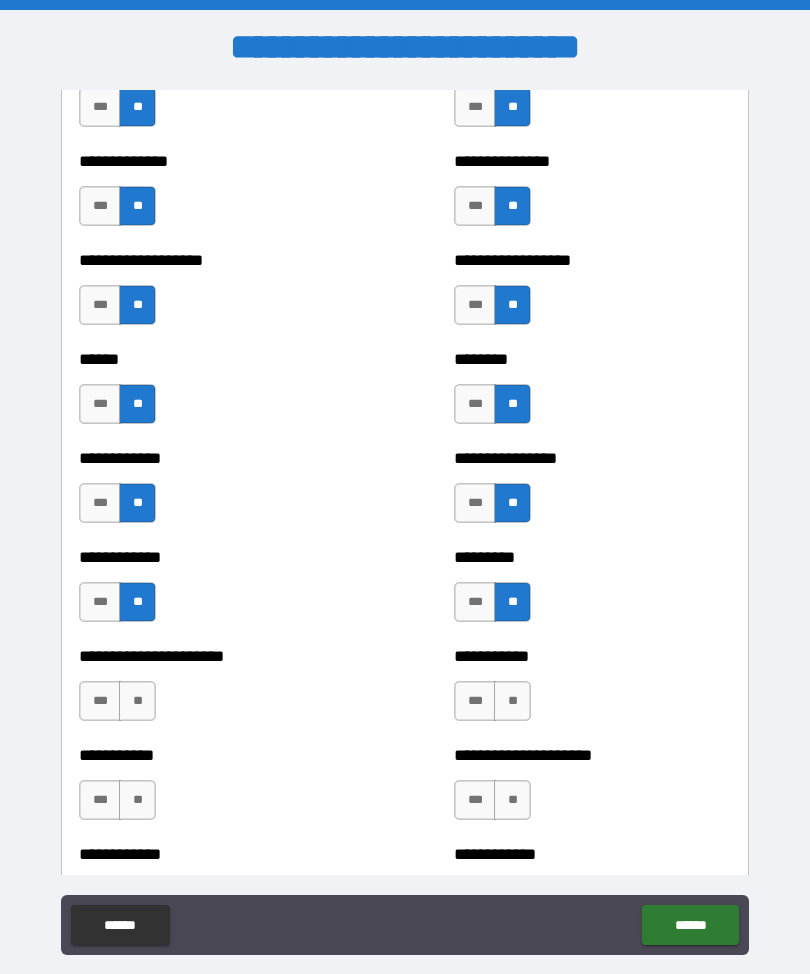 click on "**" at bounding box center (512, 701) 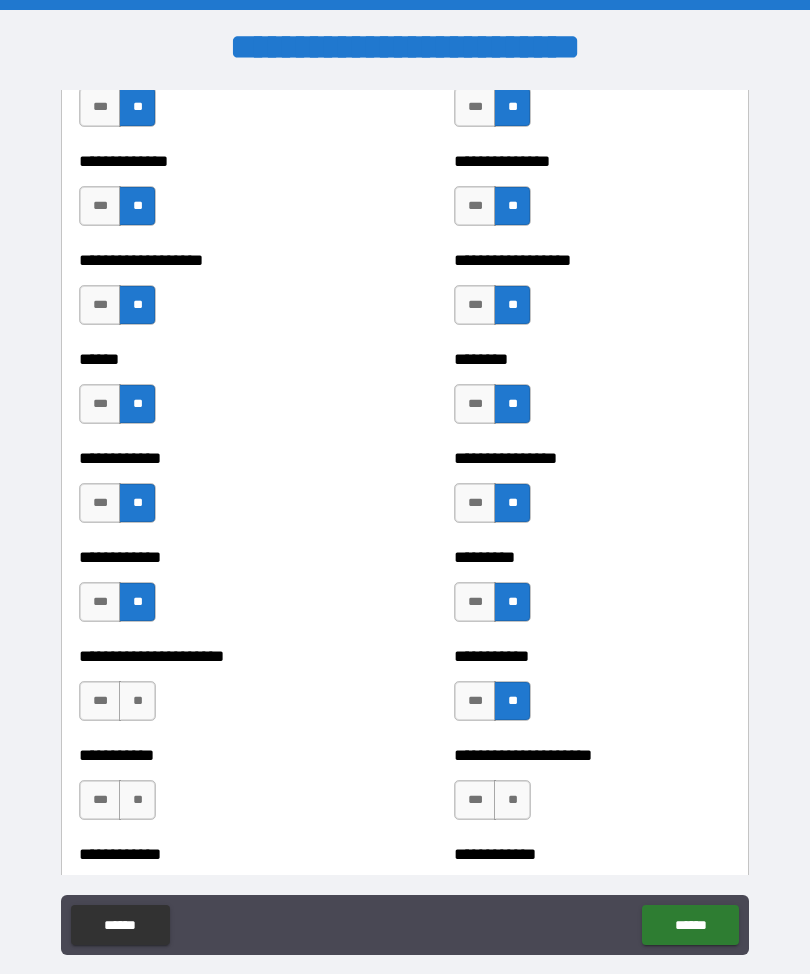 click on "**" at bounding box center (137, 701) 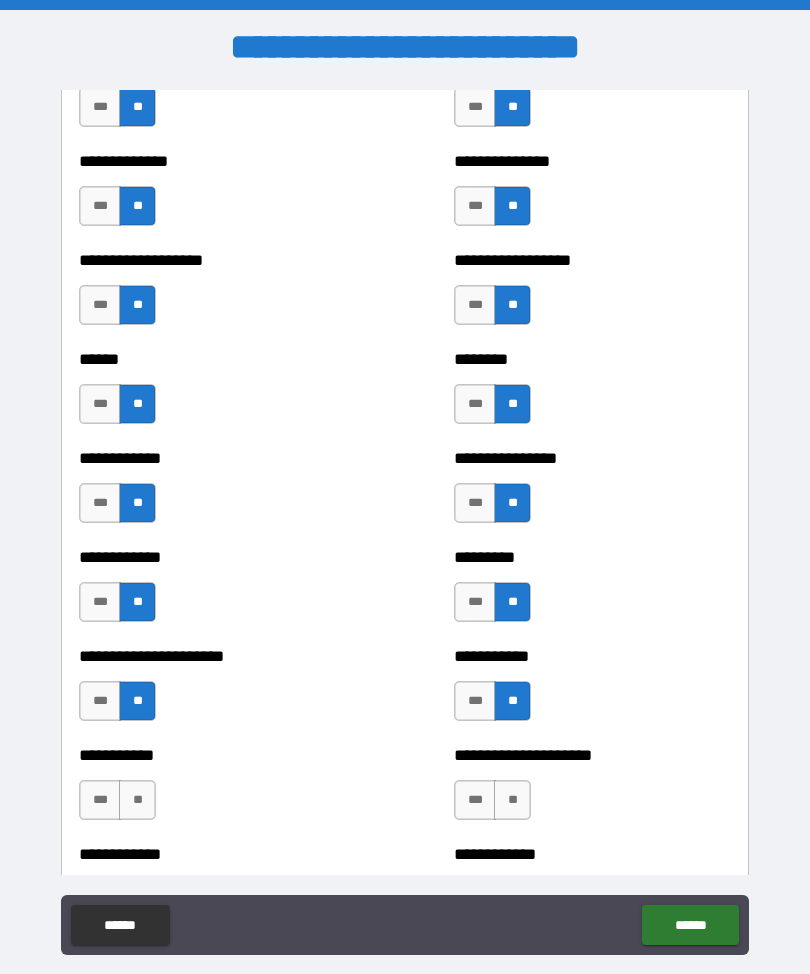 scroll, scrollTop: 4831, scrollLeft: 0, axis: vertical 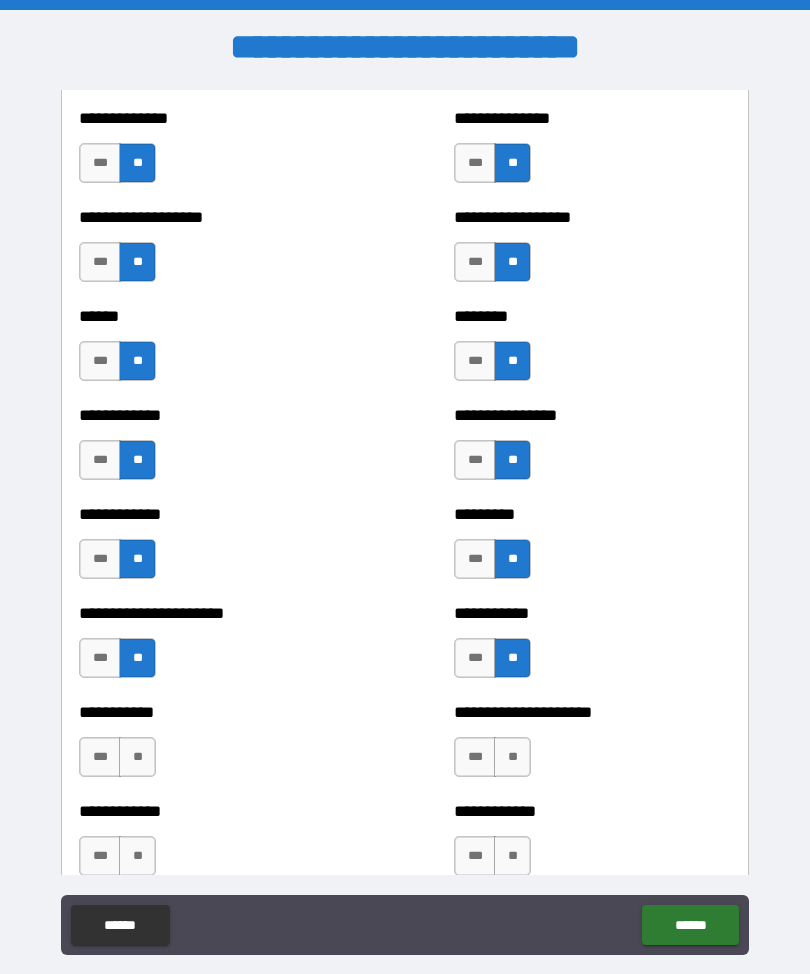 click on "**" at bounding box center (137, 757) 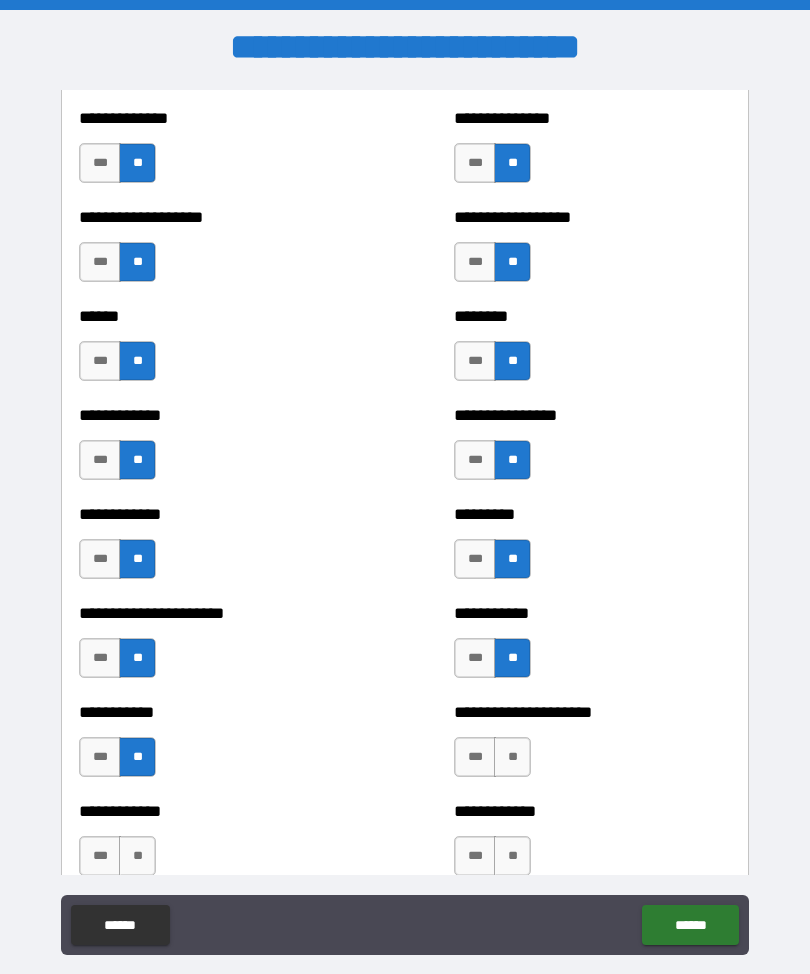 click on "**" at bounding box center (512, 757) 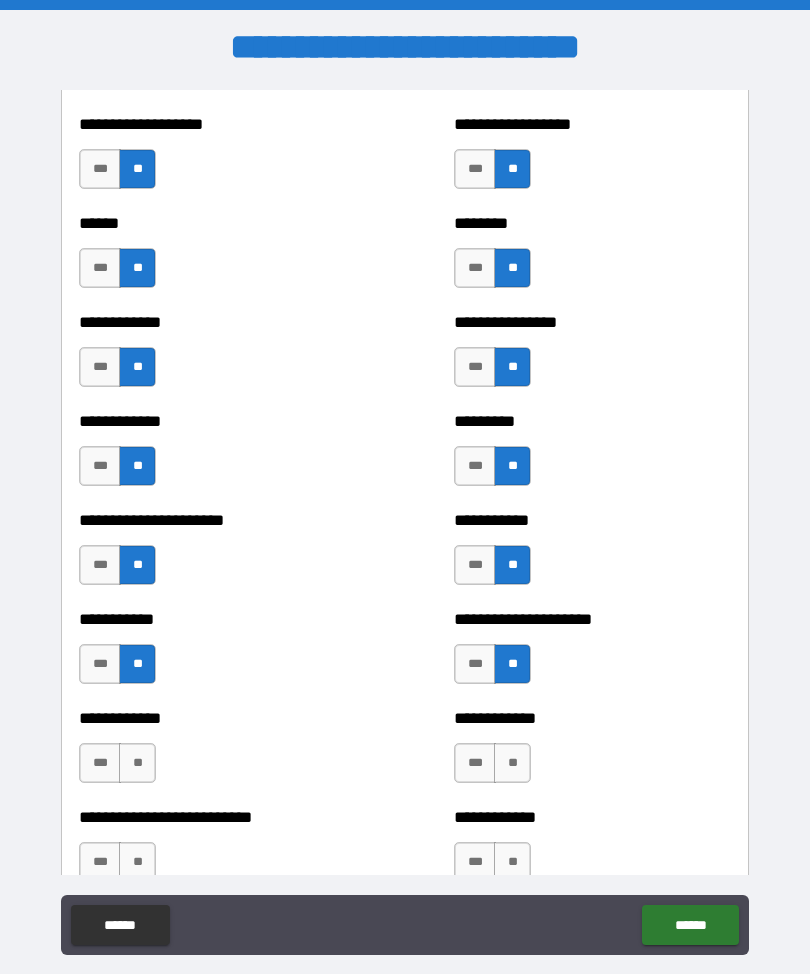 scroll, scrollTop: 4926, scrollLeft: 0, axis: vertical 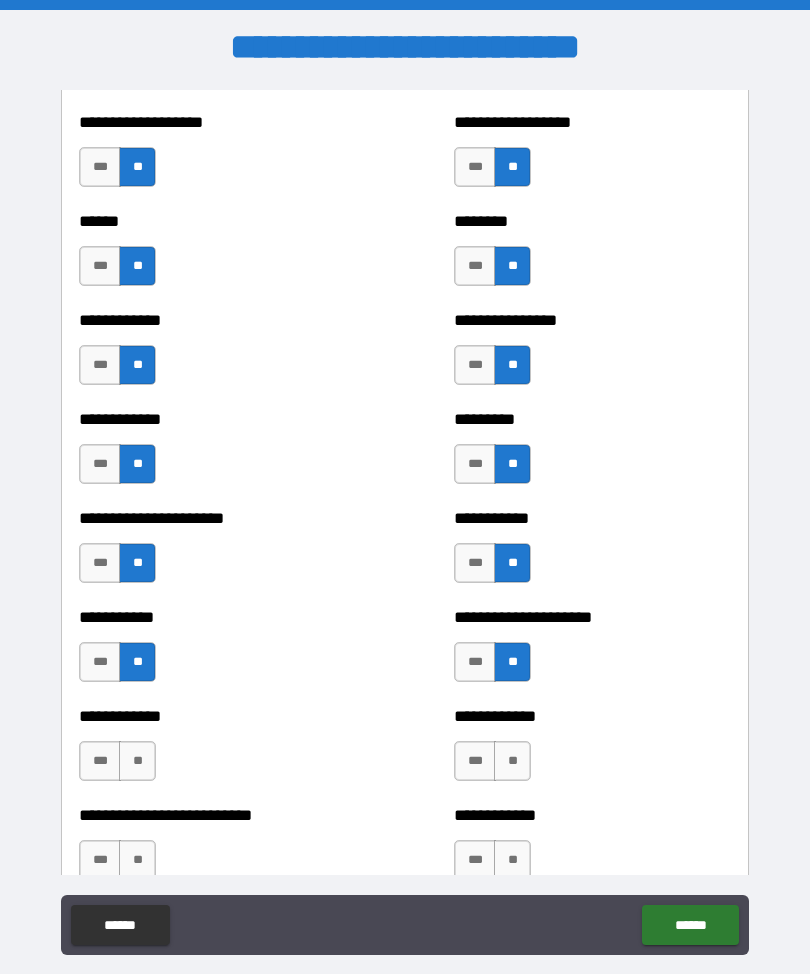 click on "**********" at bounding box center (592, 751) 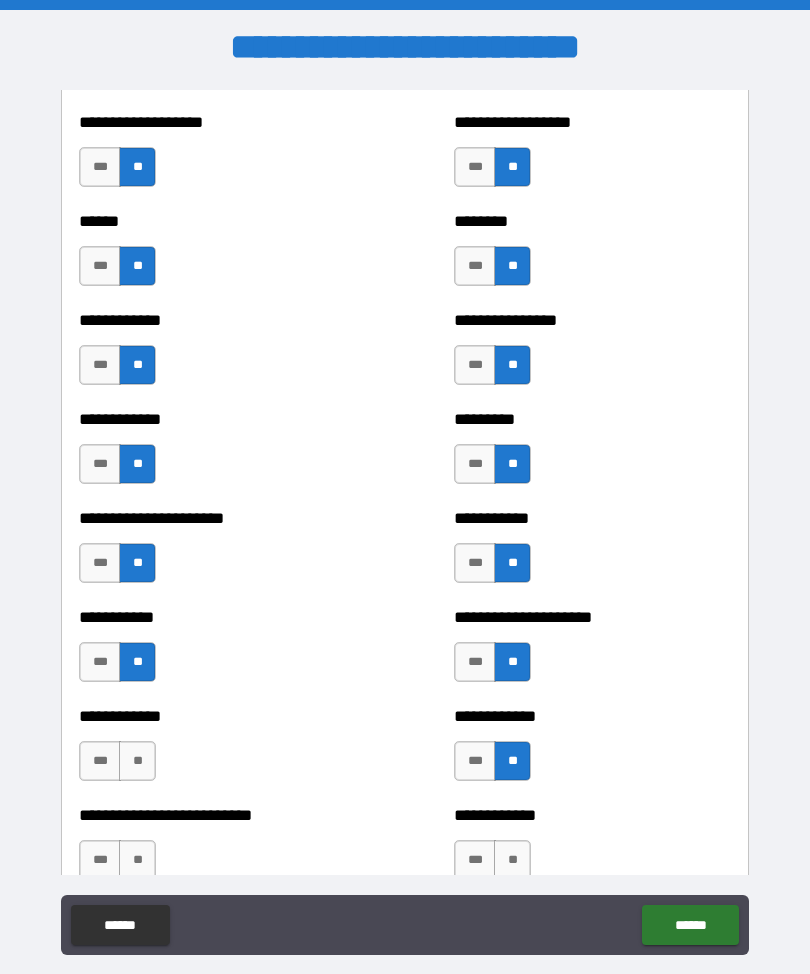 click on "**" at bounding box center [137, 761] 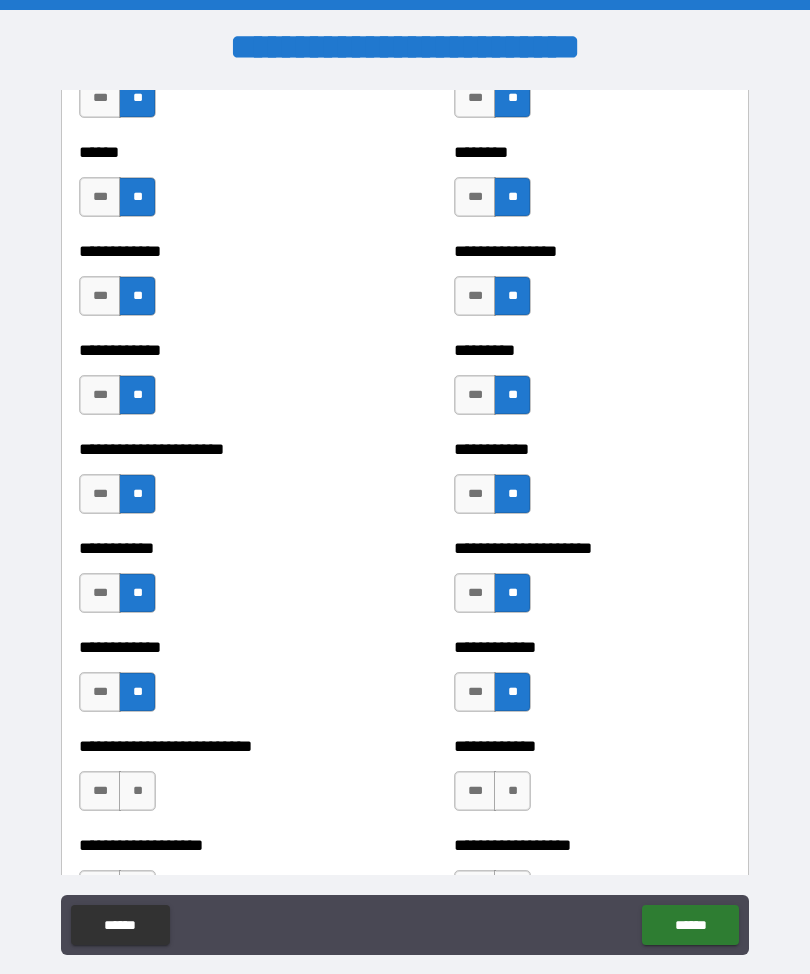 click on "**" at bounding box center [137, 791] 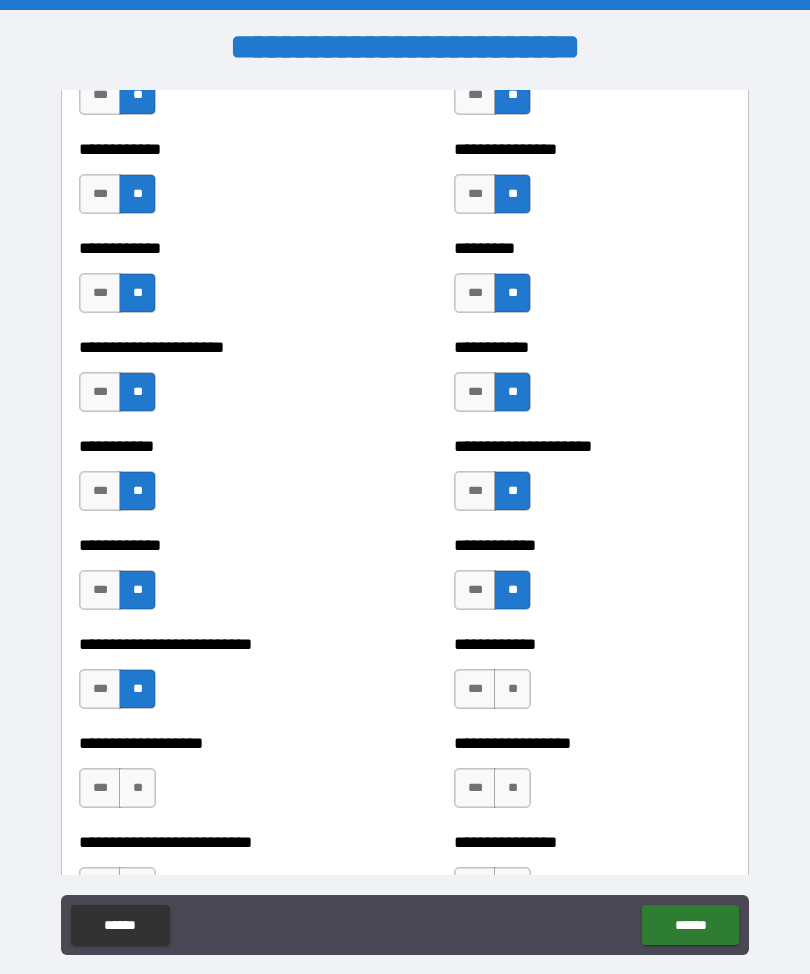 scroll, scrollTop: 5100, scrollLeft: 0, axis: vertical 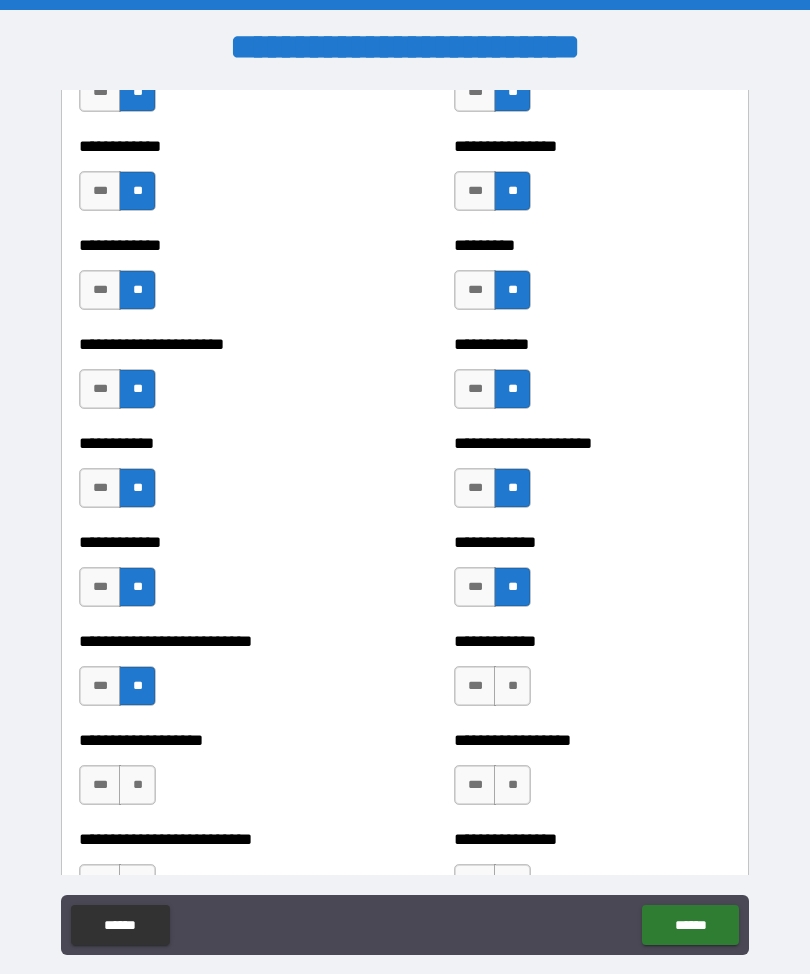 click on "**" at bounding box center [512, 686] 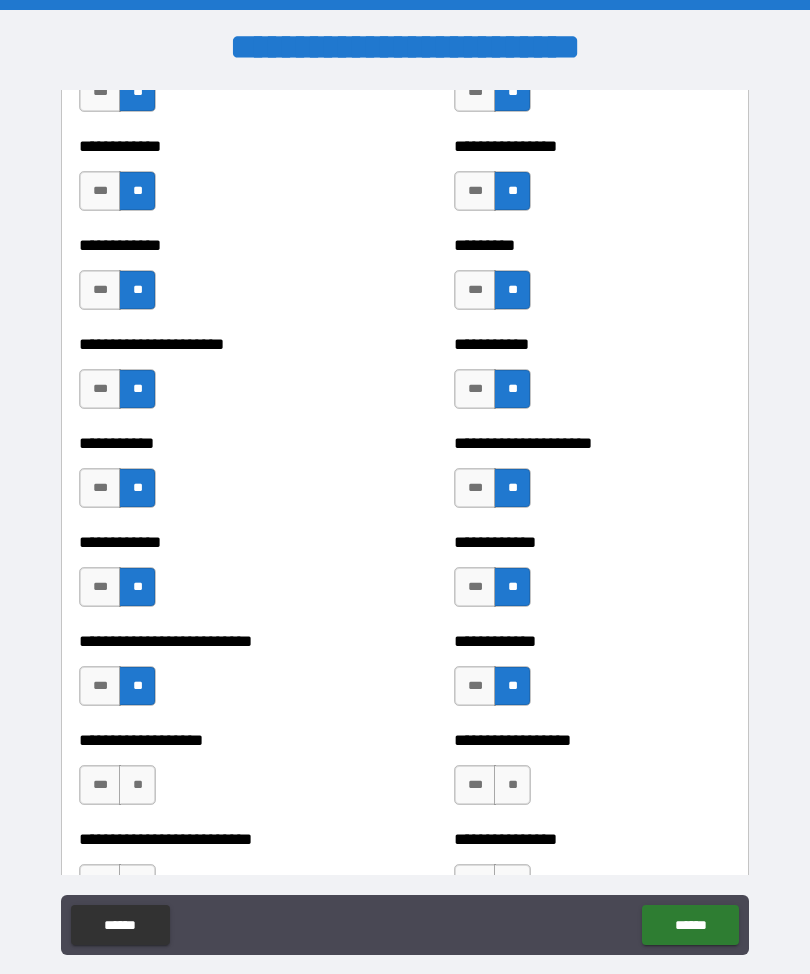 click on "**" at bounding box center [137, 785] 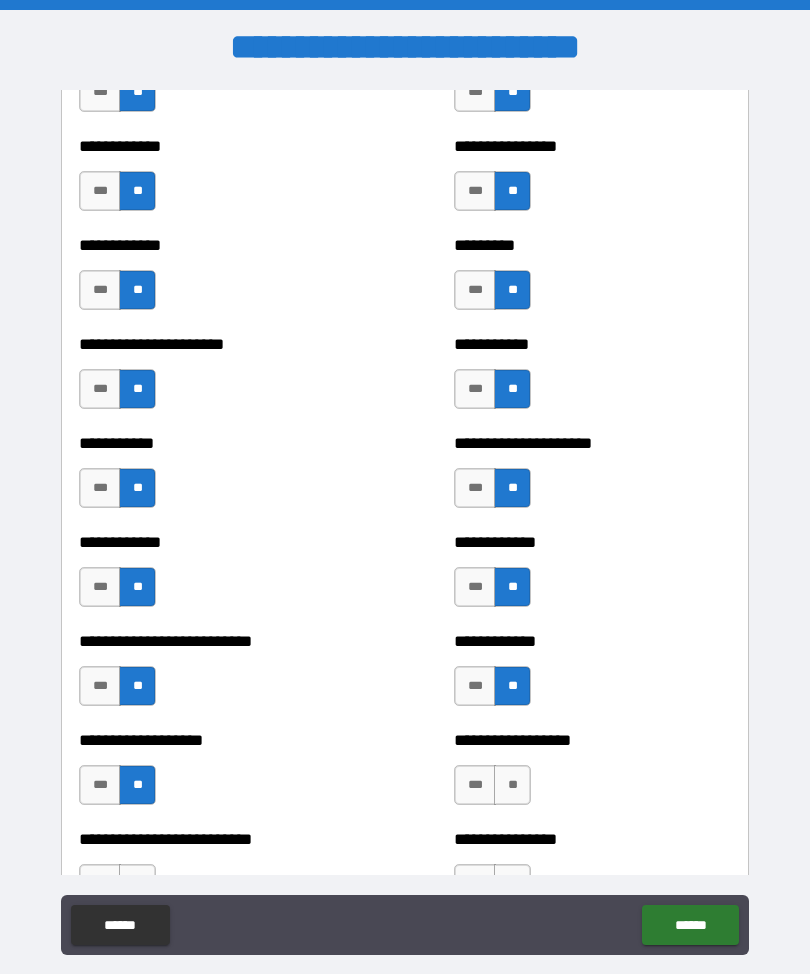 click on "**" at bounding box center (512, 785) 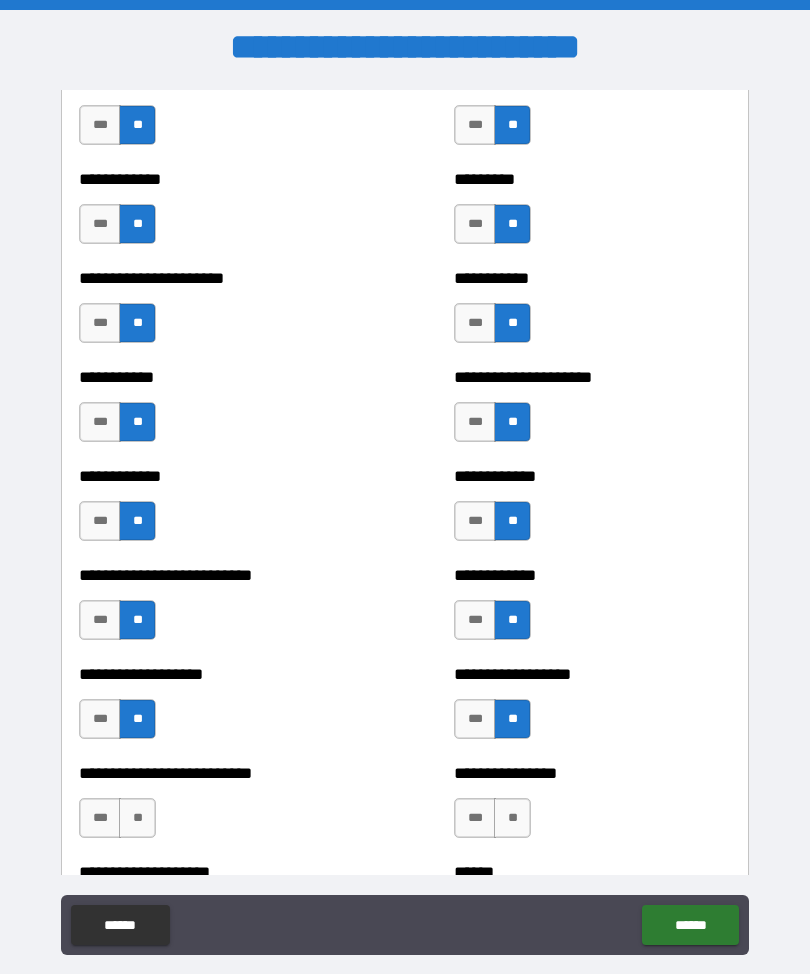scroll, scrollTop: 5201, scrollLeft: 0, axis: vertical 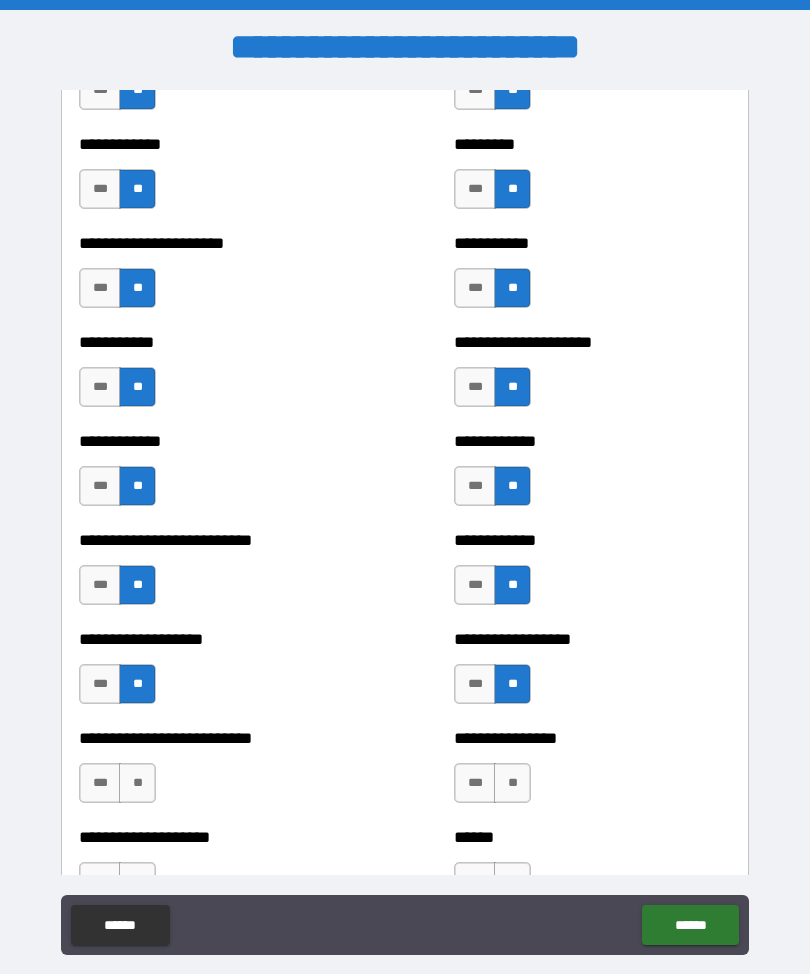 click on "**" at bounding box center (512, 783) 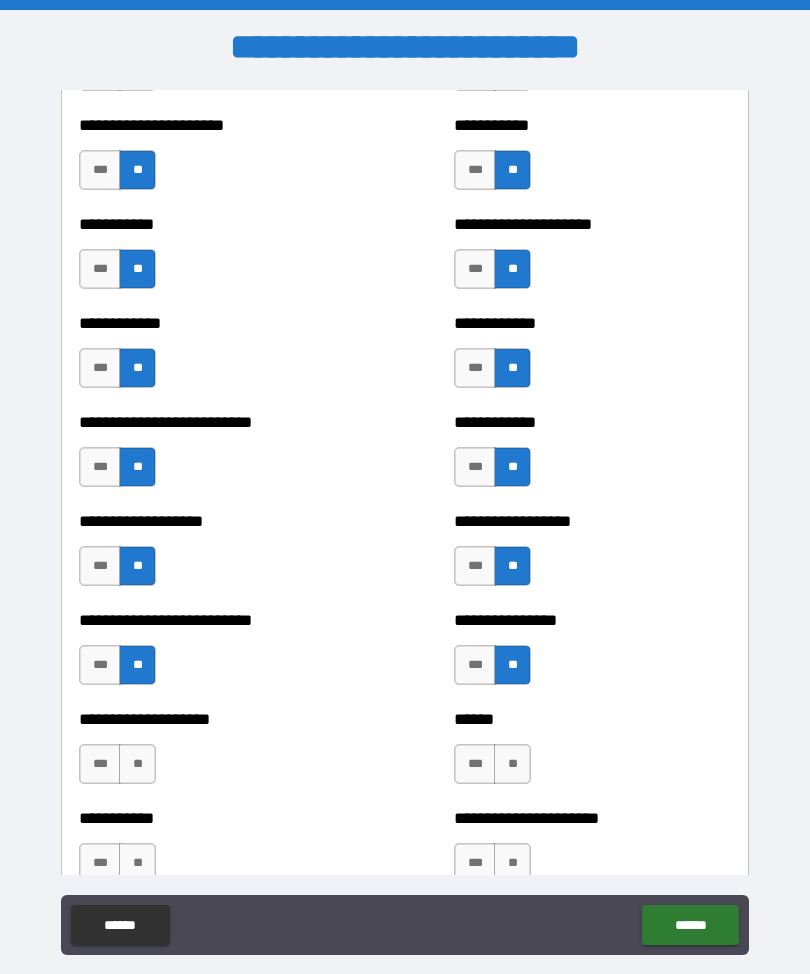 click on "**" at bounding box center [137, 764] 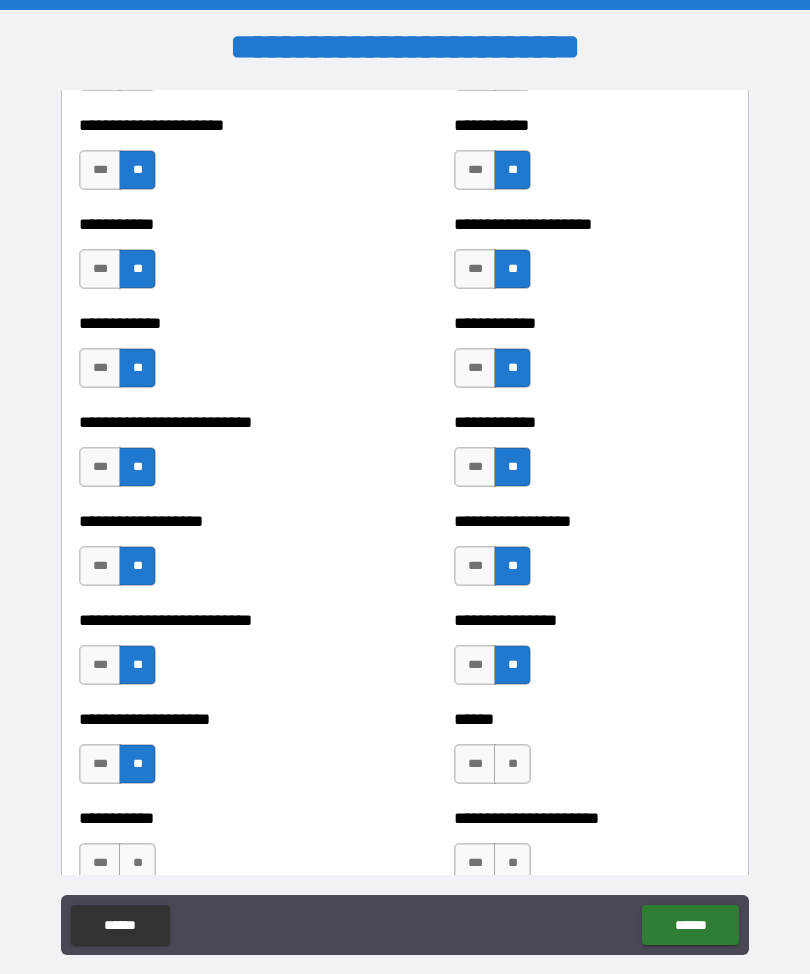 click on "**" at bounding box center [512, 764] 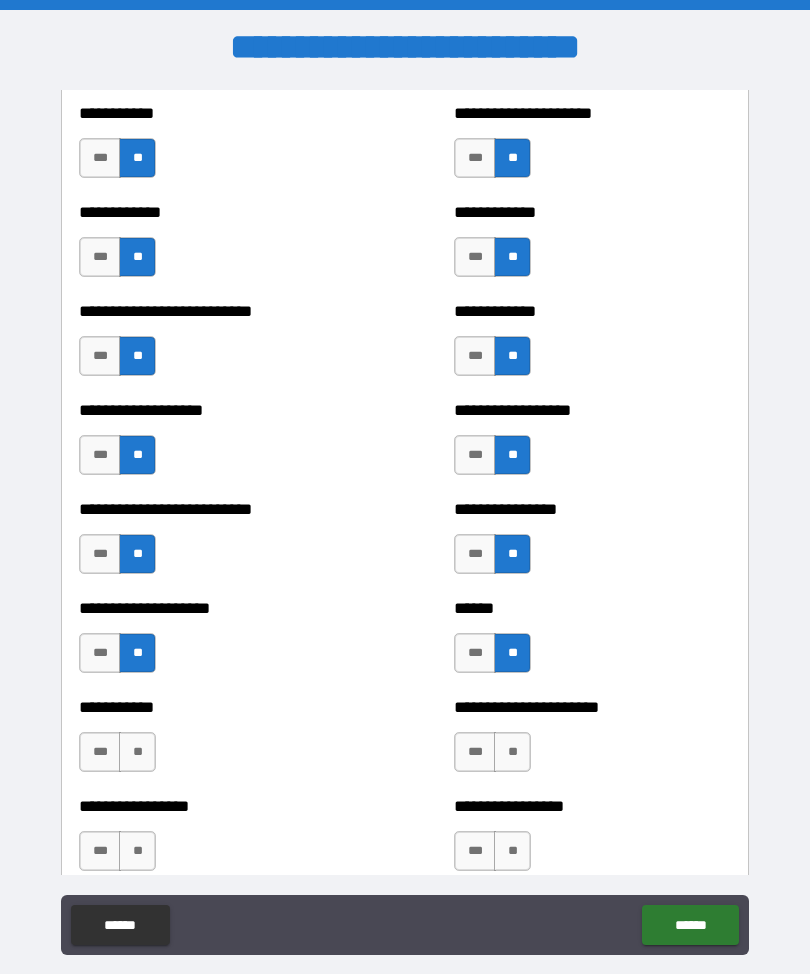 scroll, scrollTop: 5445, scrollLeft: 0, axis: vertical 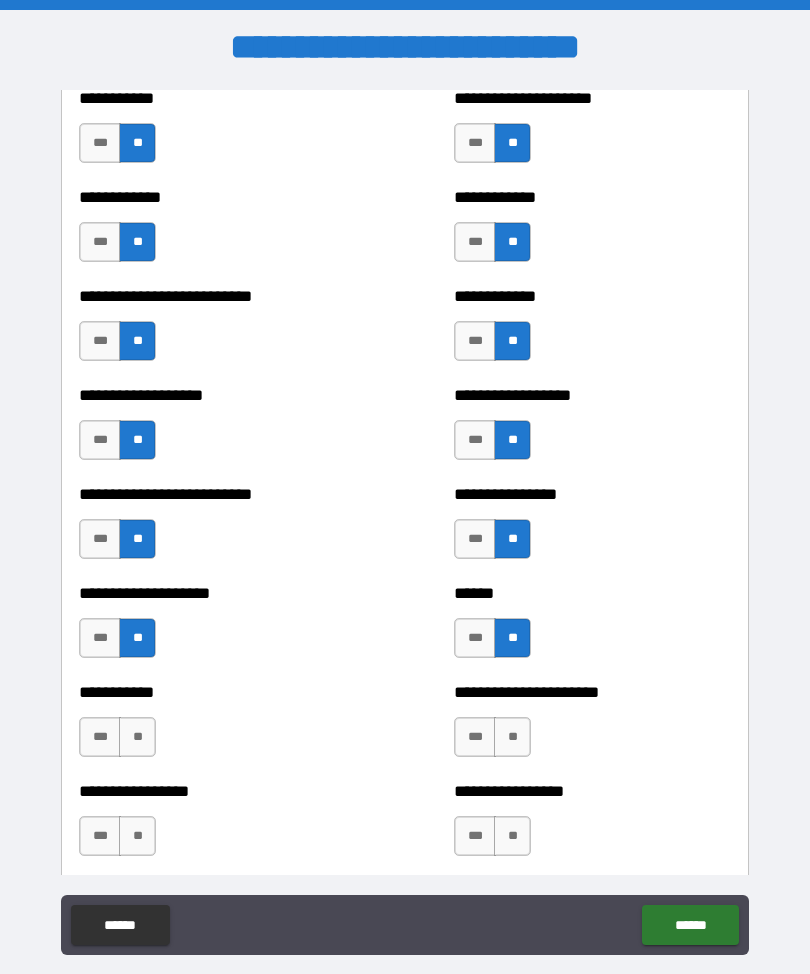 click on "**" at bounding box center (137, 737) 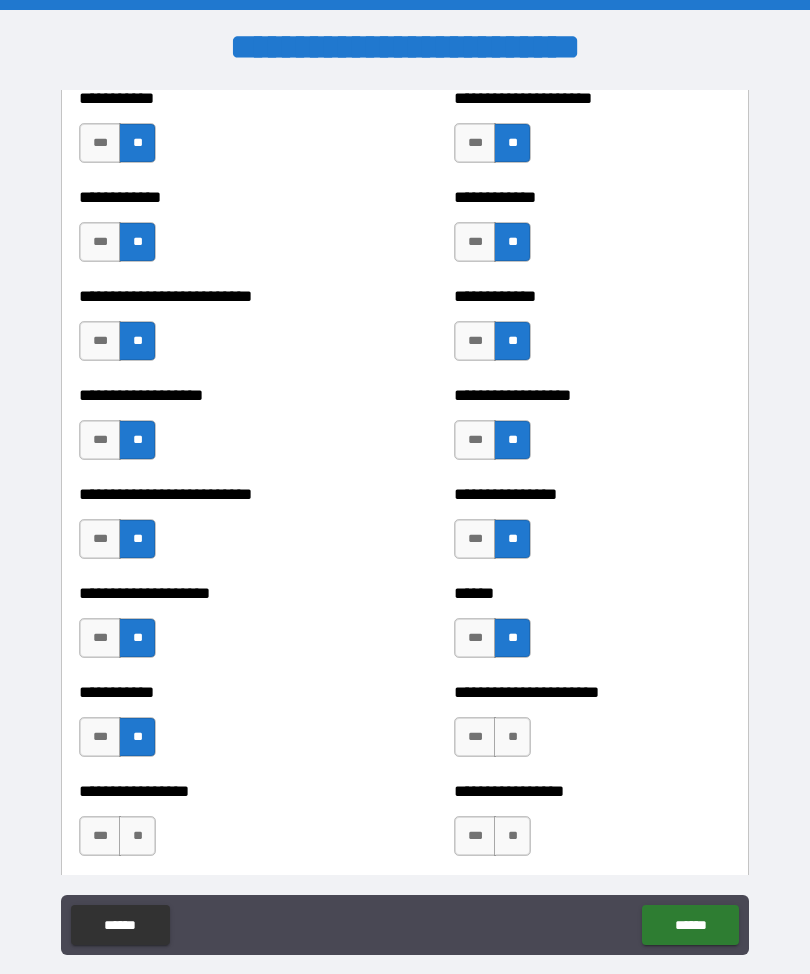 click on "**" at bounding box center [512, 737] 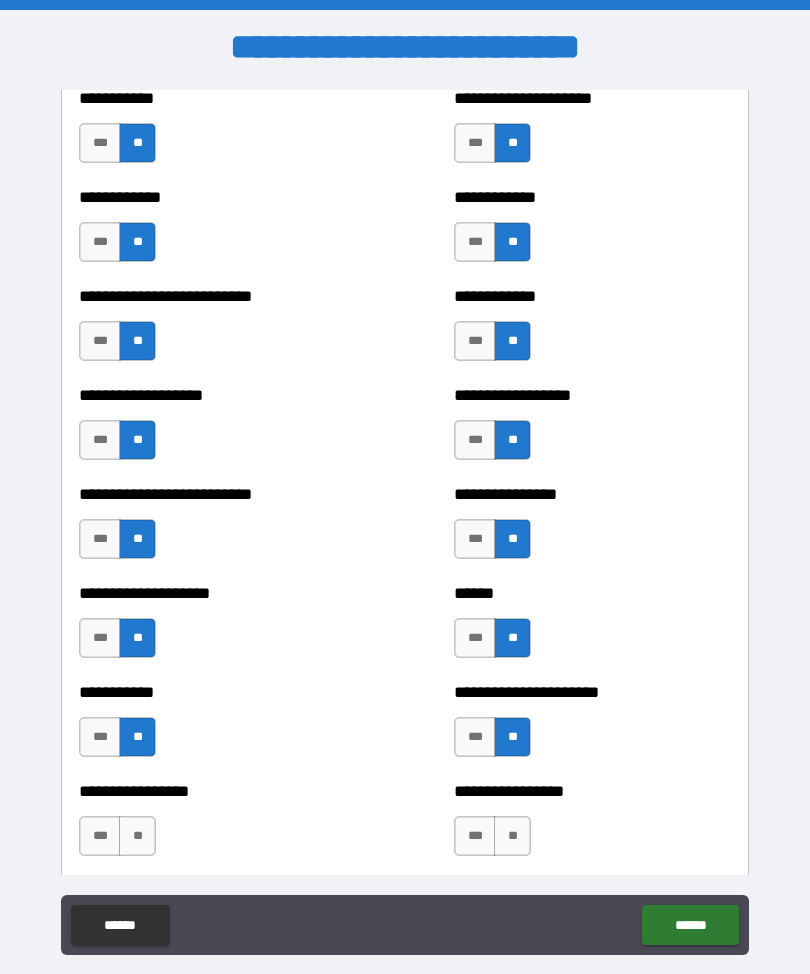 click on "**" at bounding box center [512, 836] 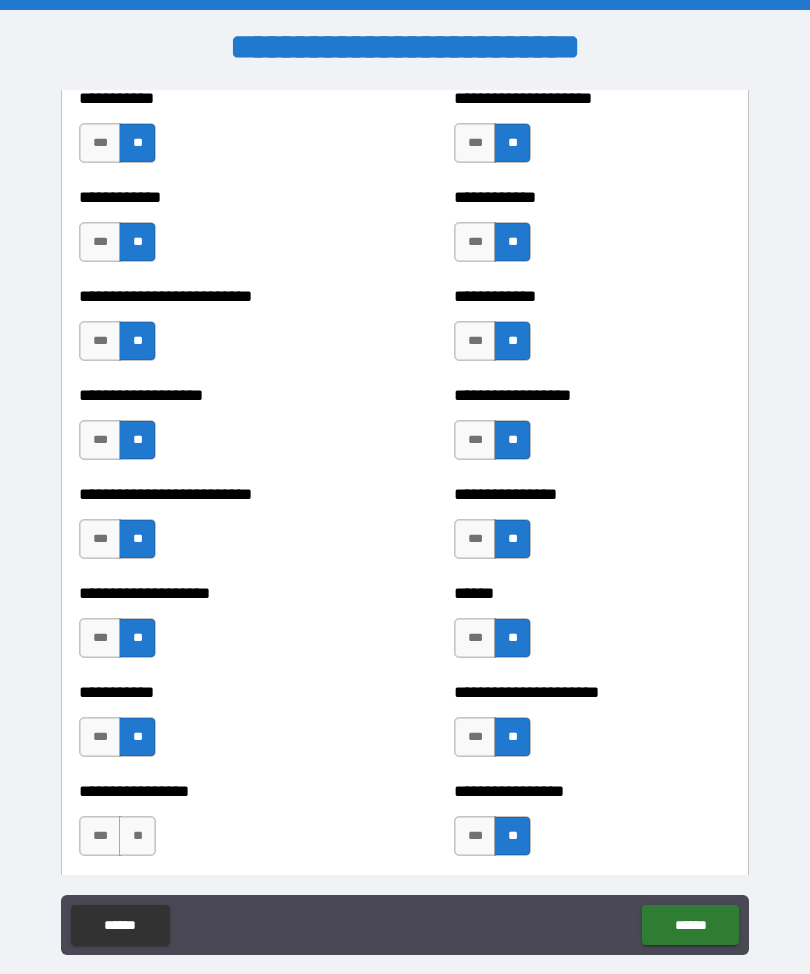 click on "**" at bounding box center [137, 836] 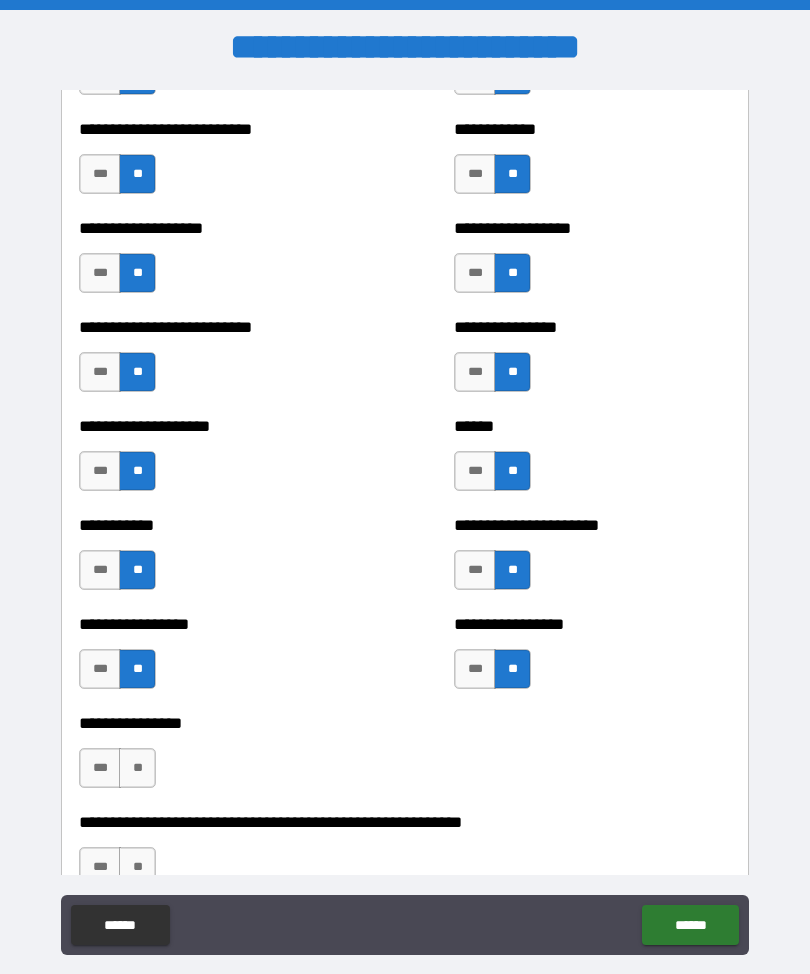 scroll, scrollTop: 5614, scrollLeft: 0, axis: vertical 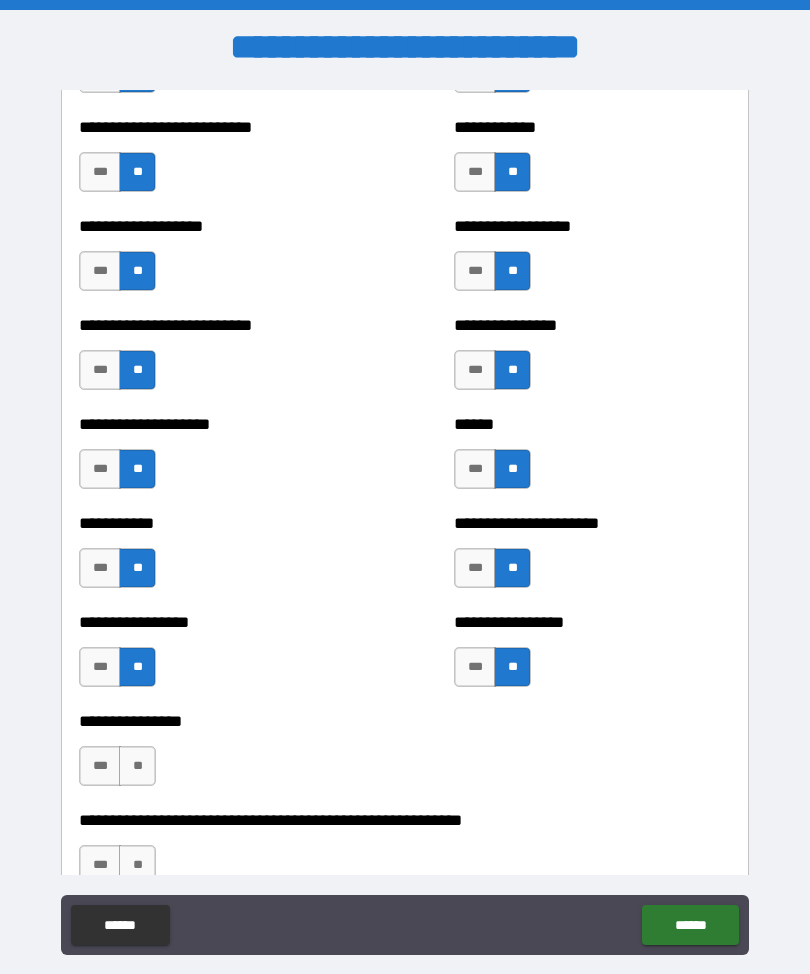 click on "**" at bounding box center [137, 766] 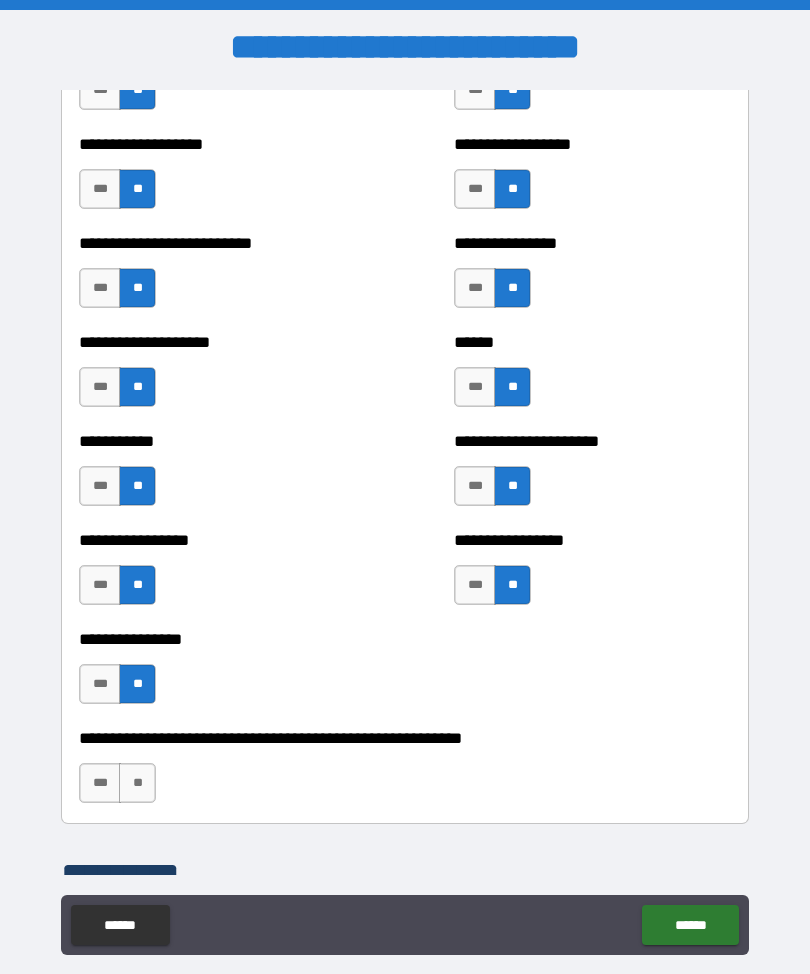 scroll, scrollTop: 5699, scrollLeft: 0, axis: vertical 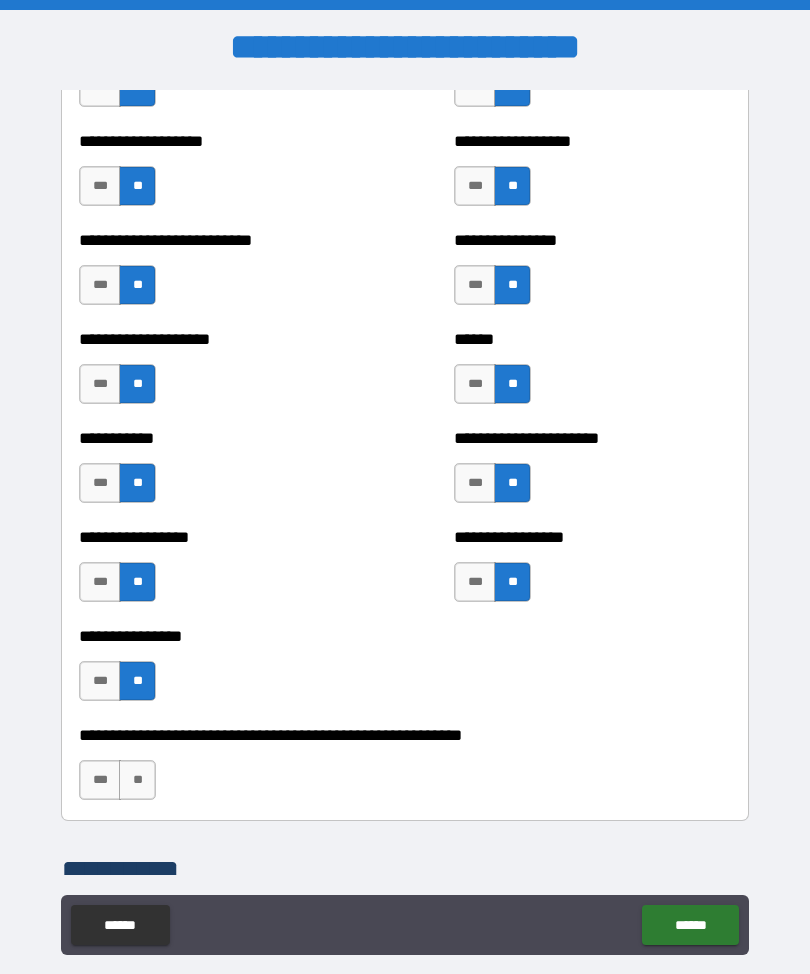 click on "**" at bounding box center (137, 780) 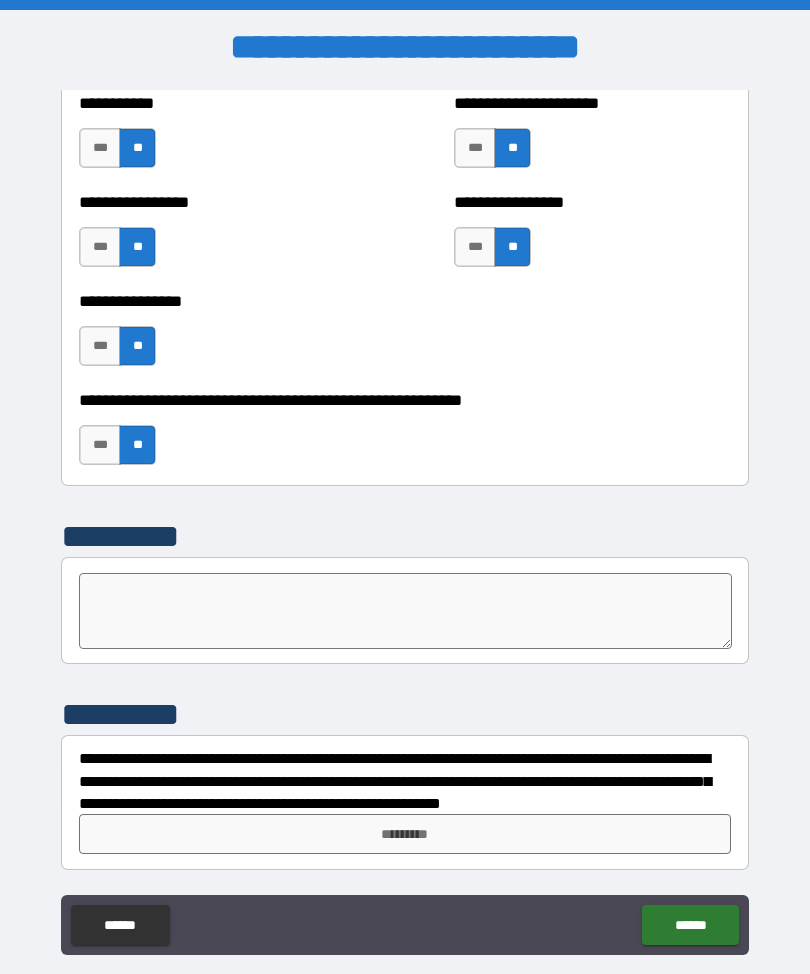 scroll, scrollTop: 6034, scrollLeft: 0, axis: vertical 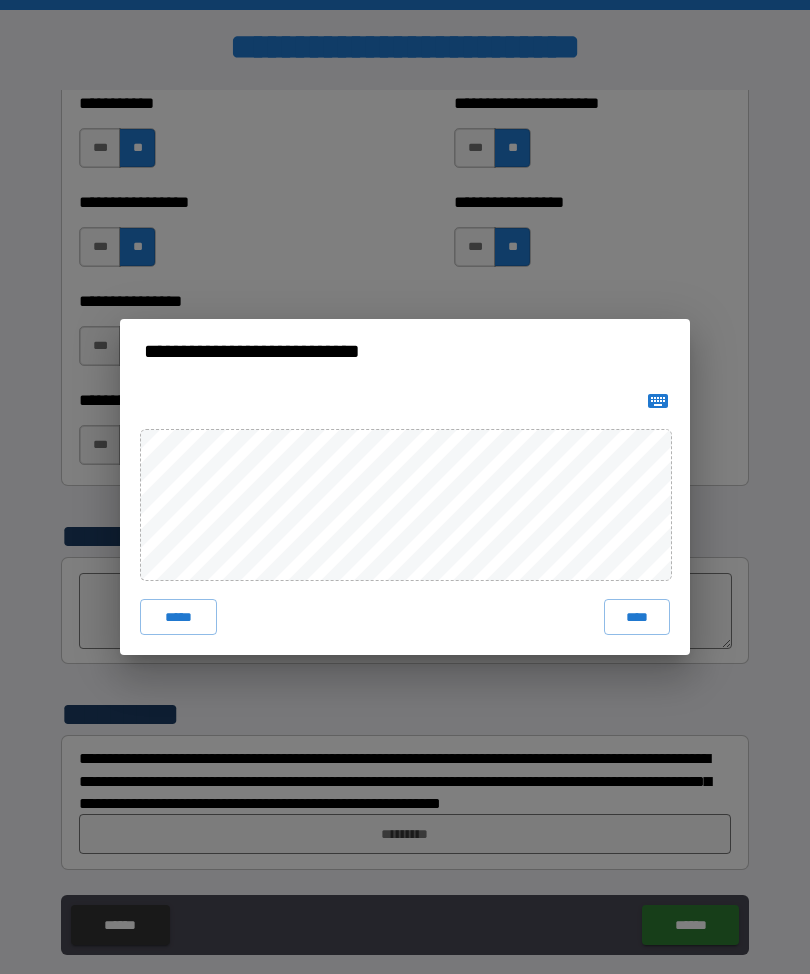 click on "****" at bounding box center [637, 617] 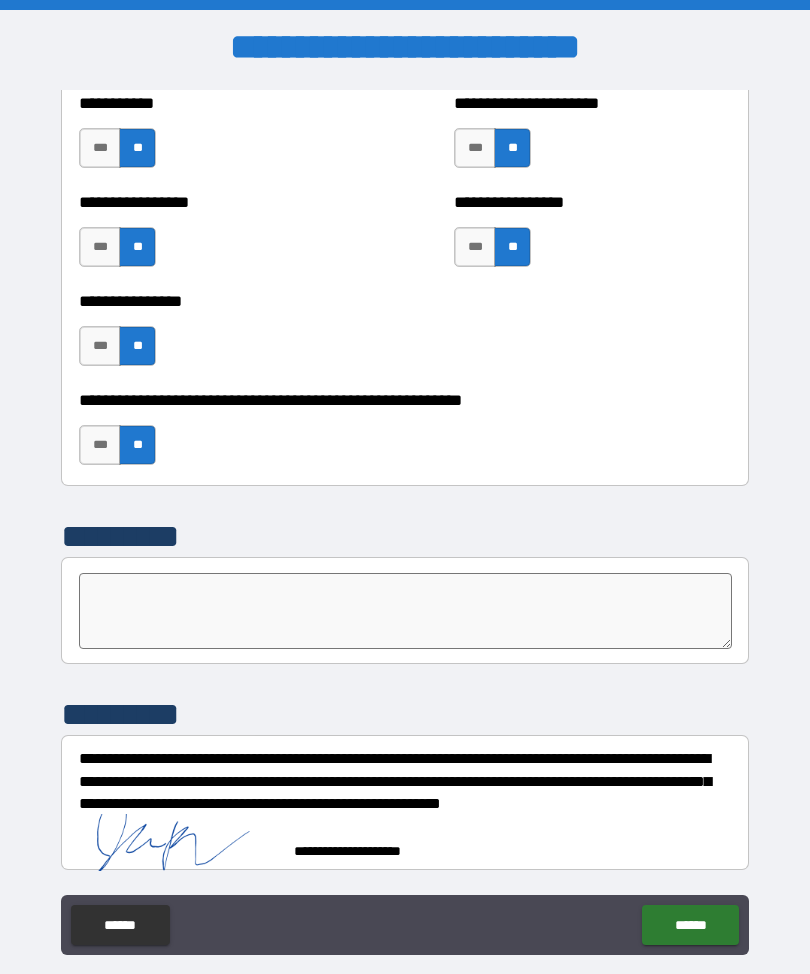 scroll, scrollTop: 6024, scrollLeft: 0, axis: vertical 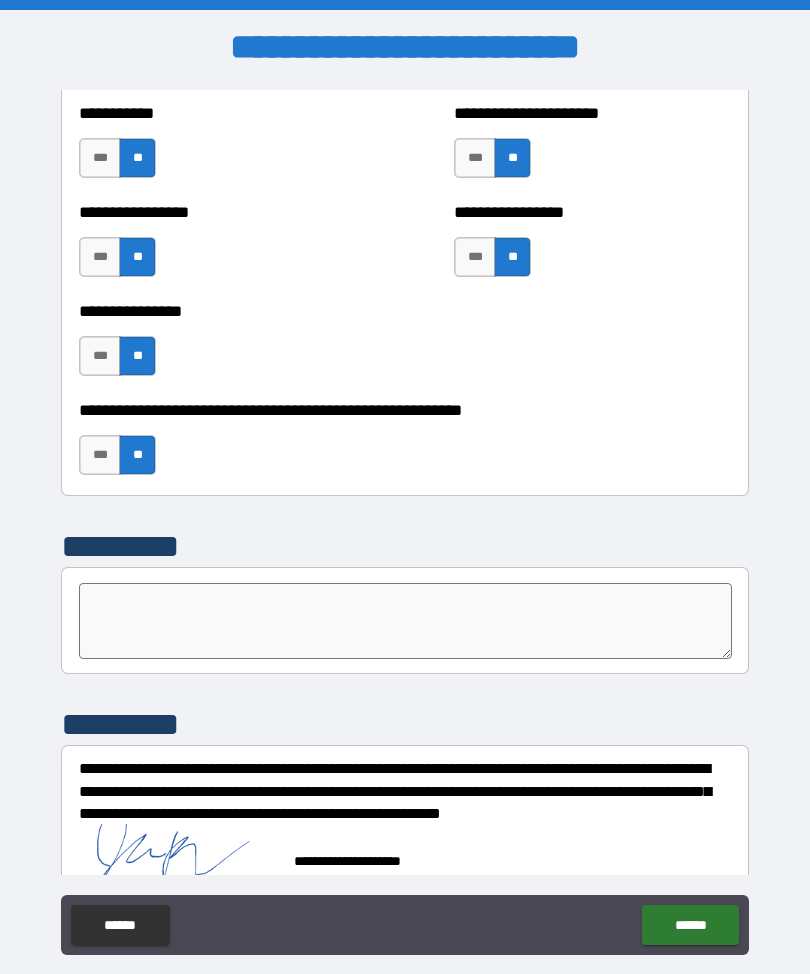 click on "******" at bounding box center (690, 925) 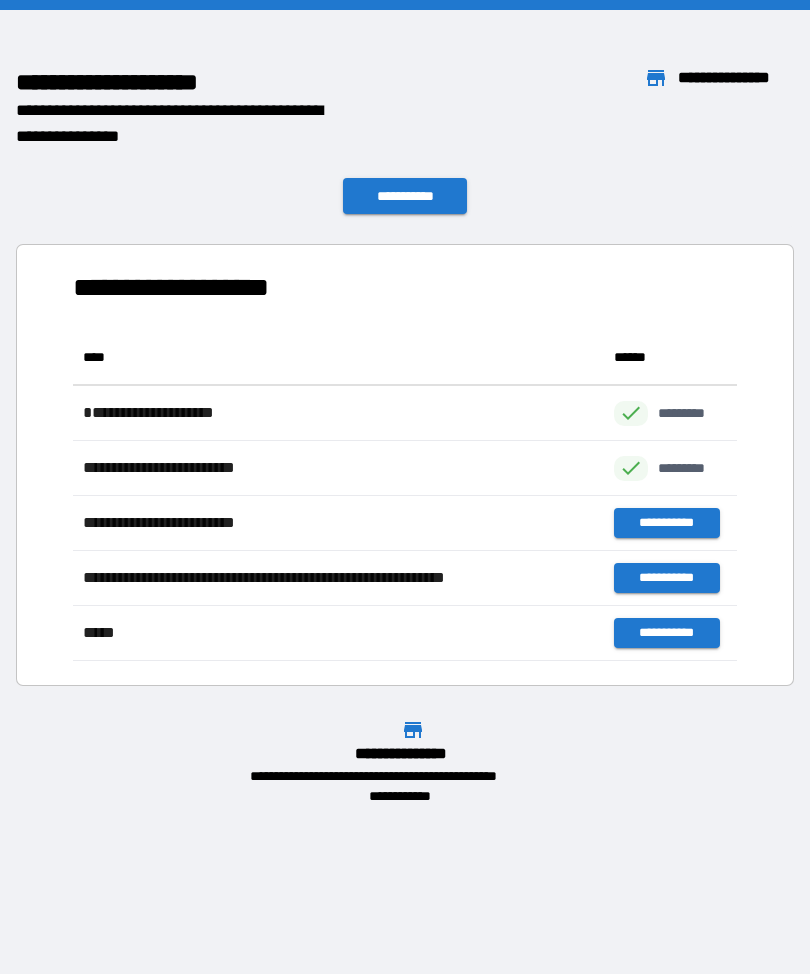 scroll, scrollTop: 331, scrollLeft: 664, axis: both 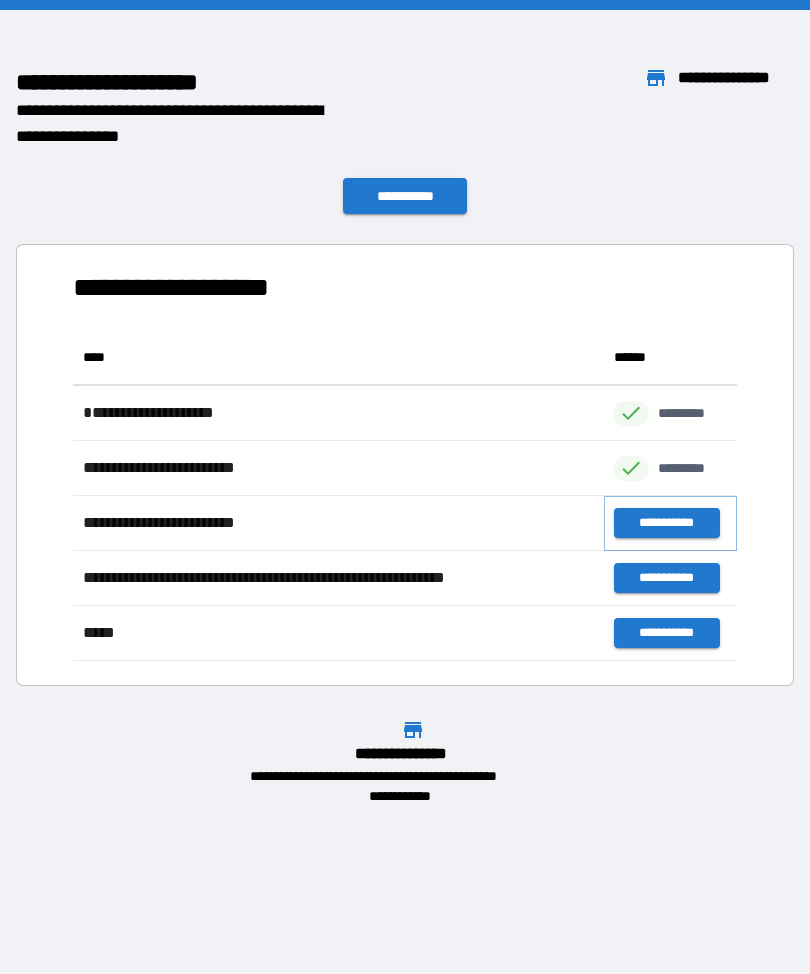 click on "**********" at bounding box center [666, 523] 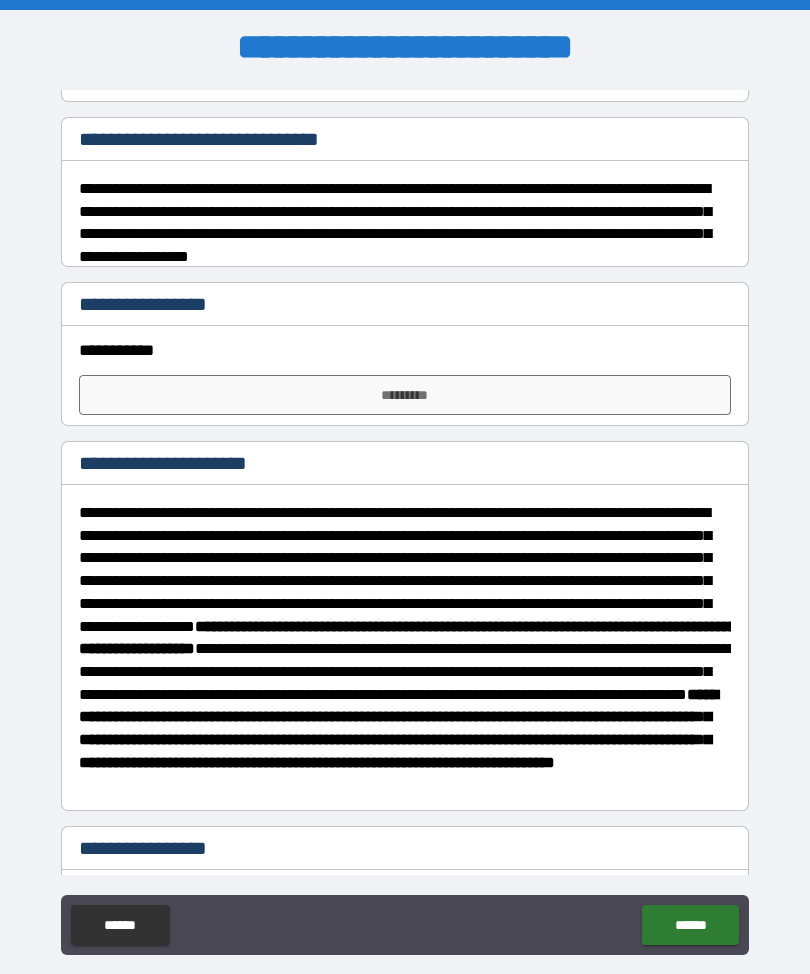 scroll, scrollTop: 410, scrollLeft: 0, axis: vertical 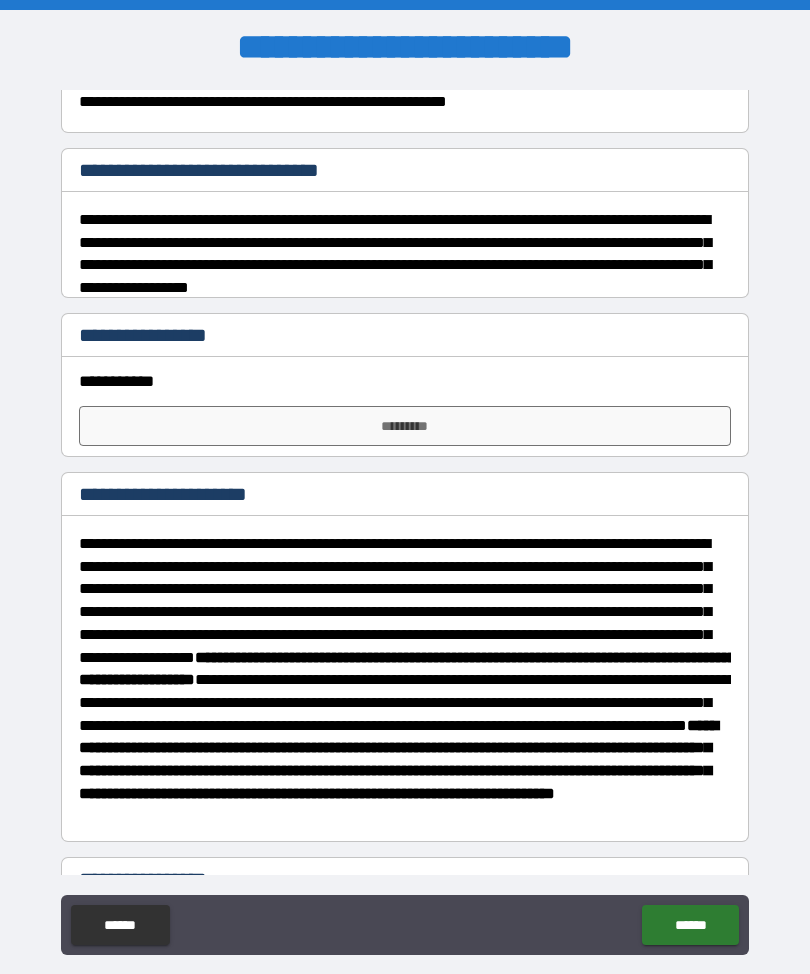 click on "*********" at bounding box center (405, 426) 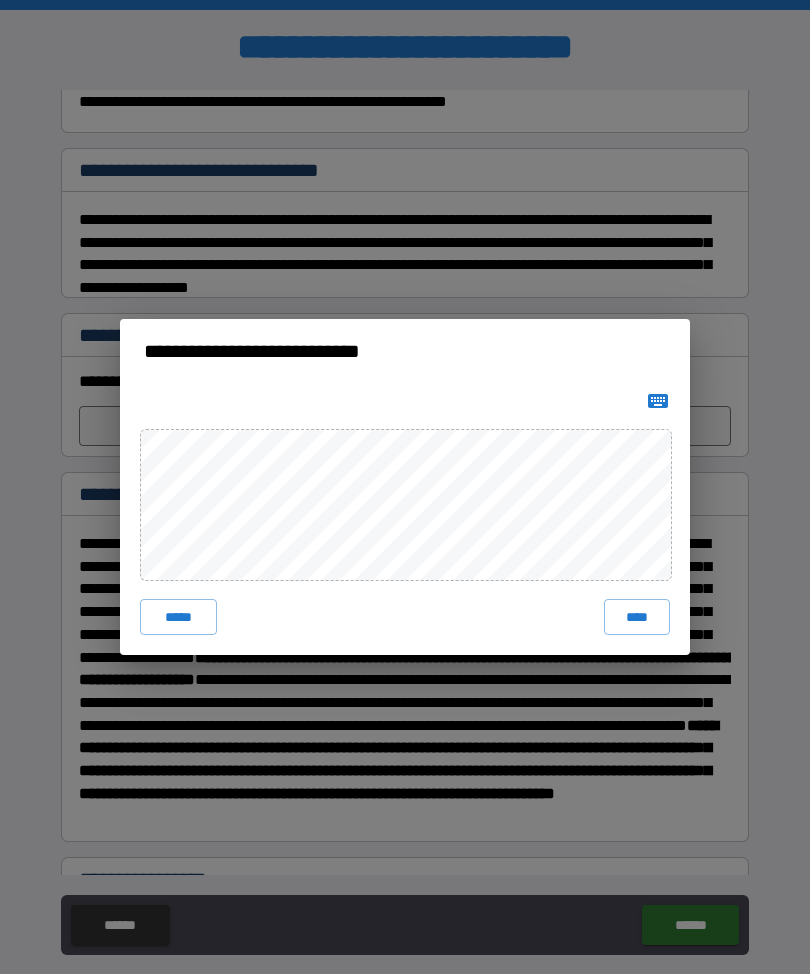 click on "****" at bounding box center (637, 617) 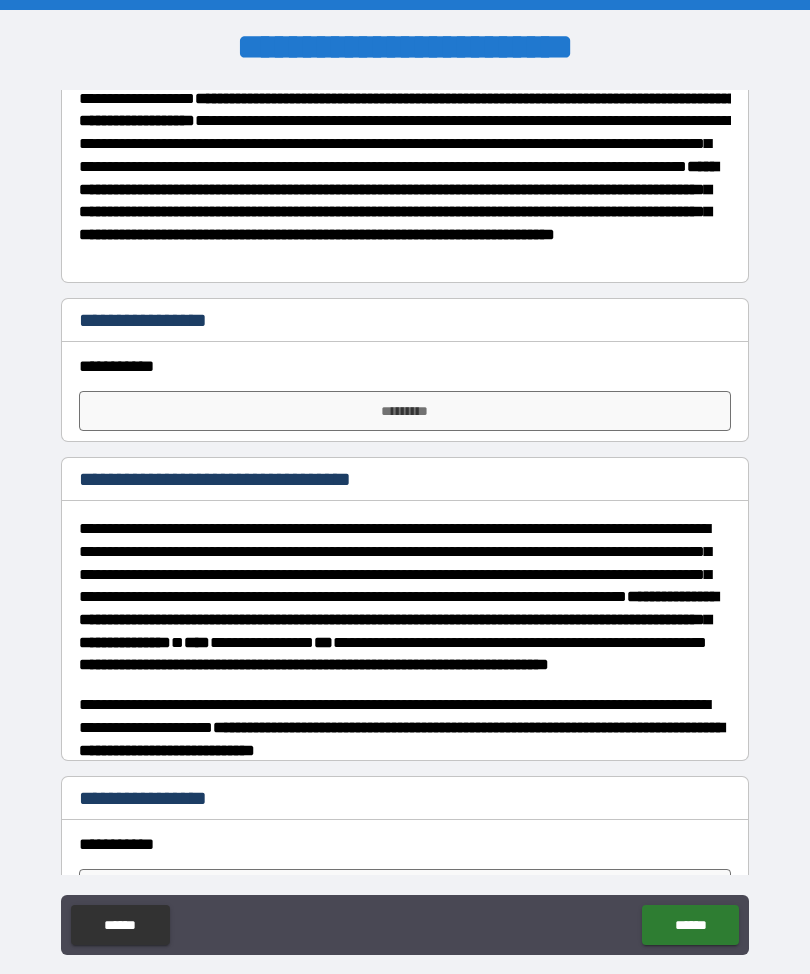 scroll, scrollTop: 986, scrollLeft: 0, axis: vertical 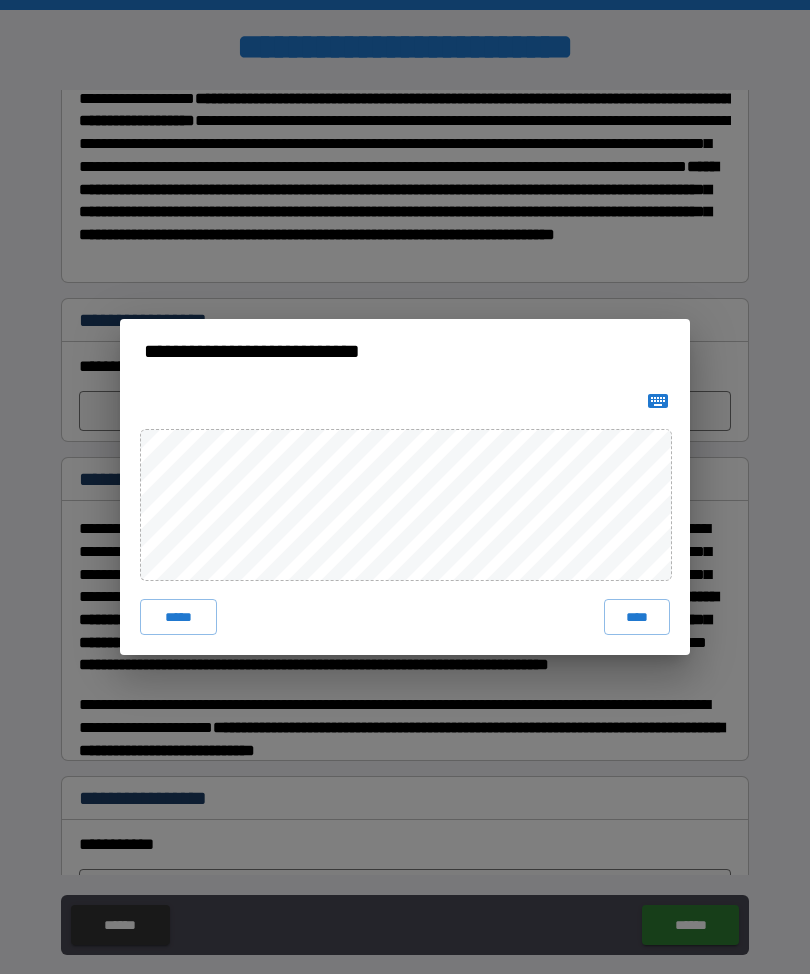 click on "*****" at bounding box center (178, 617) 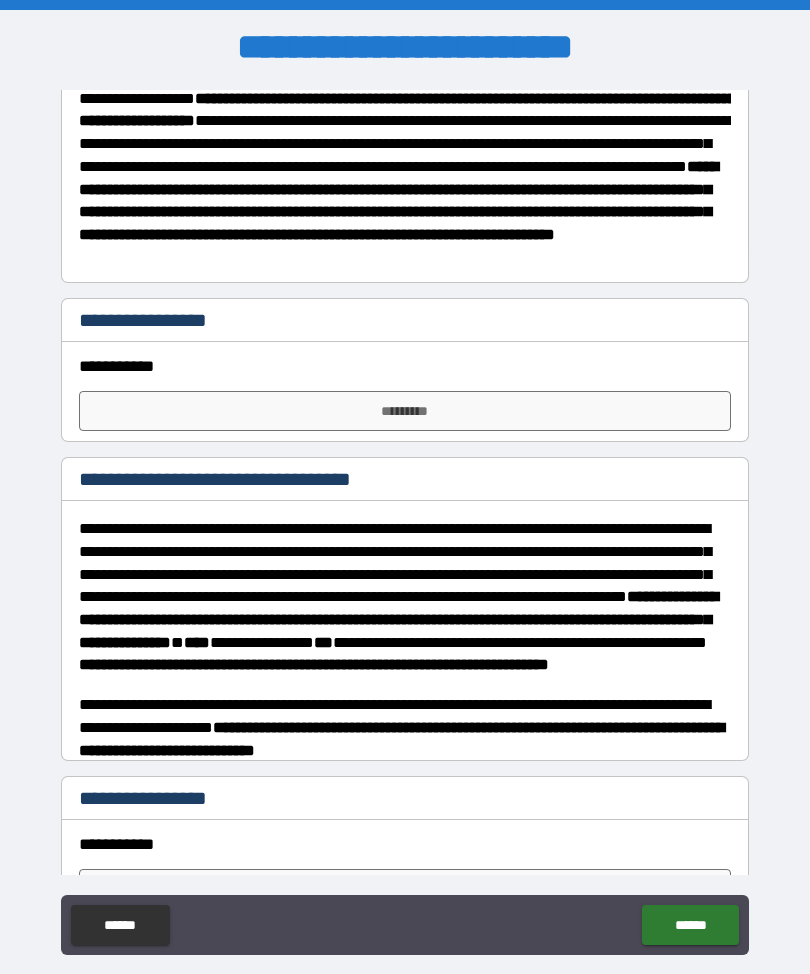 click on "*********" at bounding box center [405, 411] 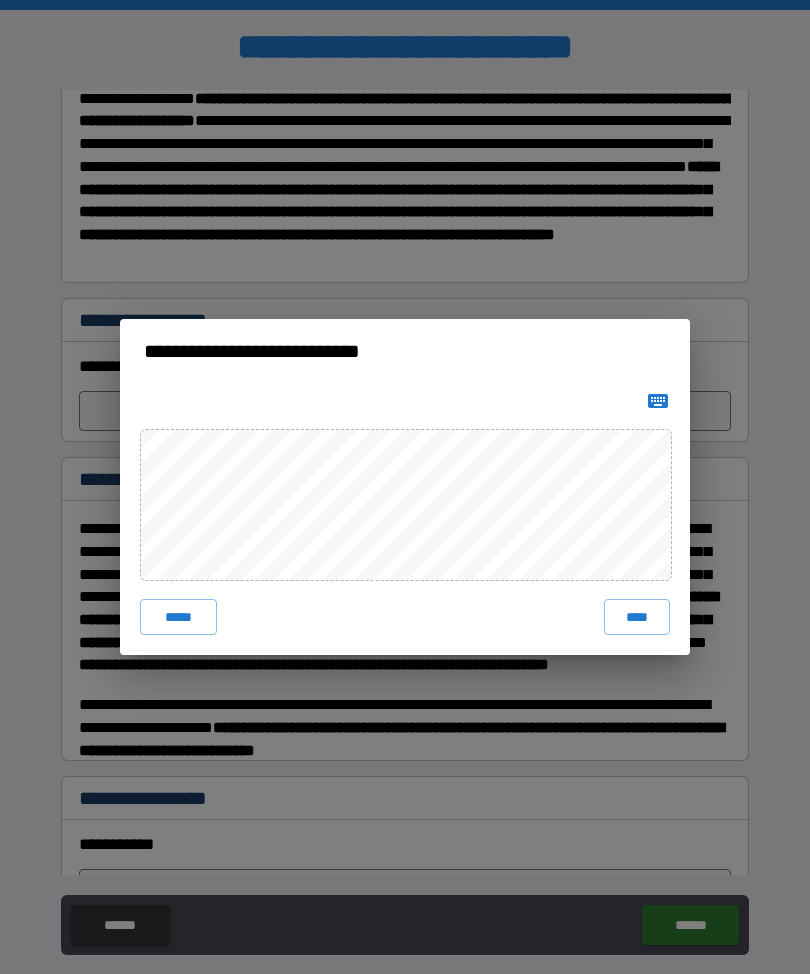 click on "****" at bounding box center (637, 617) 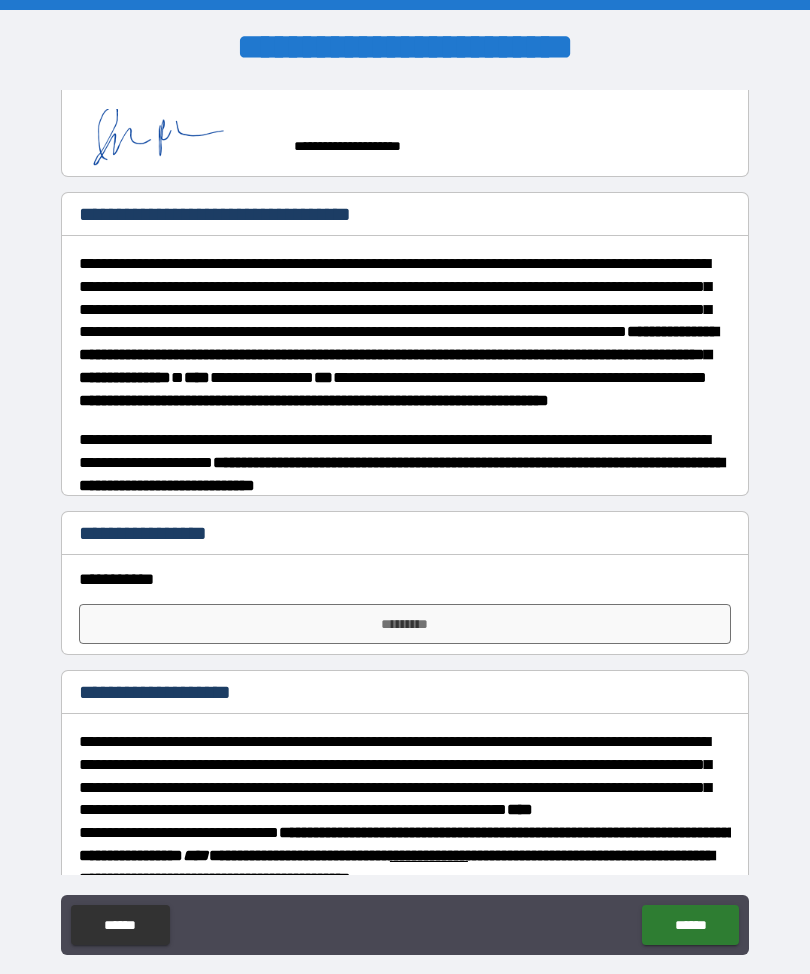 scroll, scrollTop: 1275, scrollLeft: 0, axis: vertical 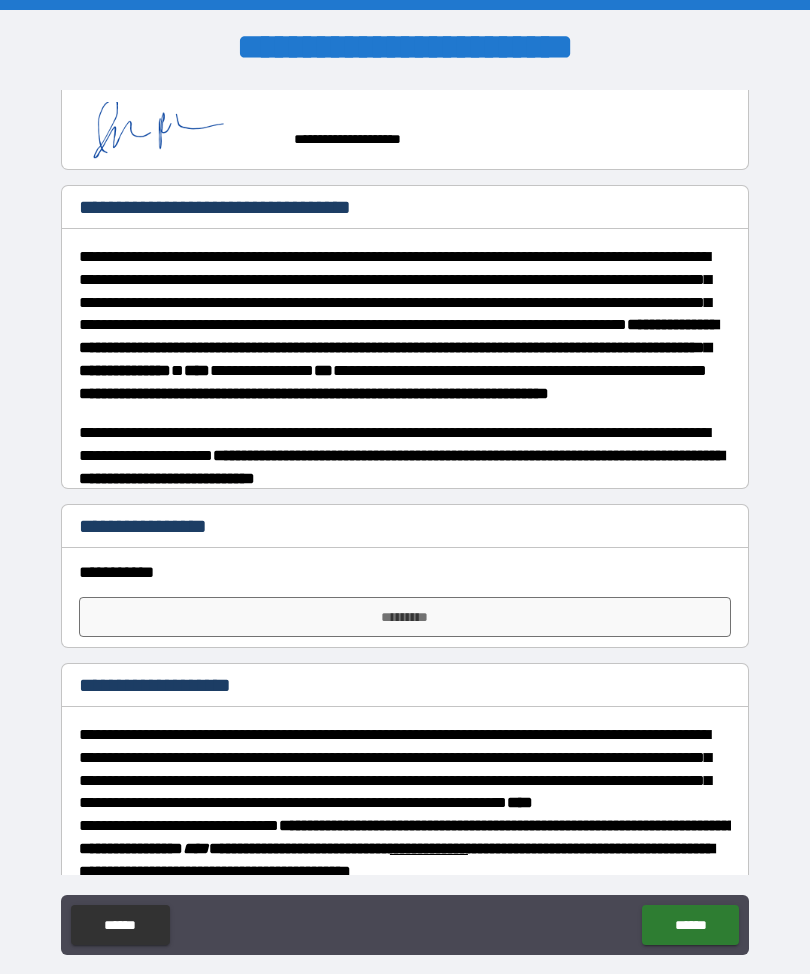 click on "*********" at bounding box center (405, 617) 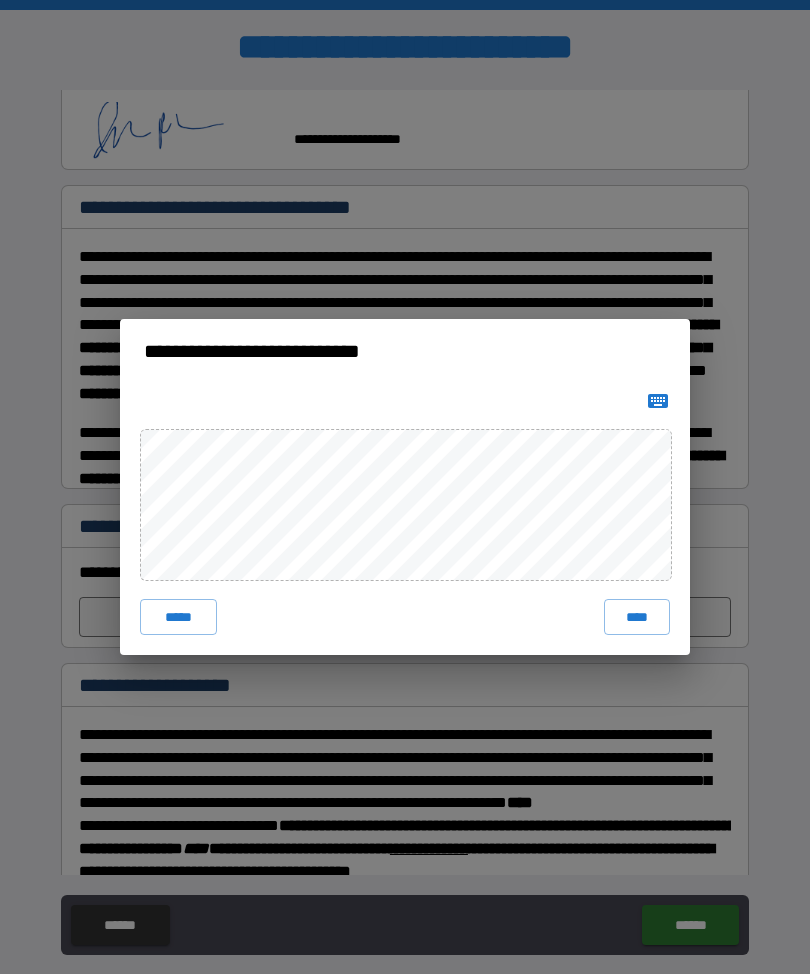 click on "****" at bounding box center (637, 617) 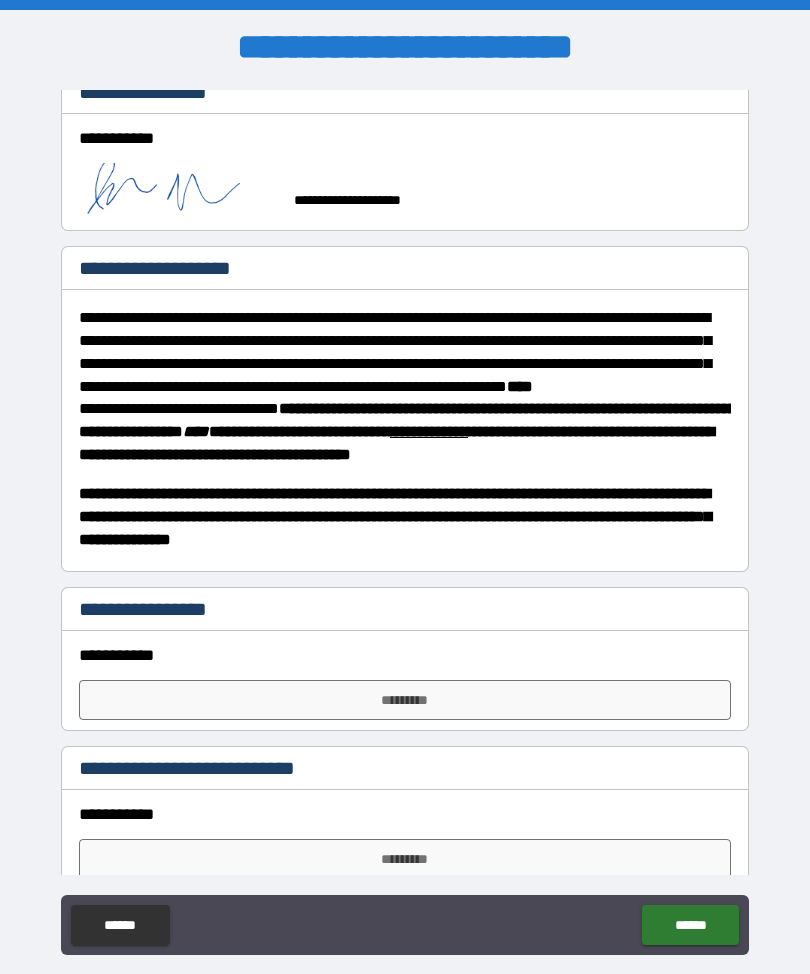 scroll, scrollTop: 1710, scrollLeft: 0, axis: vertical 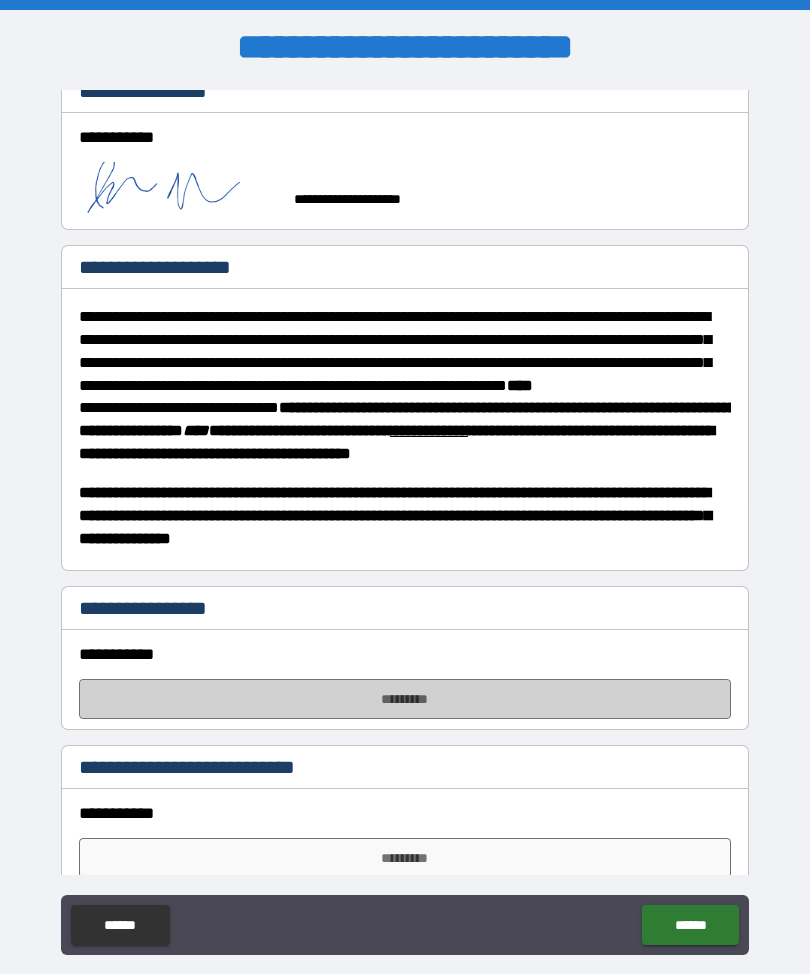 click on "*********" at bounding box center (405, 699) 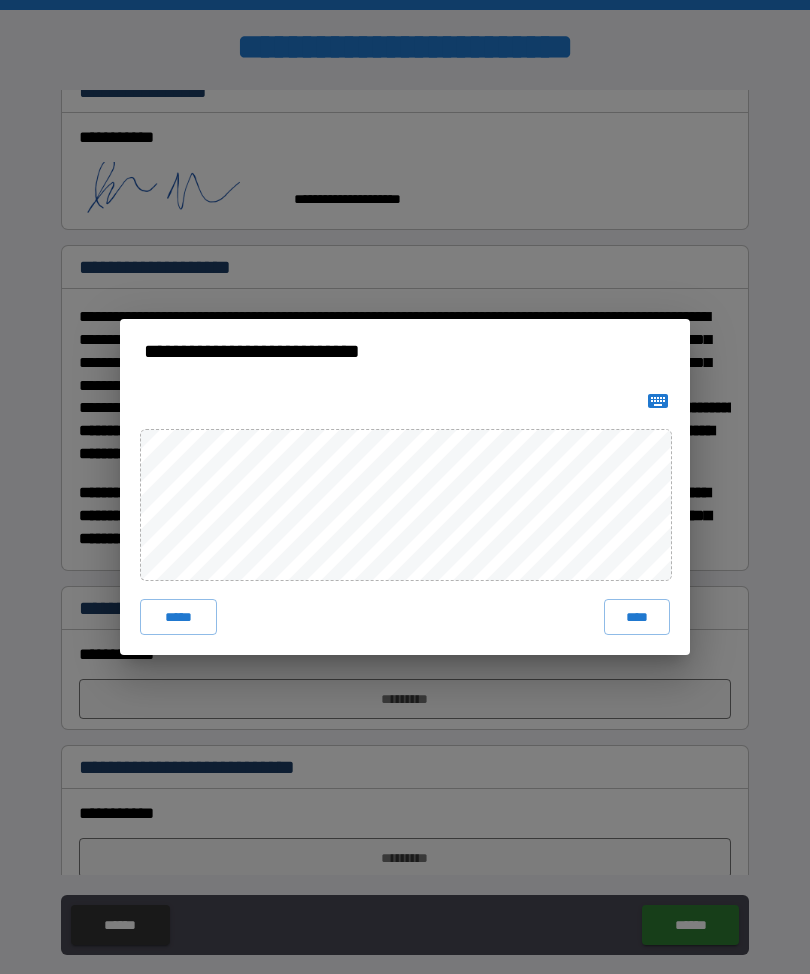 click on "****" at bounding box center (637, 617) 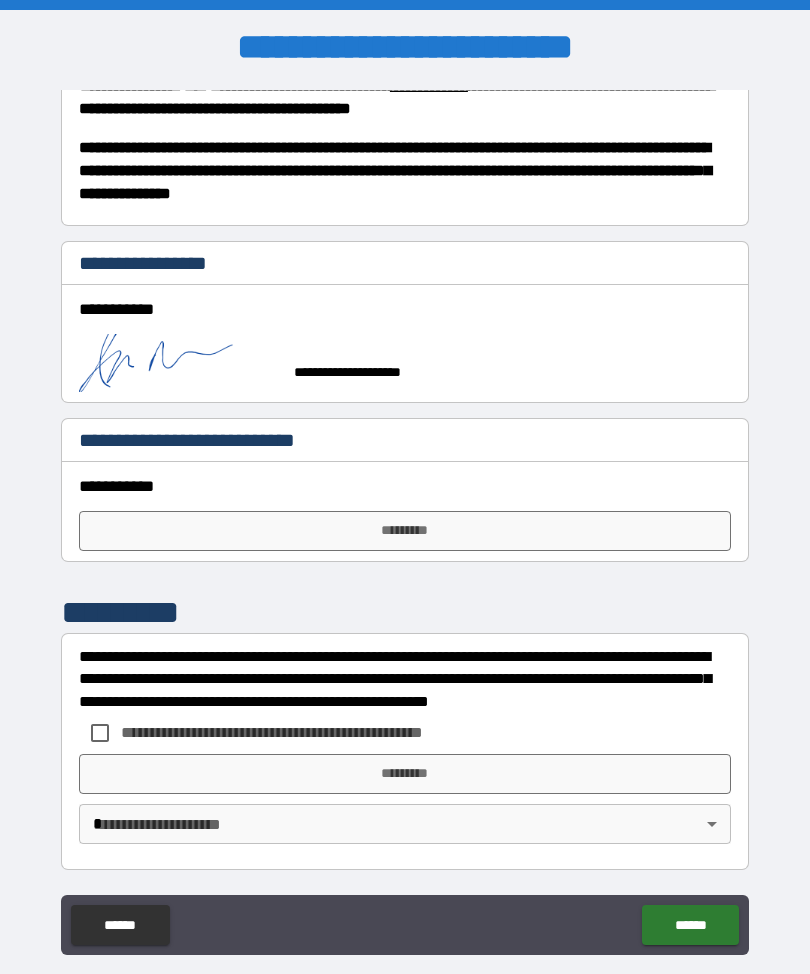 scroll, scrollTop: 2055, scrollLeft: 0, axis: vertical 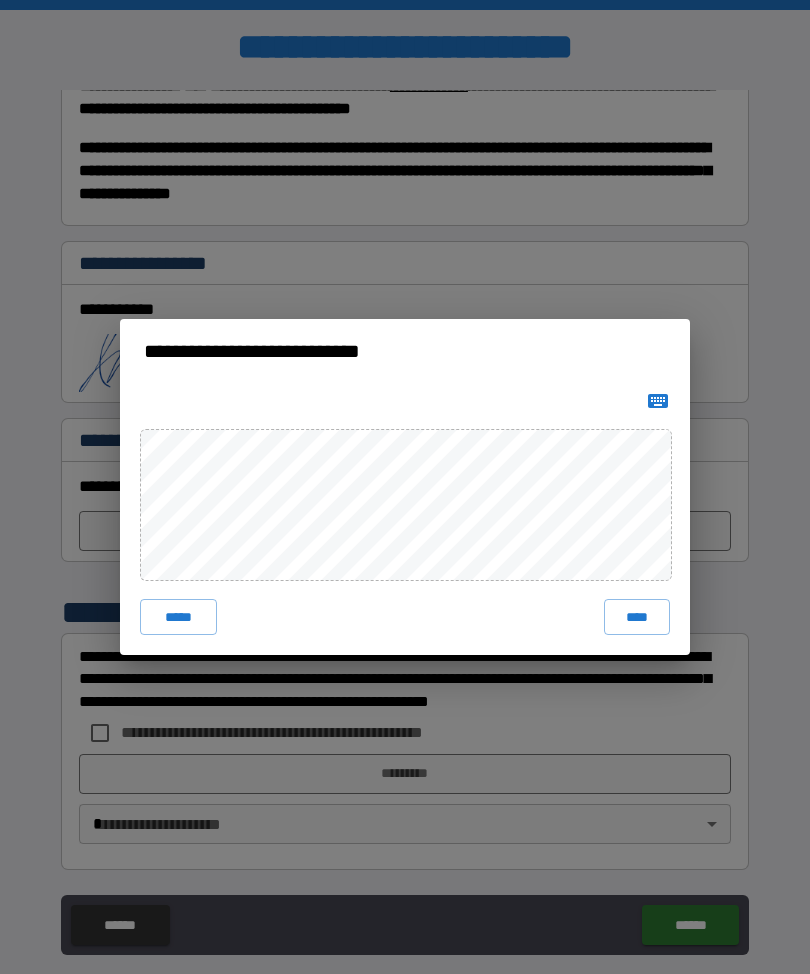 click on "****" at bounding box center (637, 617) 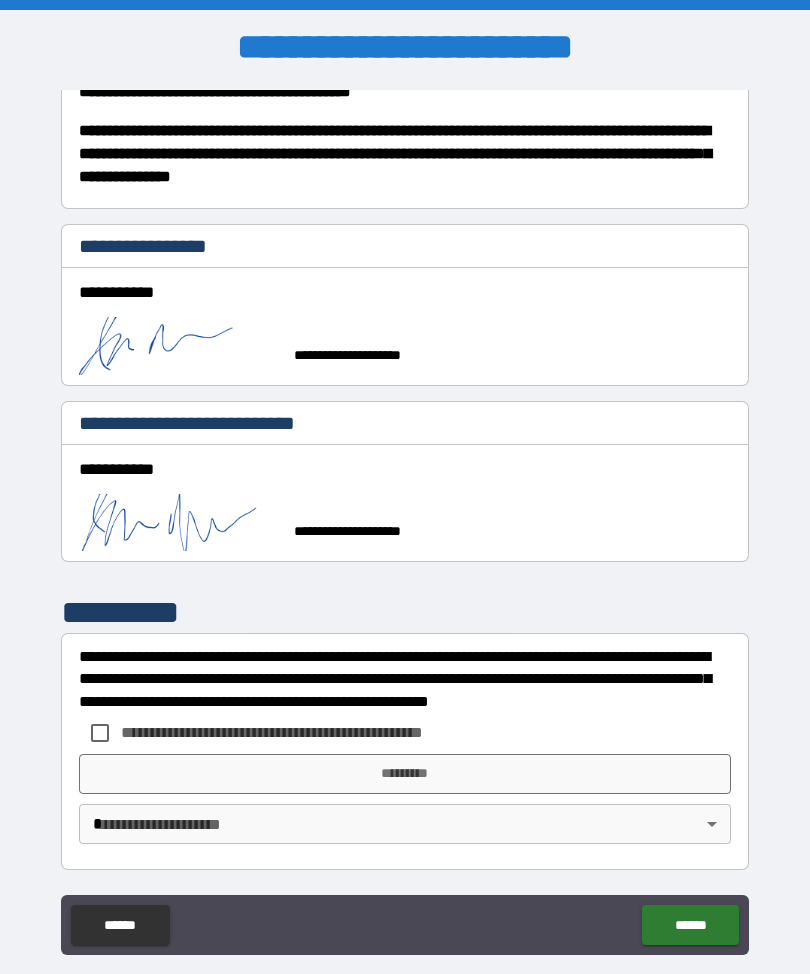 scroll, scrollTop: 2072, scrollLeft: 0, axis: vertical 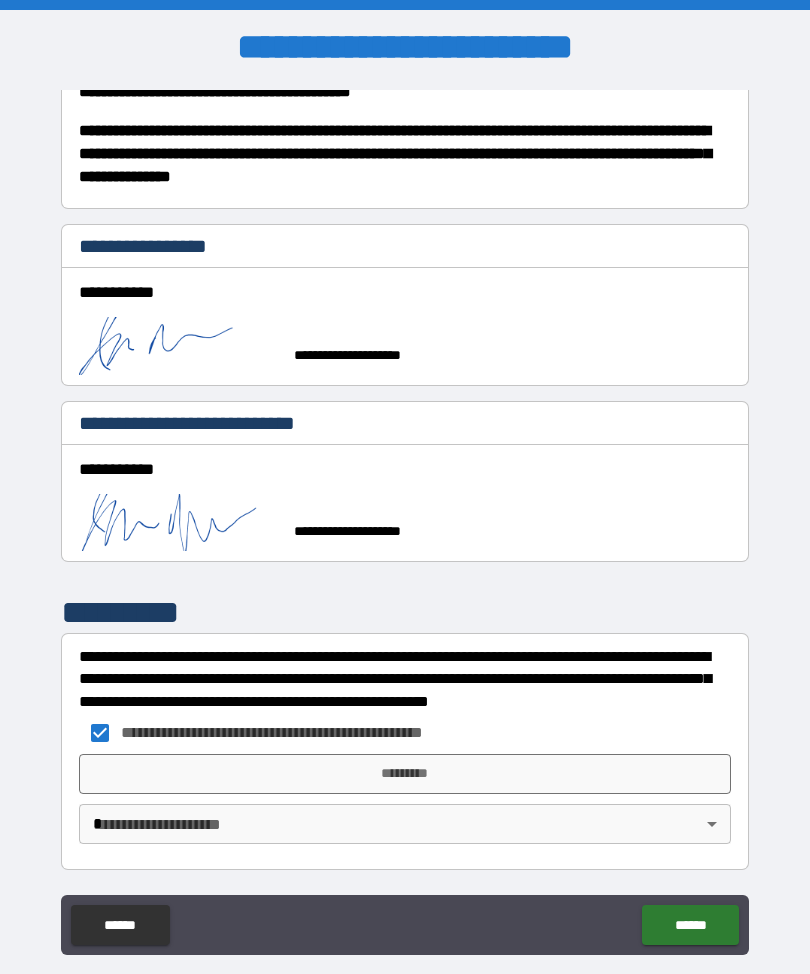 click on "*********" at bounding box center (405, 774) 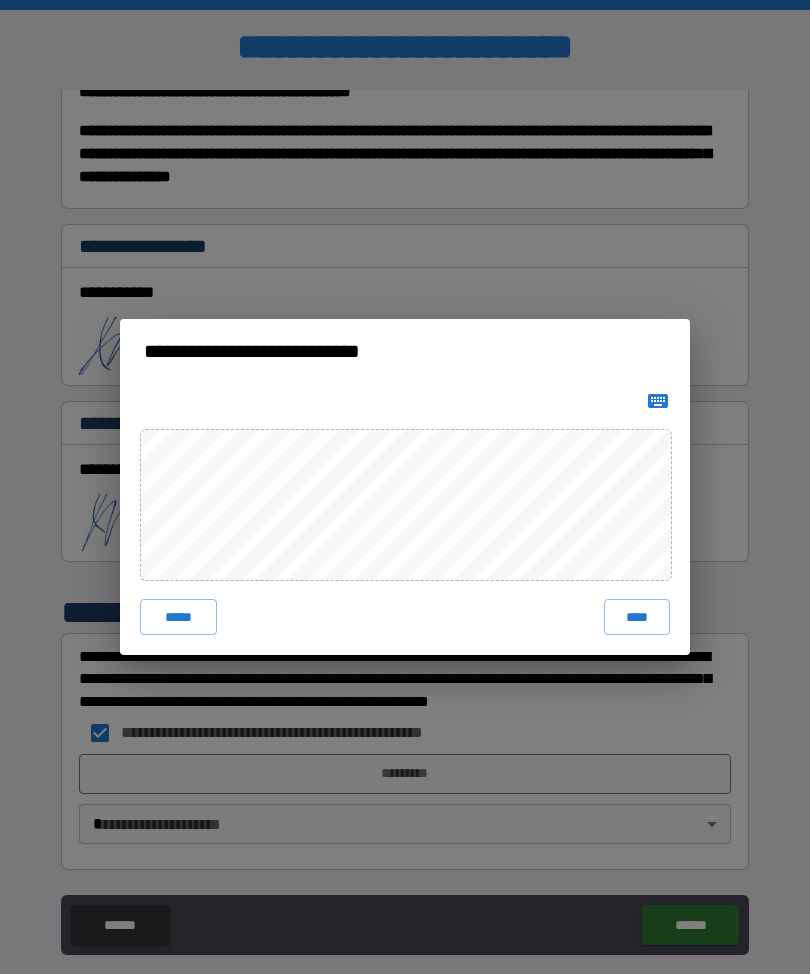 click on "****" at bounding box center [637, 617] 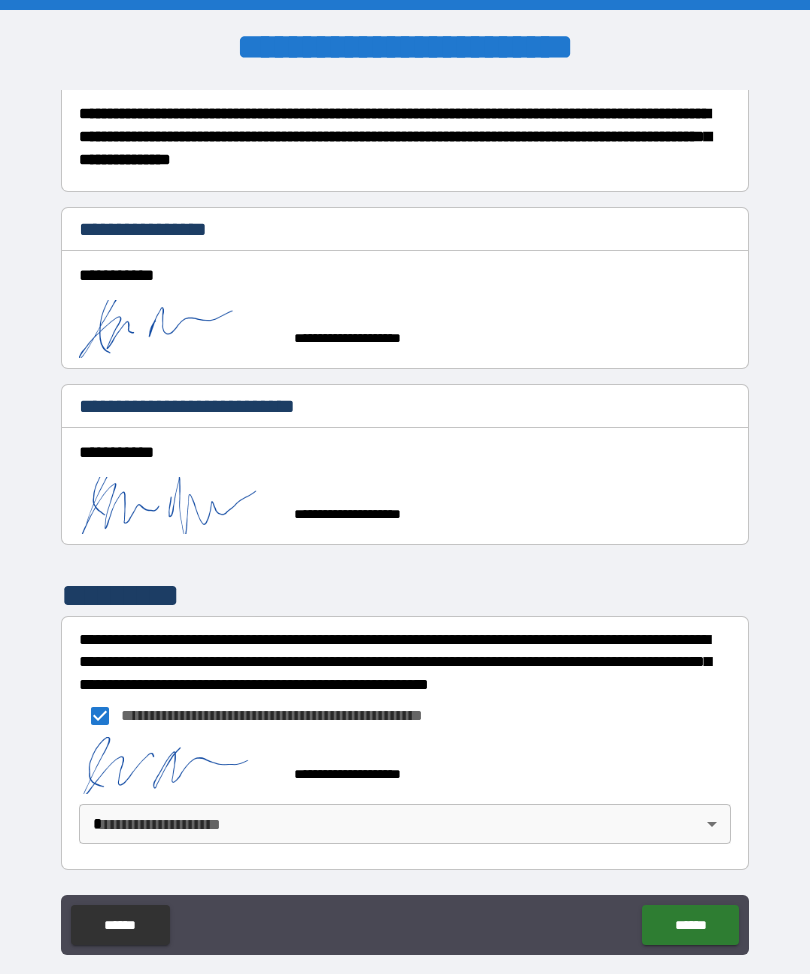scroll, scrollTop: 2089, scrollLeft: 0, axis: vertical 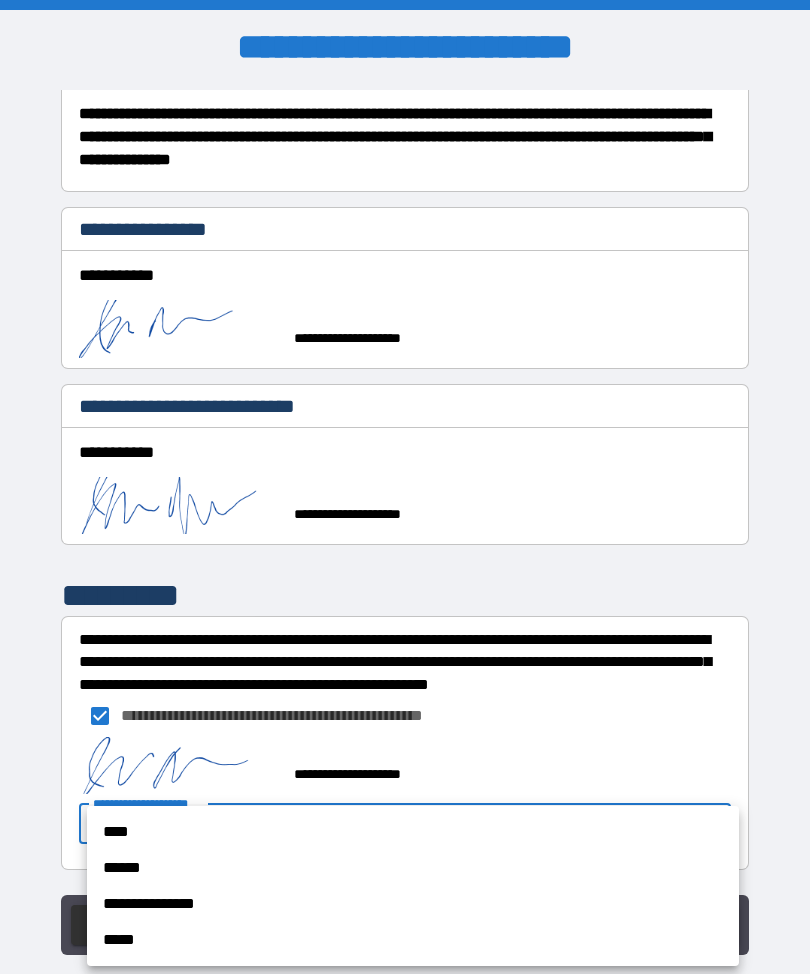 click on "**********" at bounding box center [413, 904] 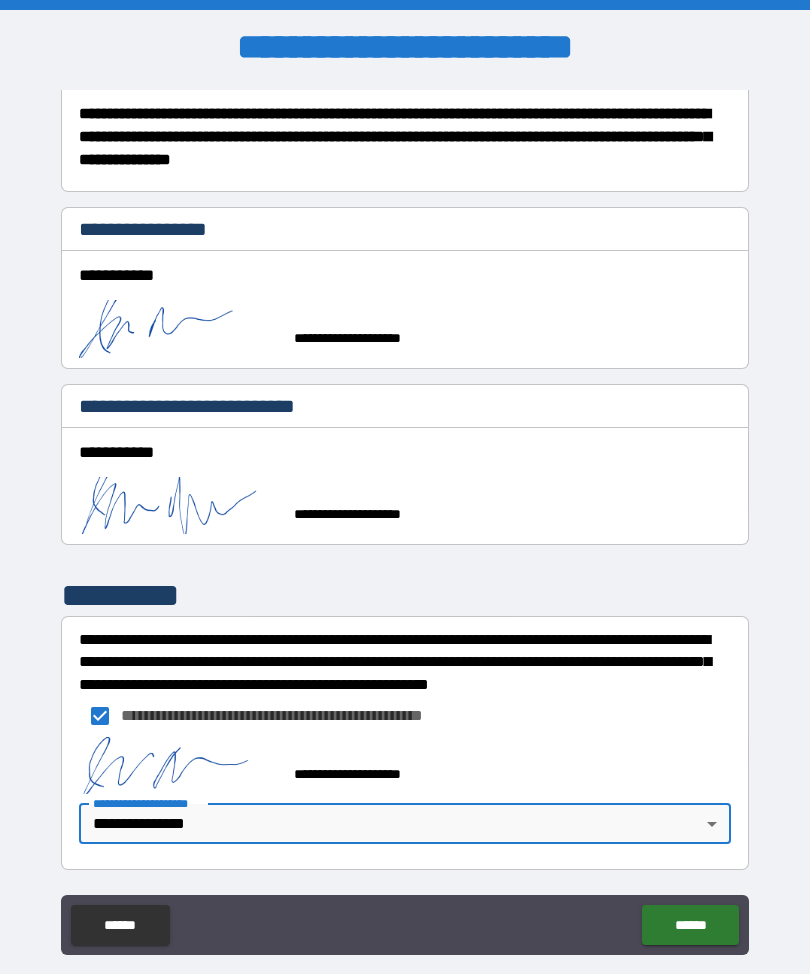 click on "******" at bounding box center (690, 925) 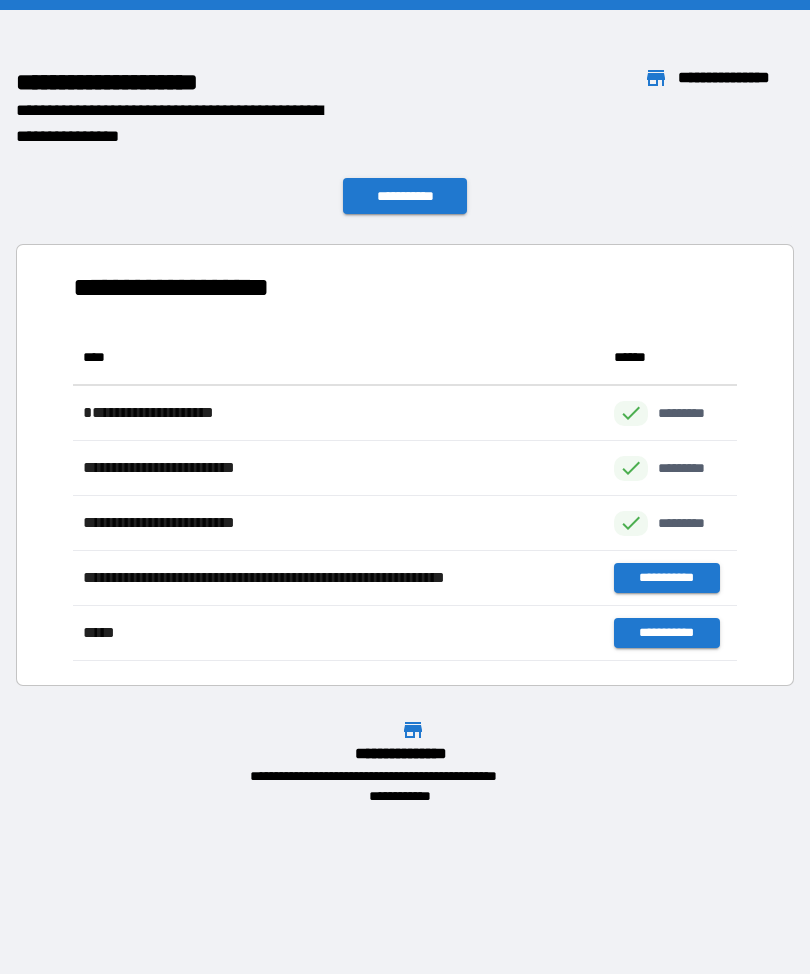 scroll, scrollTop: 1, scrollLeft: 1, axis: both 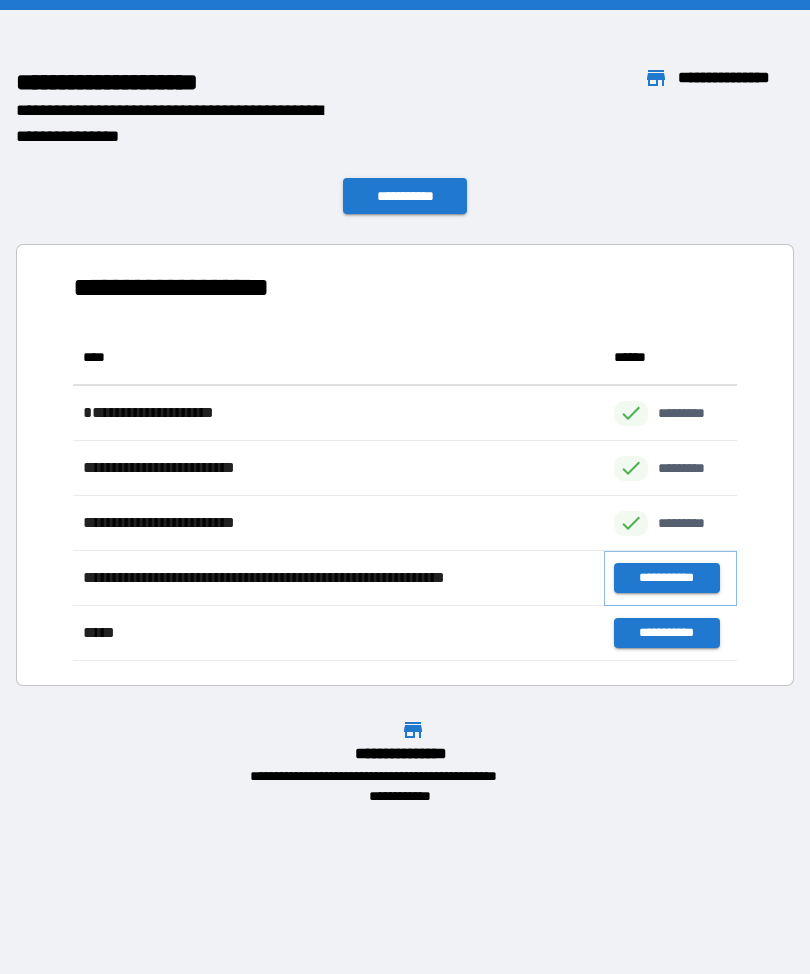 click on "**********" at bounding box center [666, 578] 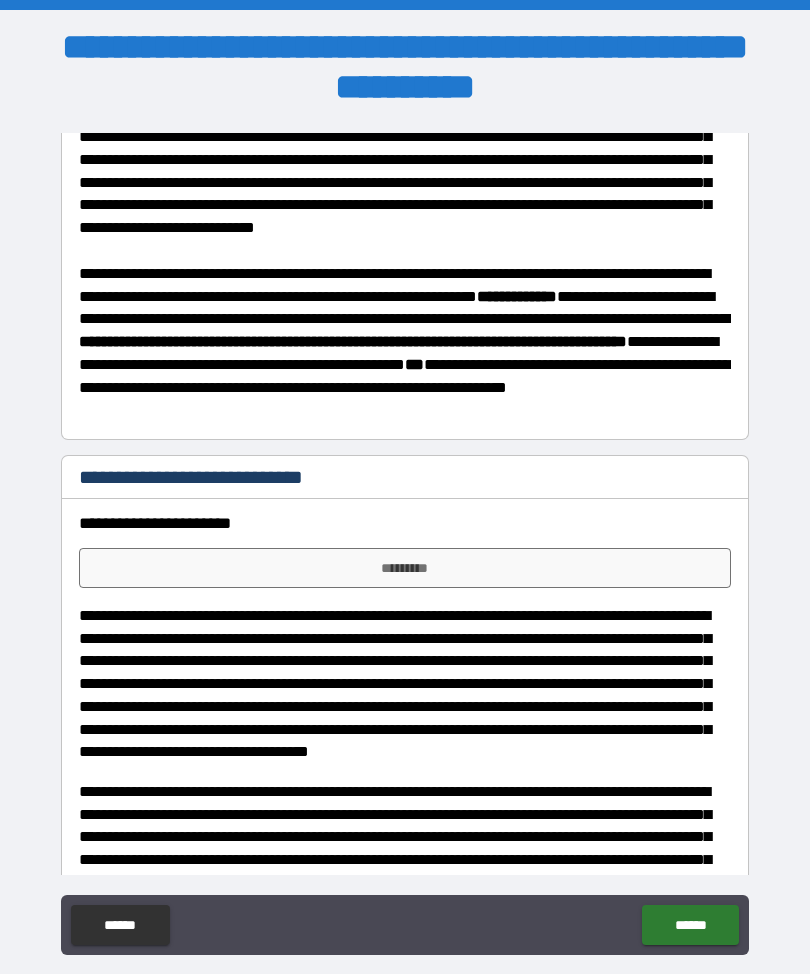 scroll, scrollTop: 358, scrollLeft: 0, axis: vertical 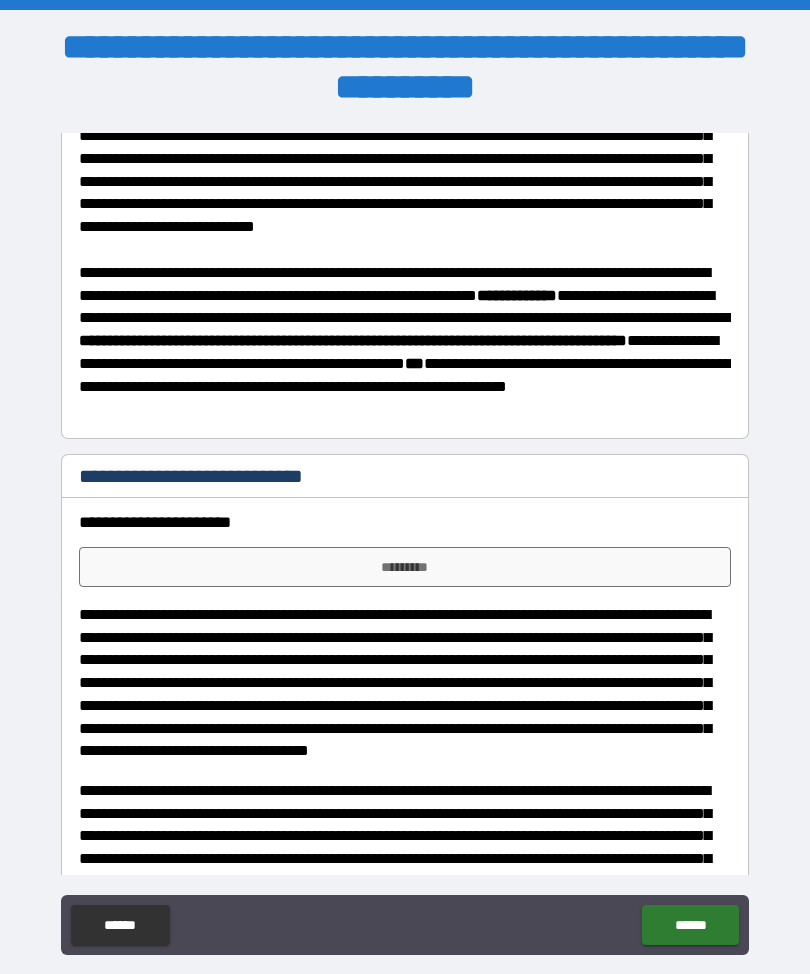 click on "*********" at bounding box center (405, 567) 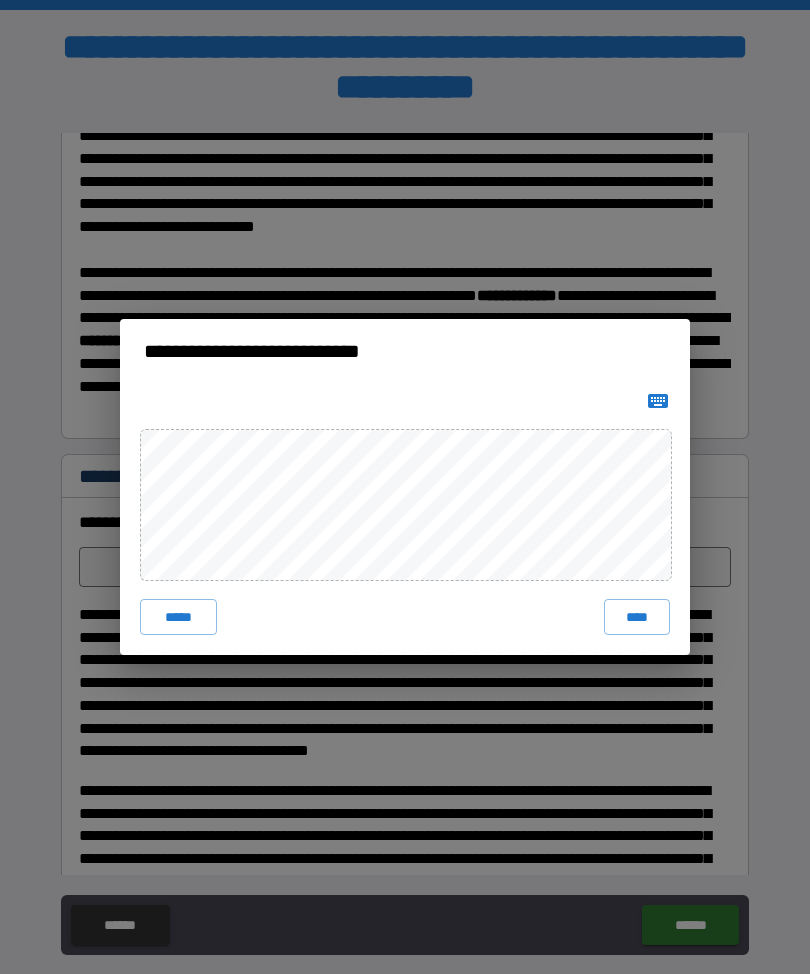 click on "****" at bounding box center [637, 617] 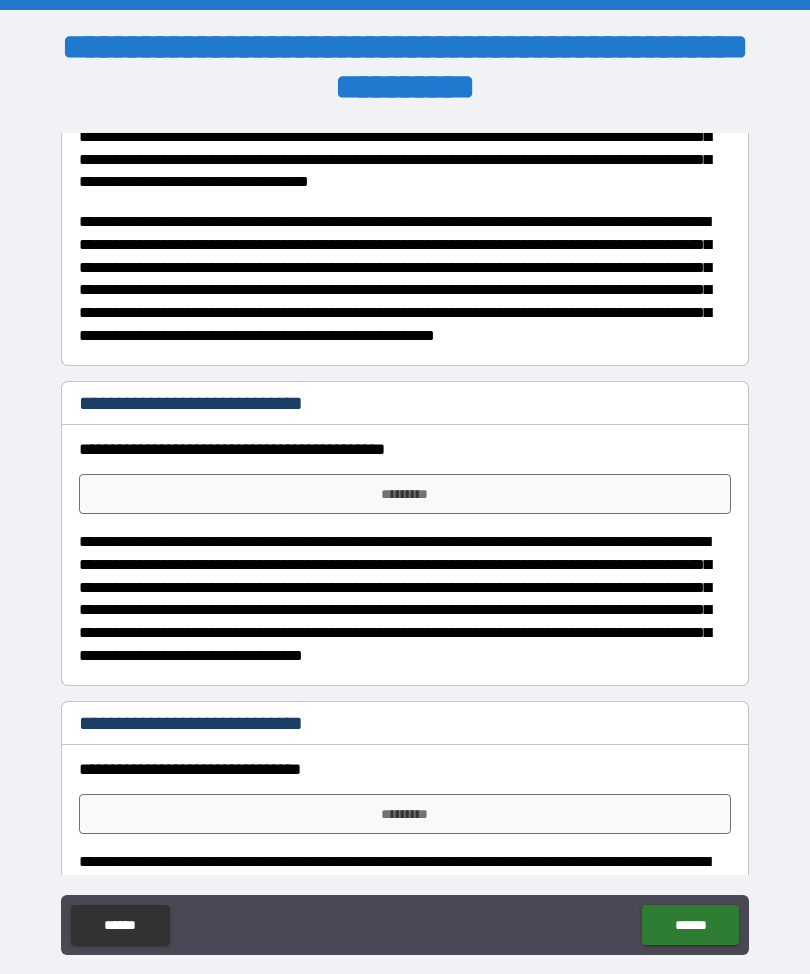 scroll, scrollTop: 971, scrollLeft: 0, axis: vertical 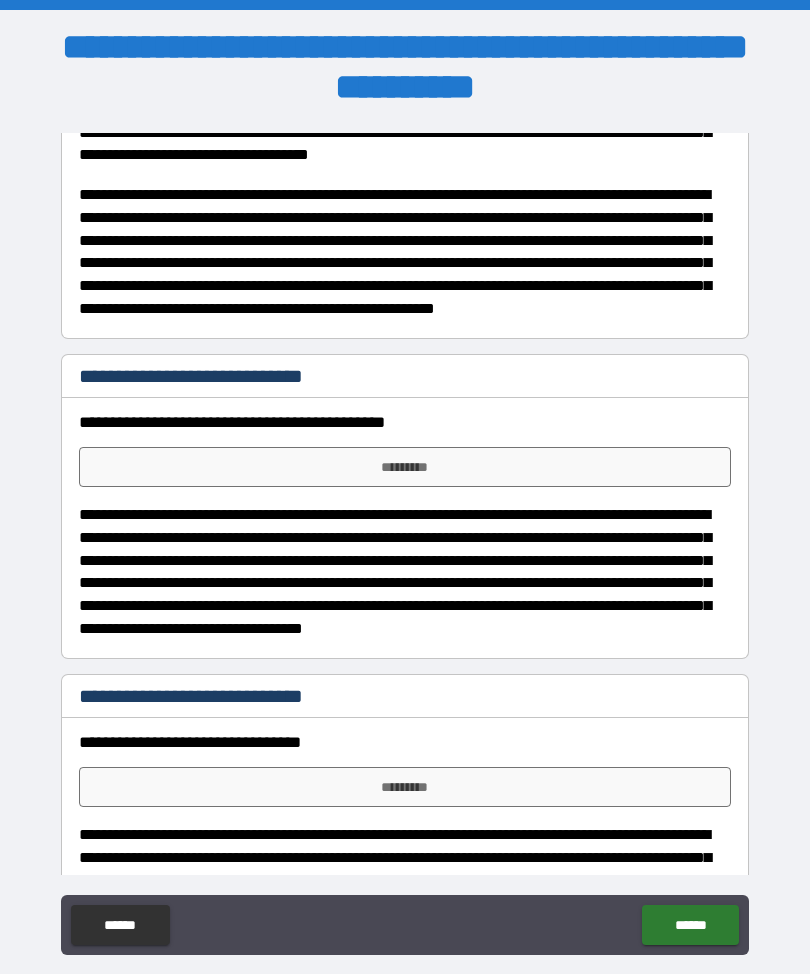 click on "*********" at bounding box center [405, 467] 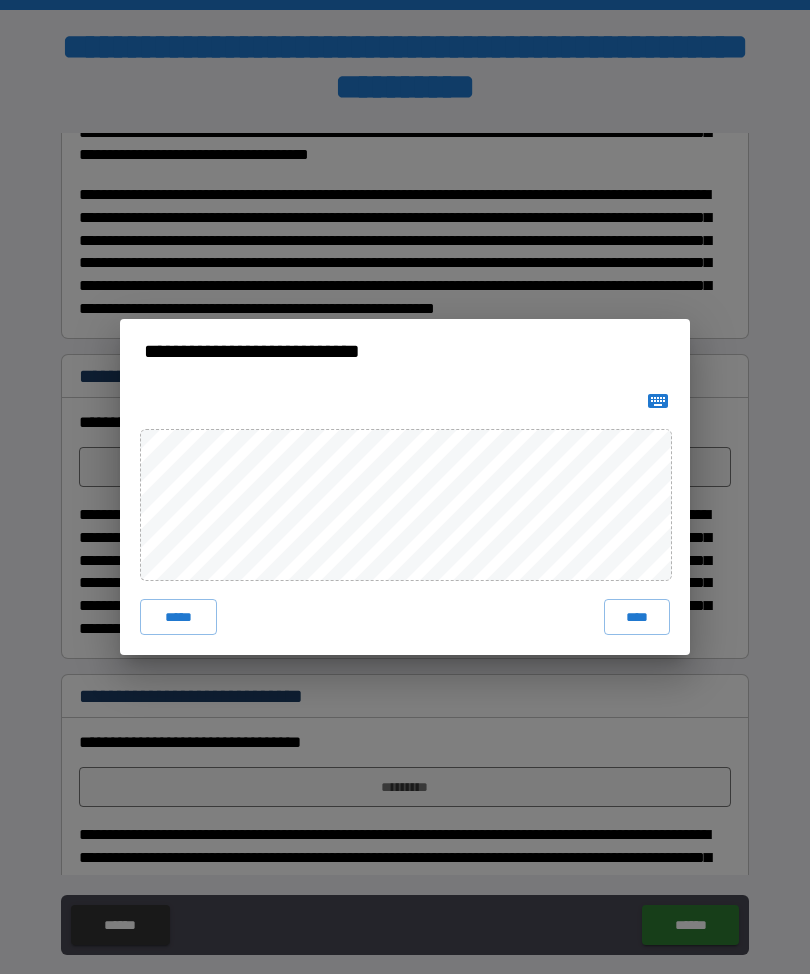 click on "****" at bounding box center [637, 617] 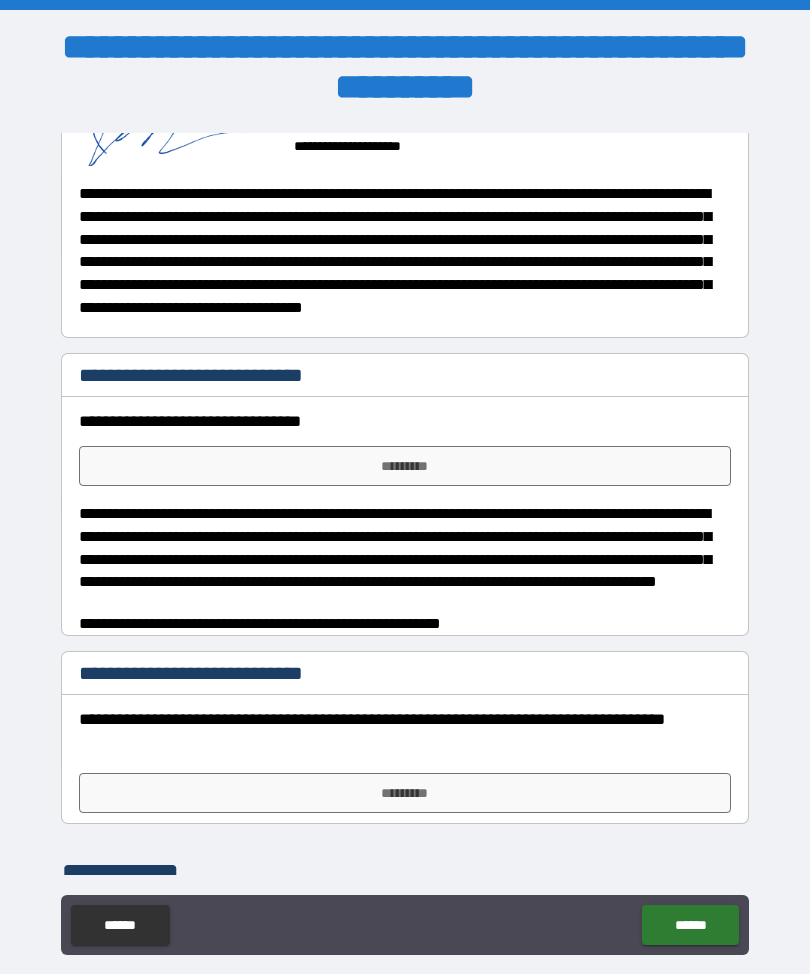 scroll, scrollTop: 1312, scrollLeft: 0, axis: vertical 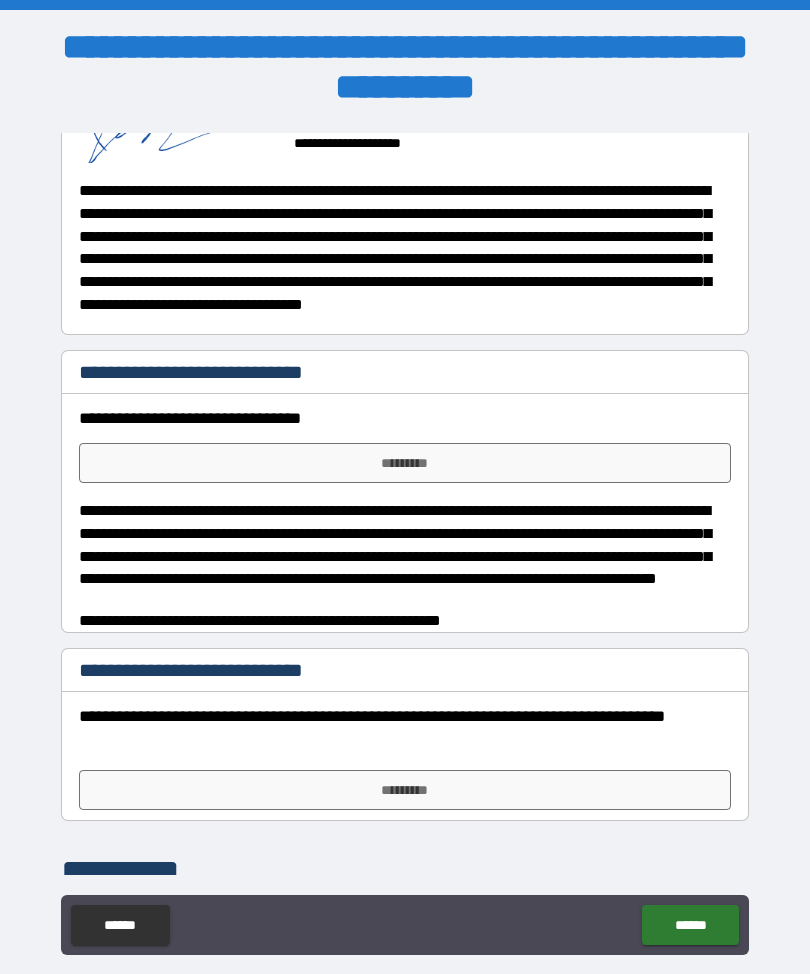 click on "*********" at bounding box center [405, 463] 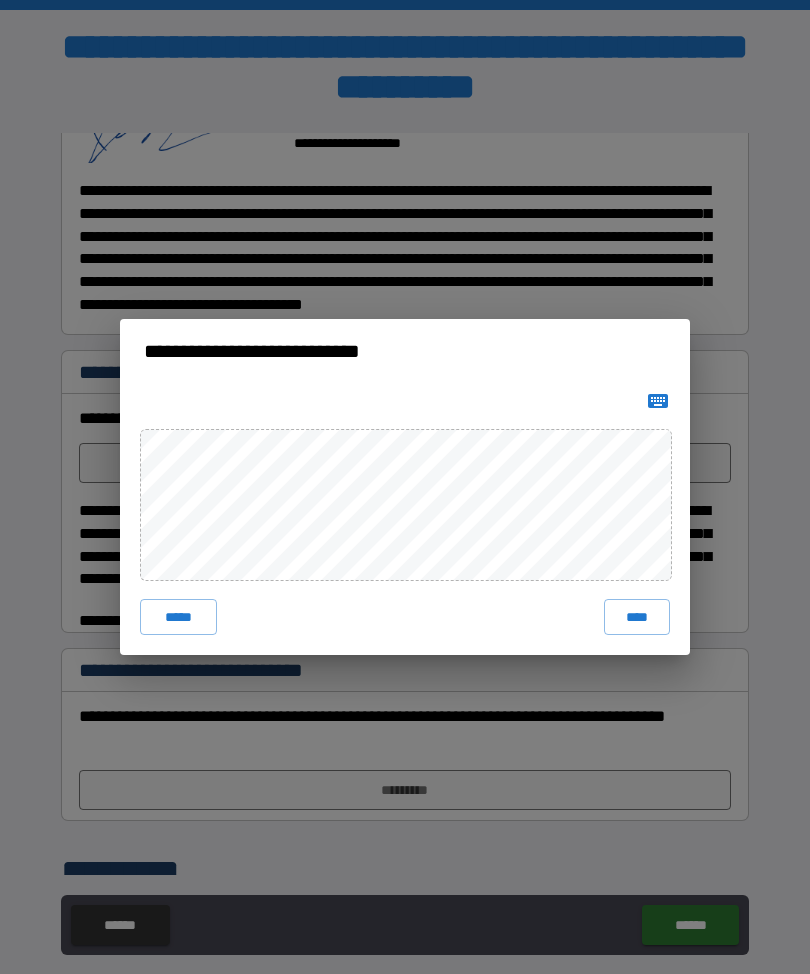 click on "****" at bounding box center (637, 617) 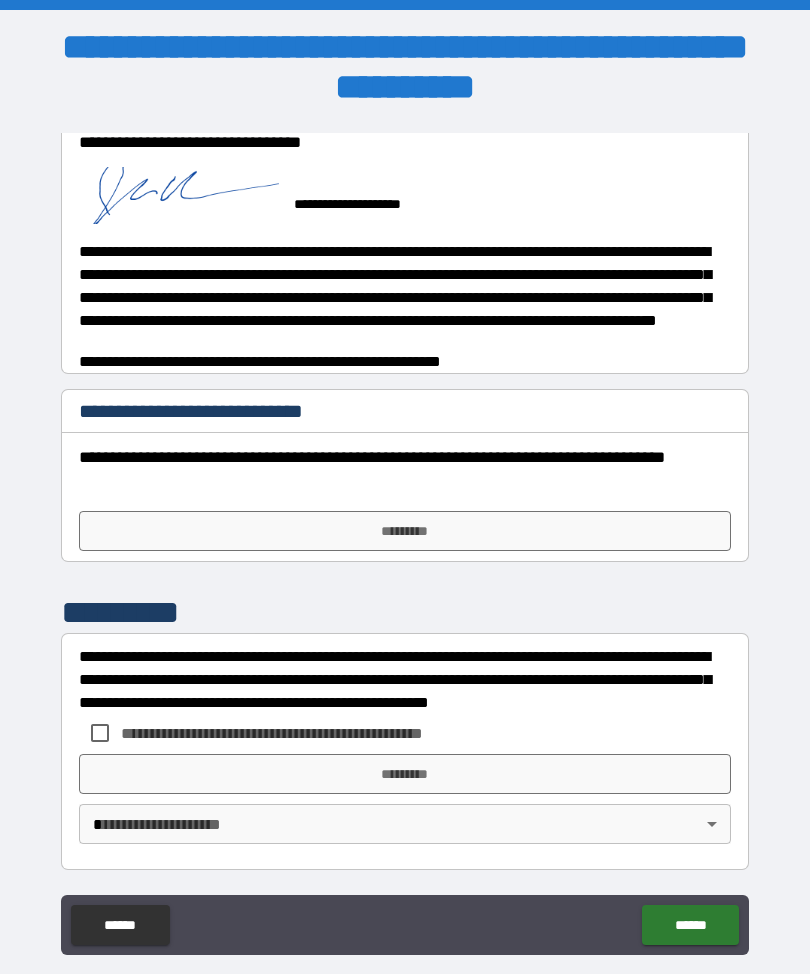 scroll, scrollTop: 1588, scrollLeft: 0, axis: vertical 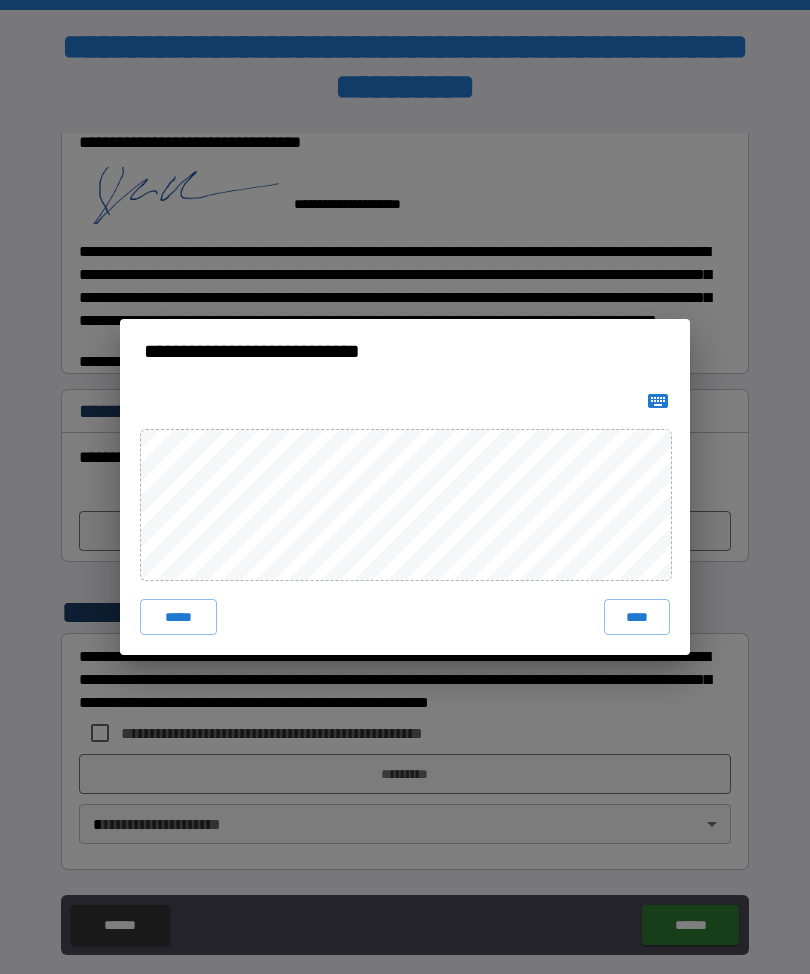 click on "****" at bounding box center [637, 617] 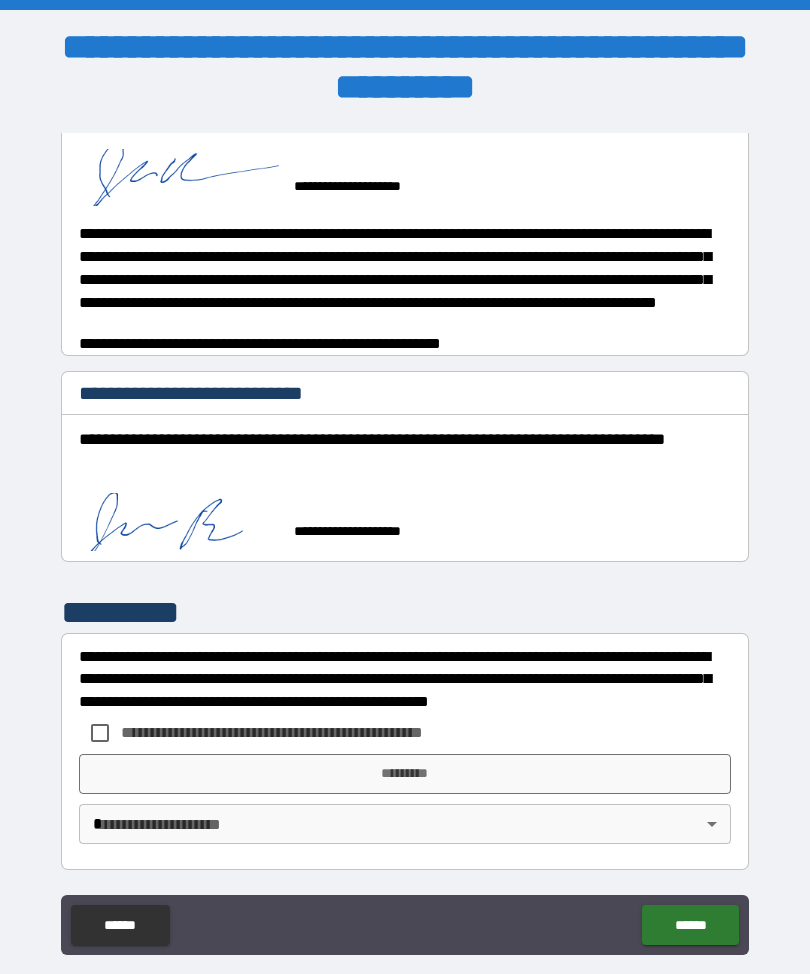 scroll, scrollTop: 1606, scrollLeft: 0, axis: vertical 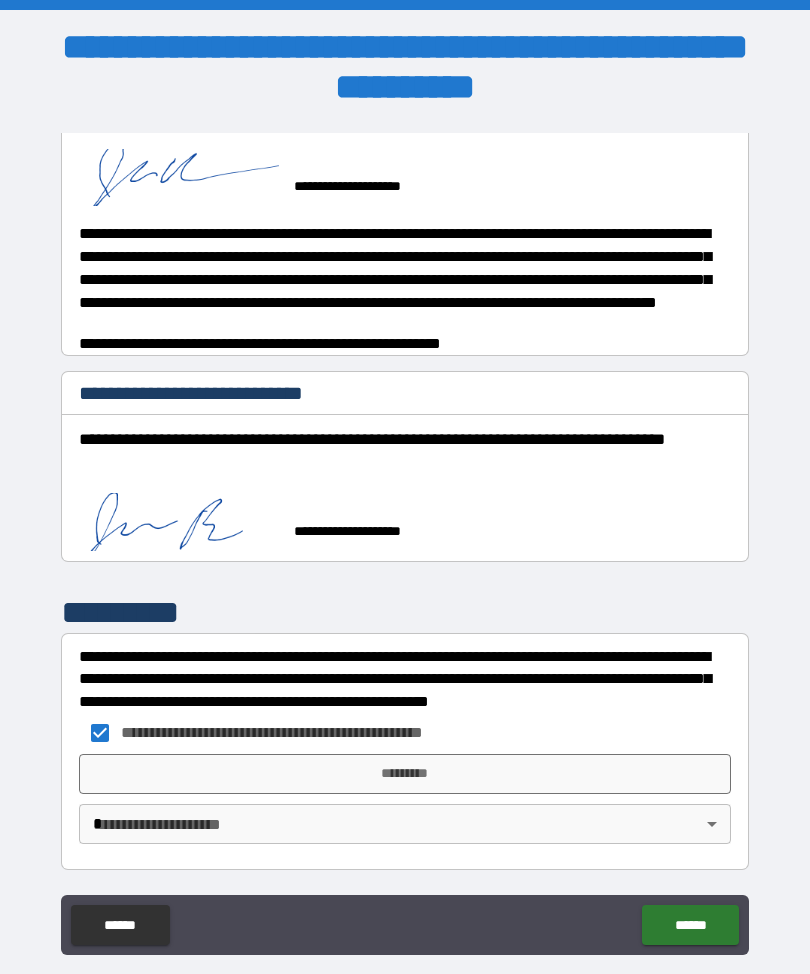 click on "*********" at bounding box center (405, 774) 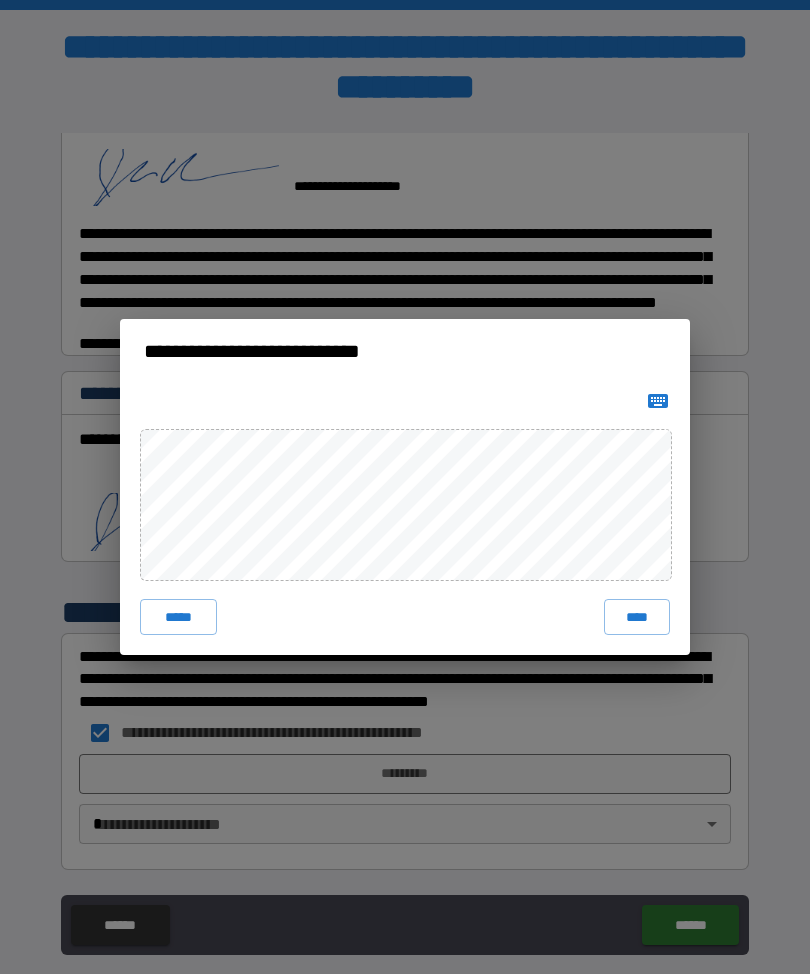 click on "****" at bounding box center [637, 617] 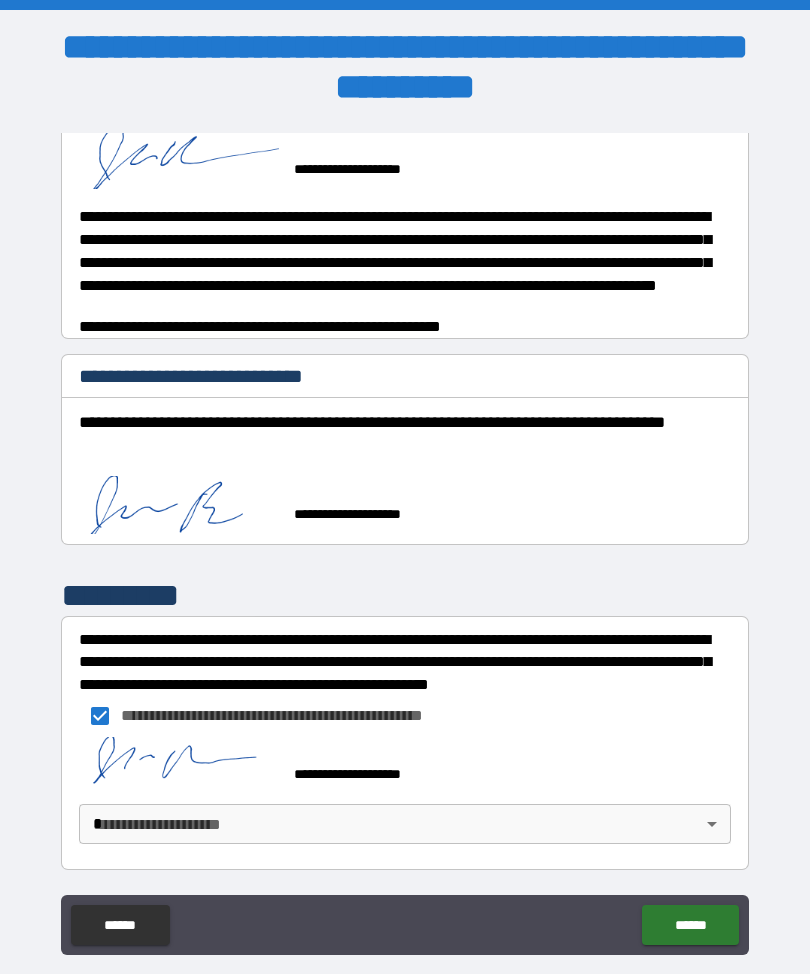 scroll, scrollTop: 1623, scrollLeft: 0, axis: vertical 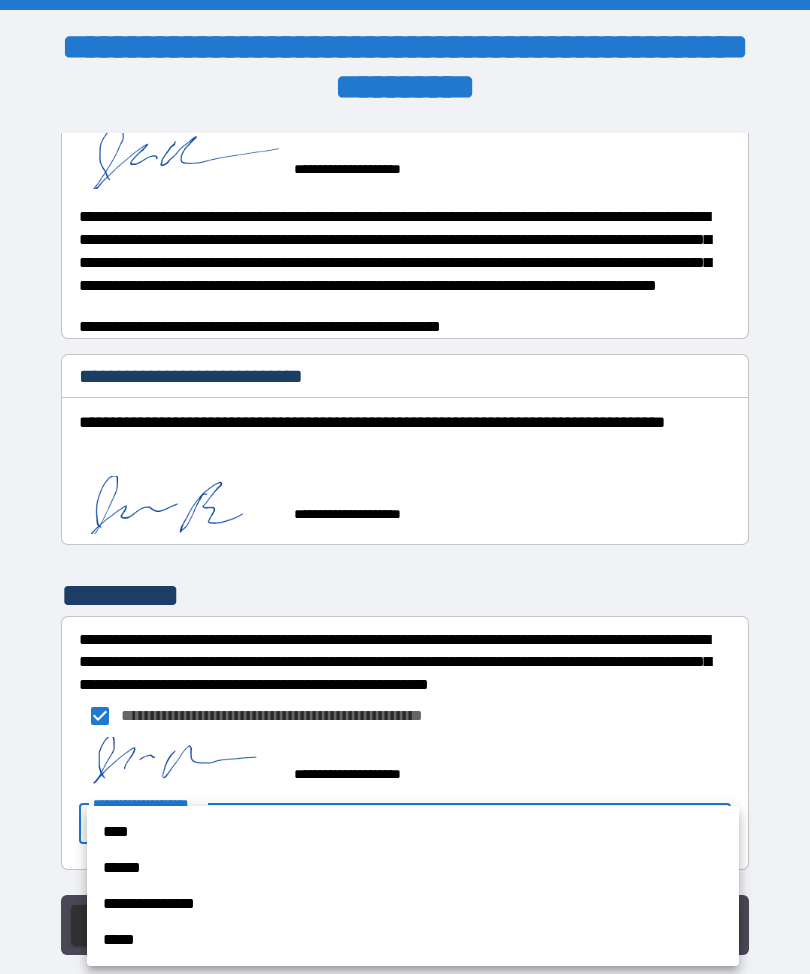 click on "**********" at bounding box center (413, 904) 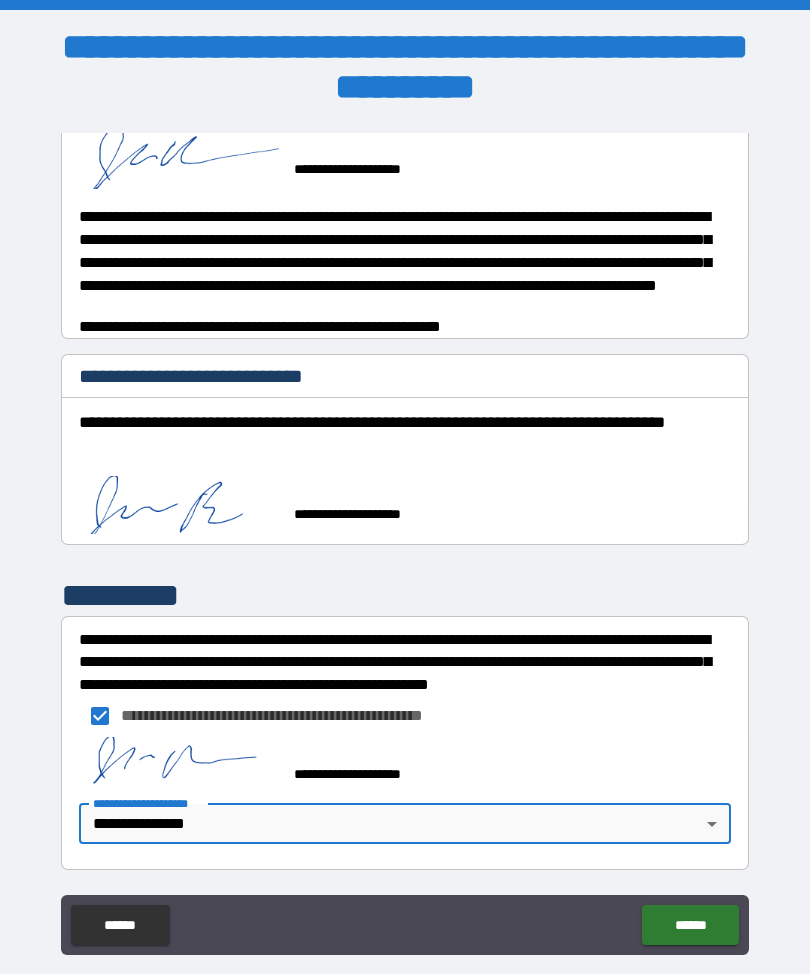 click on "******" at bounding box center (690, 925) 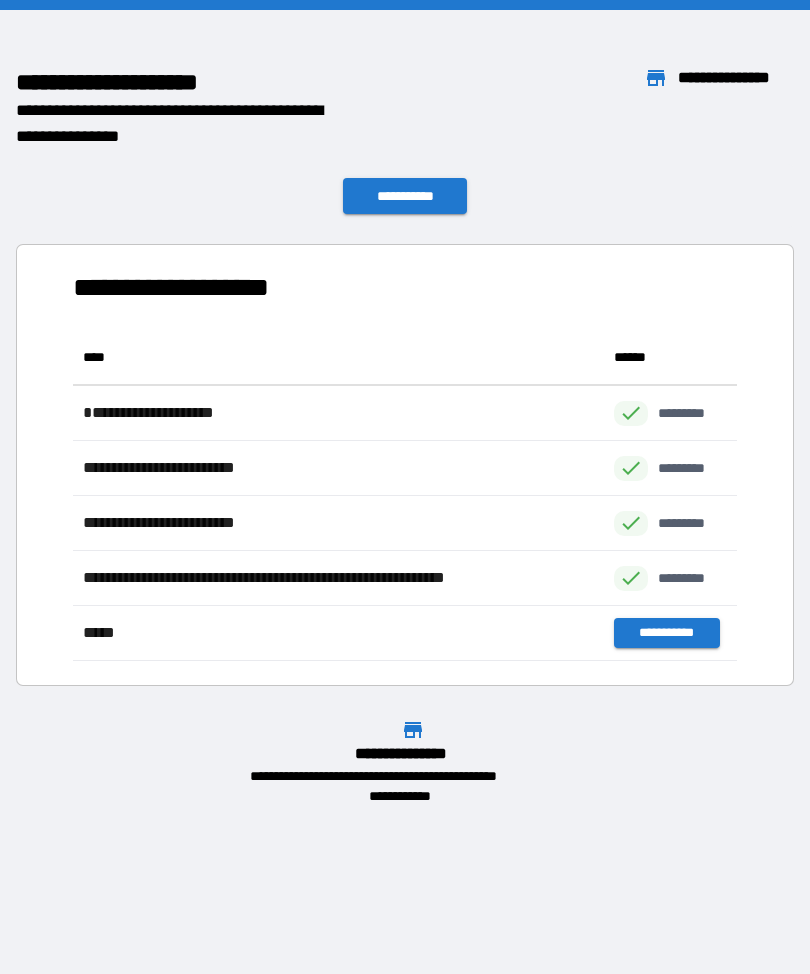 scroll, scrollTop: 1, scrollLeft: 1, axis: both 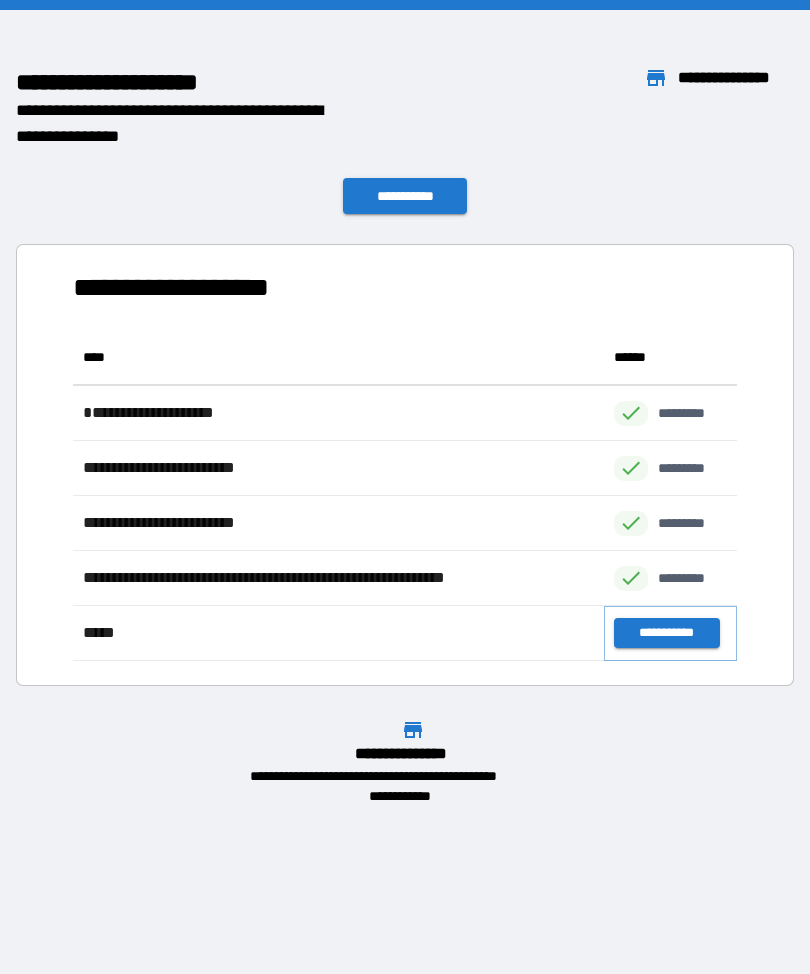click on "**********" at bounding box center (666, 633) 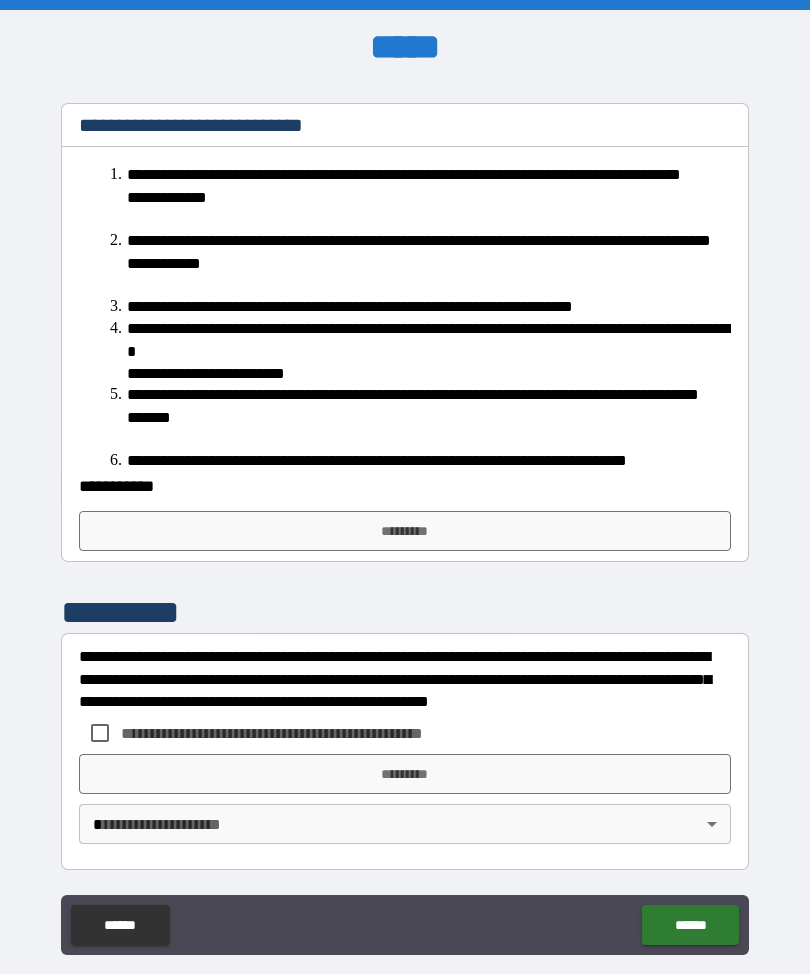 scroll, scrollTop: 785, scrollLeft: 0, axis: vertical 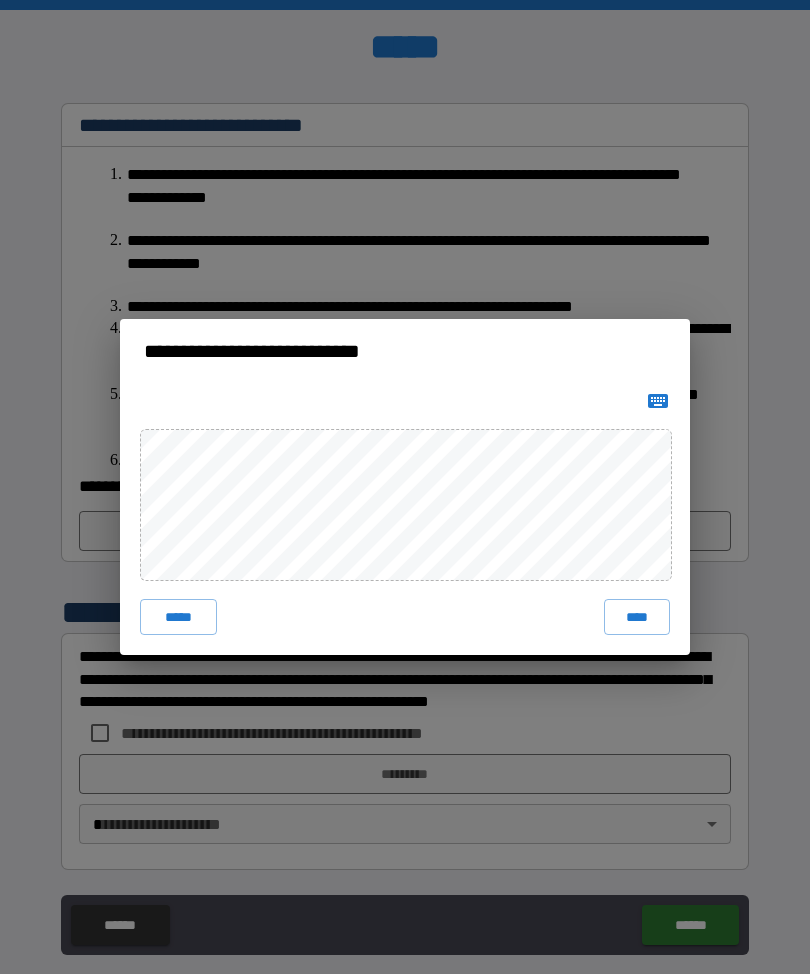 click on "****" at bounding box center (637, 617) 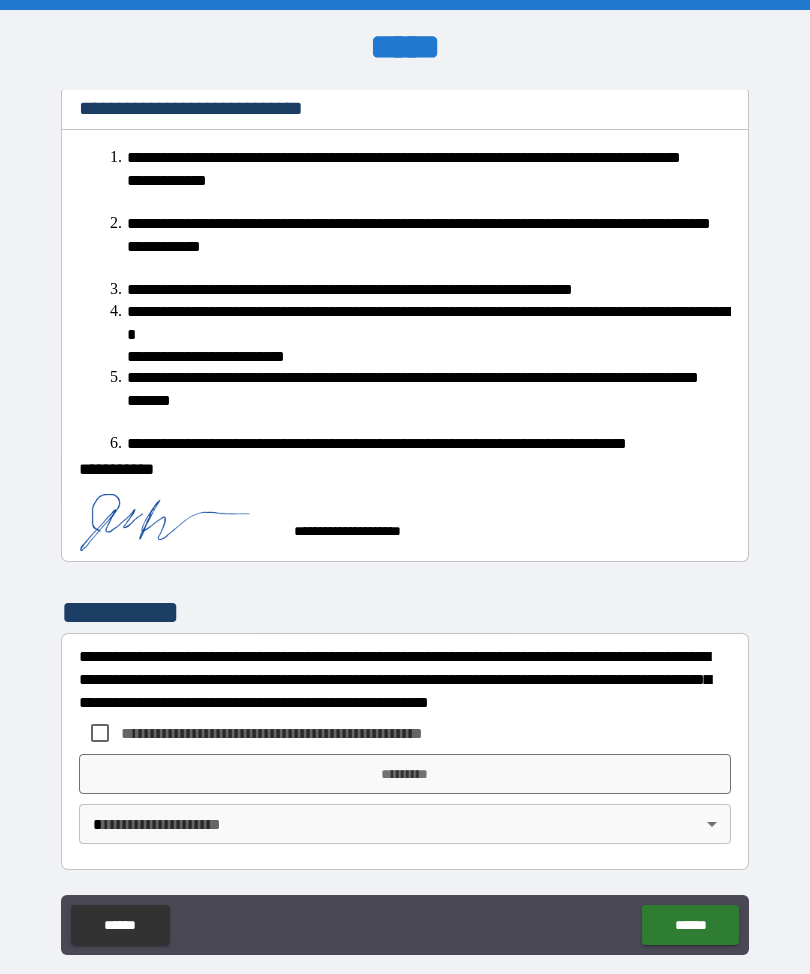 scroll, scrollTop: 802, scrollLeft: 0, axis: vertical 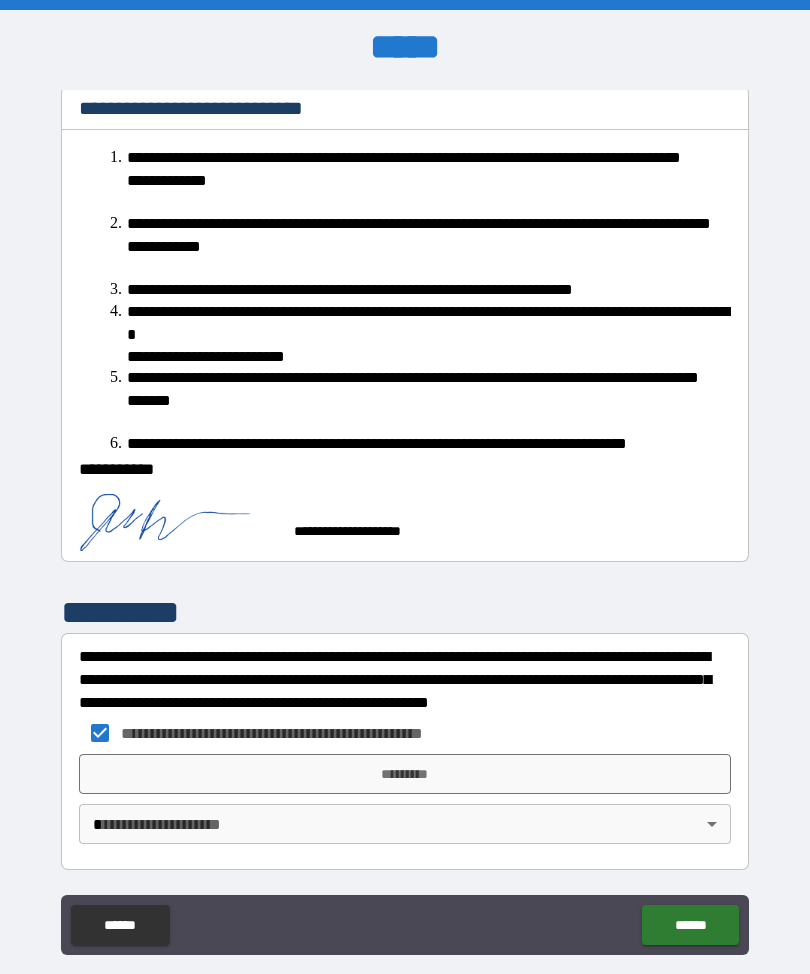 click on "*********" at bounding box center [405, 774] 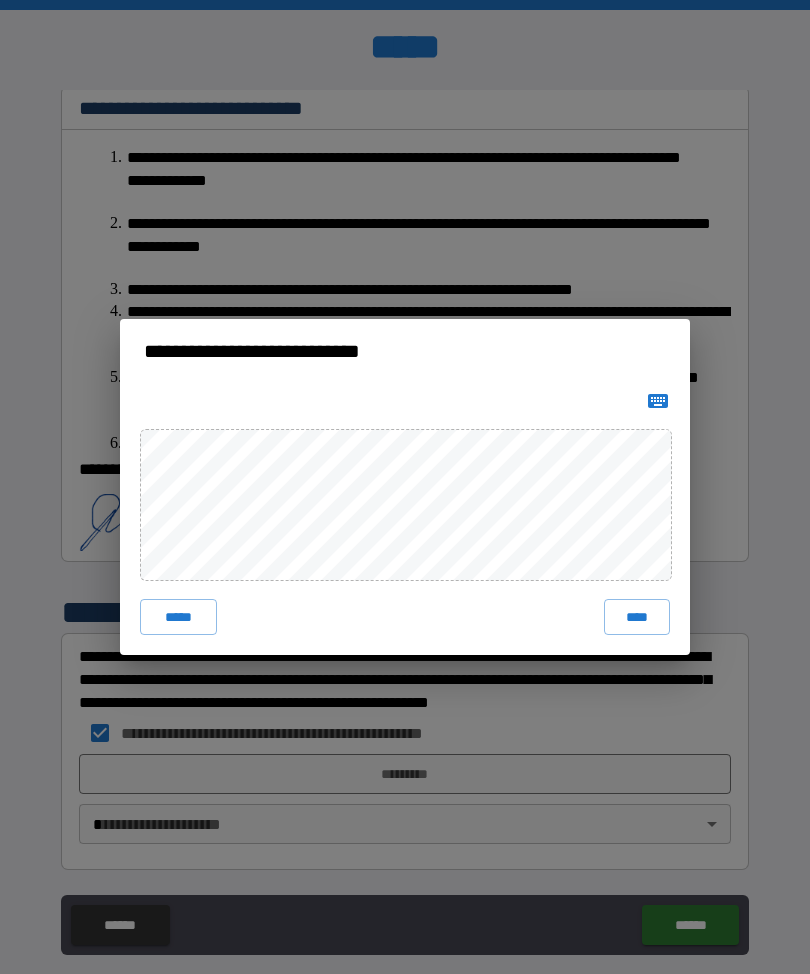 click on "****" at bounding box center (637, 617) 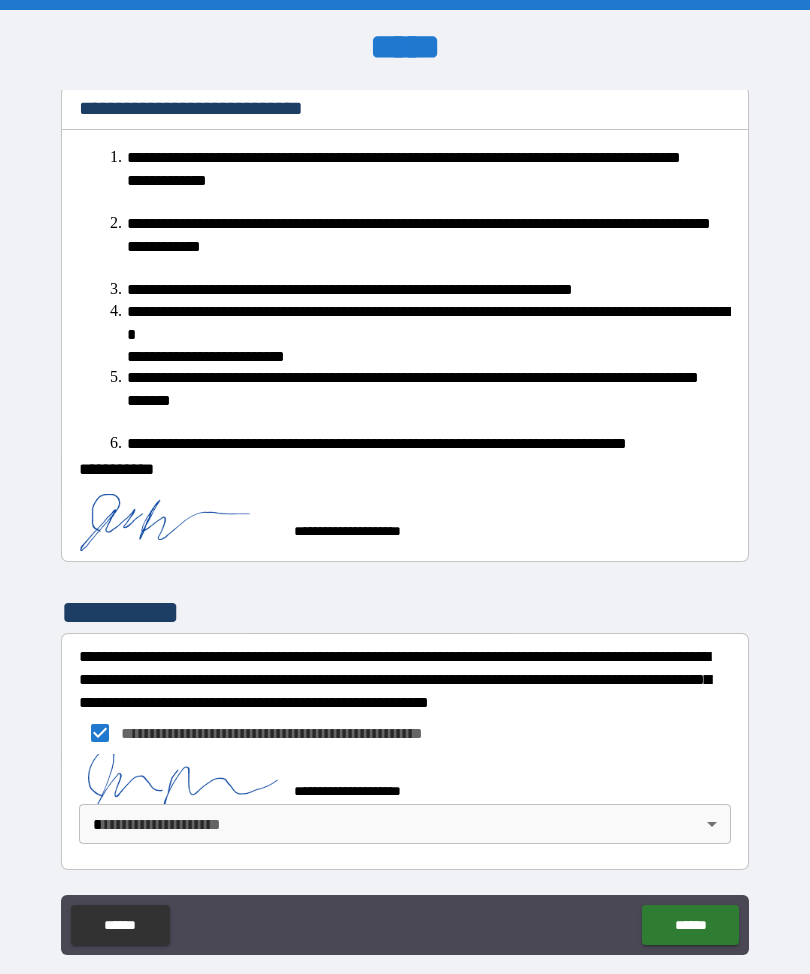 scroll, scrollTop: 792, scrollLeft: 0, axis: vertical 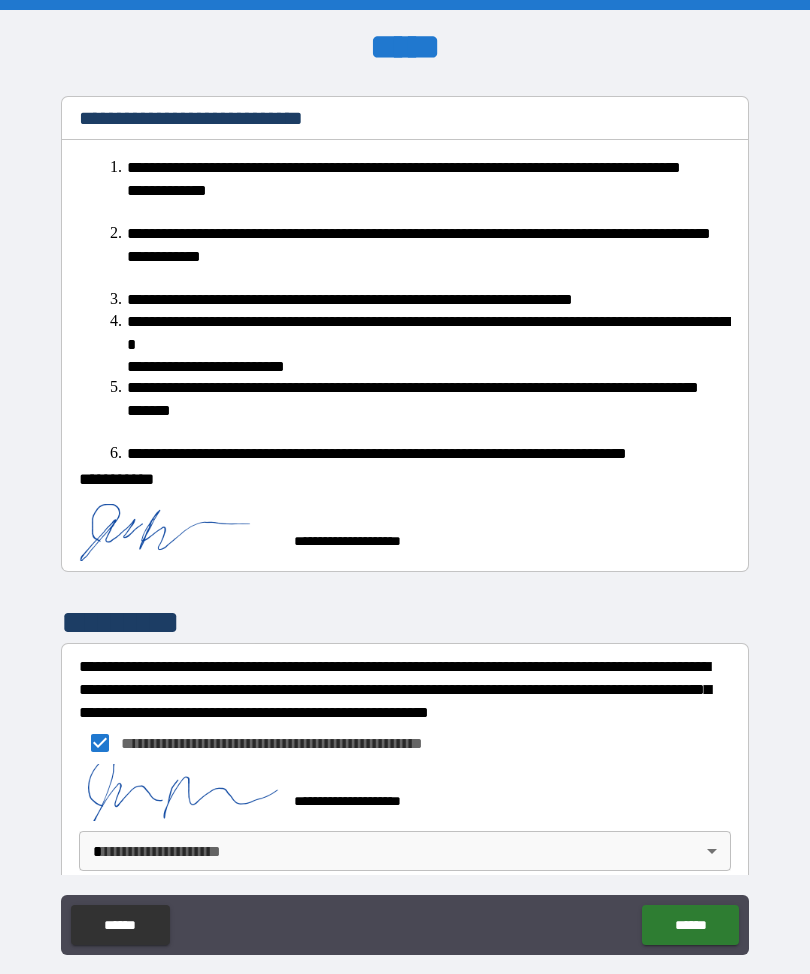 click on "**********" at bounding box center [405, 520] 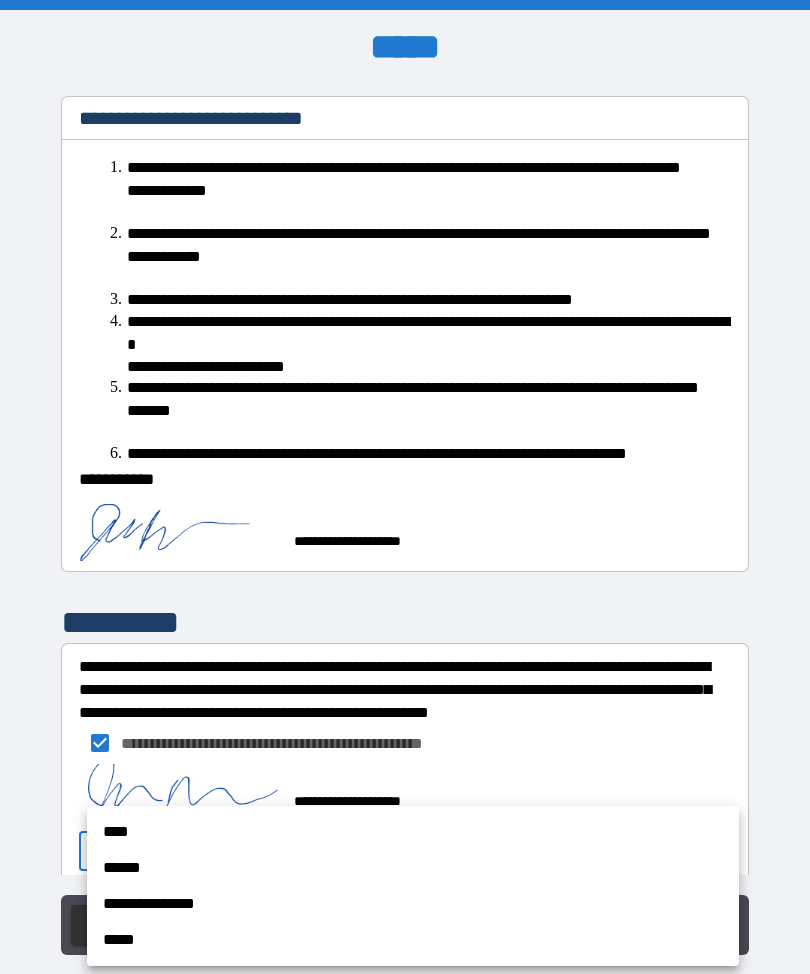 click on "**********" at bounding box center (413, 904) 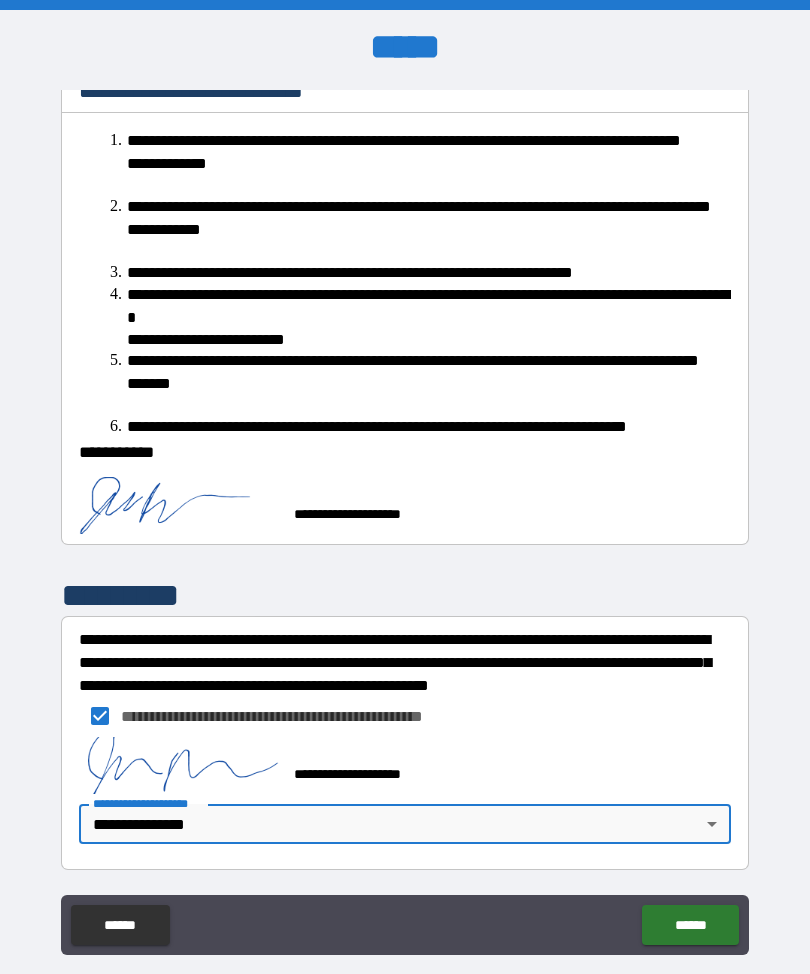 scroll, scrollTop: 820, scrollLeft: 0, axis: vertical 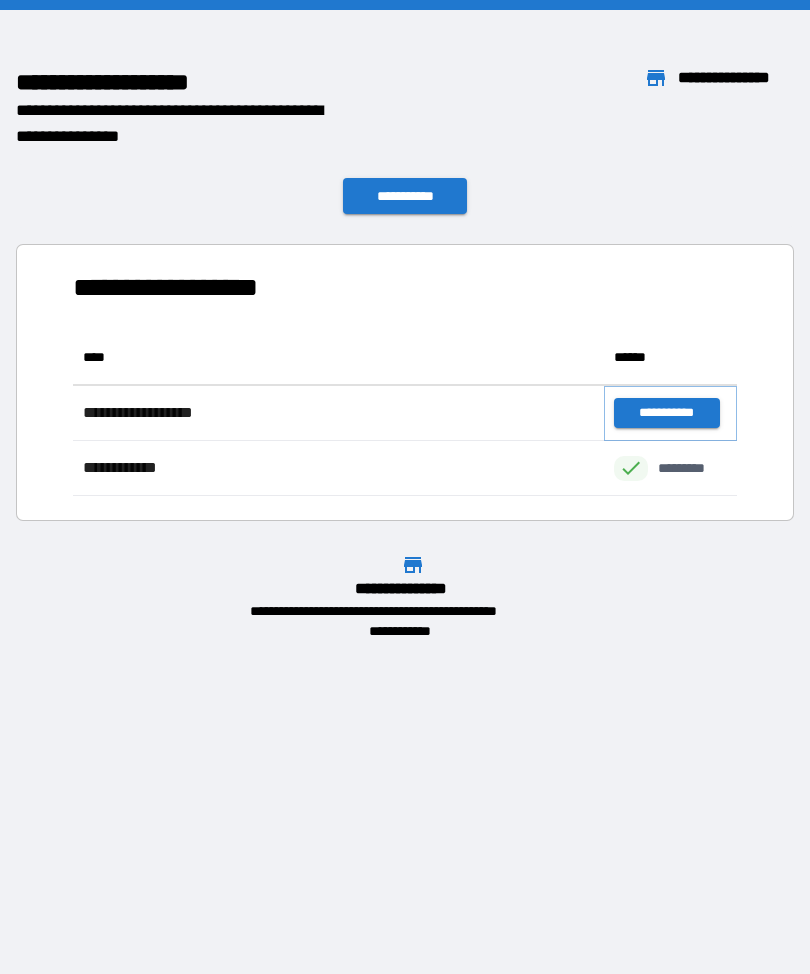 click on "**********" at bounding box center (666, 413) 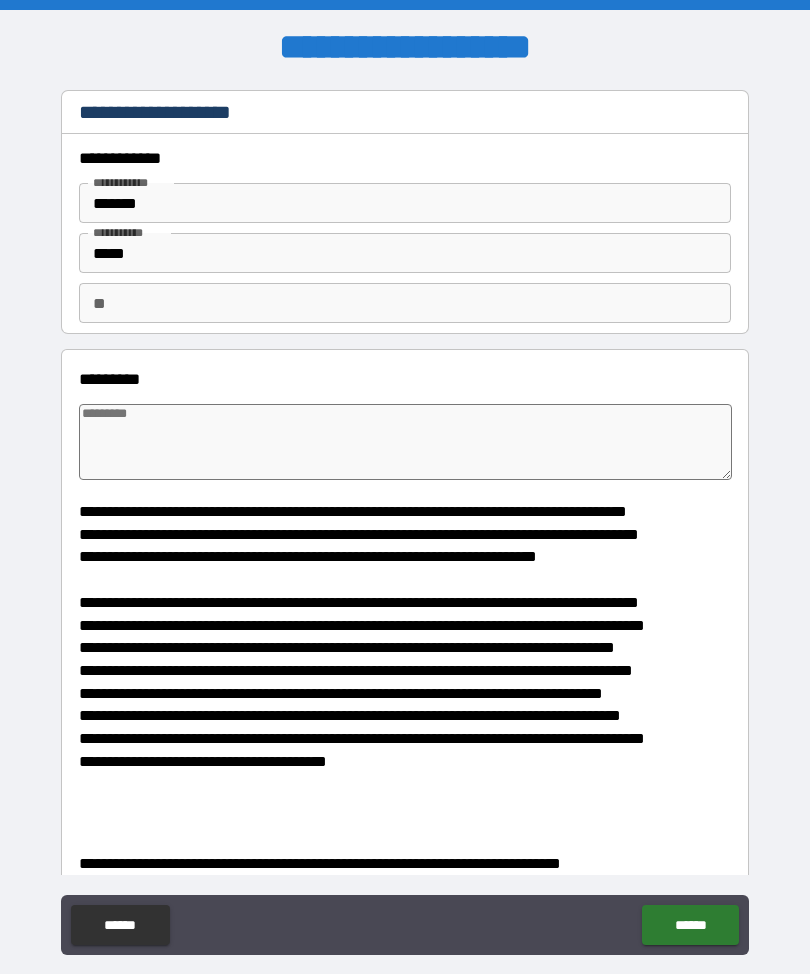 type on "*" 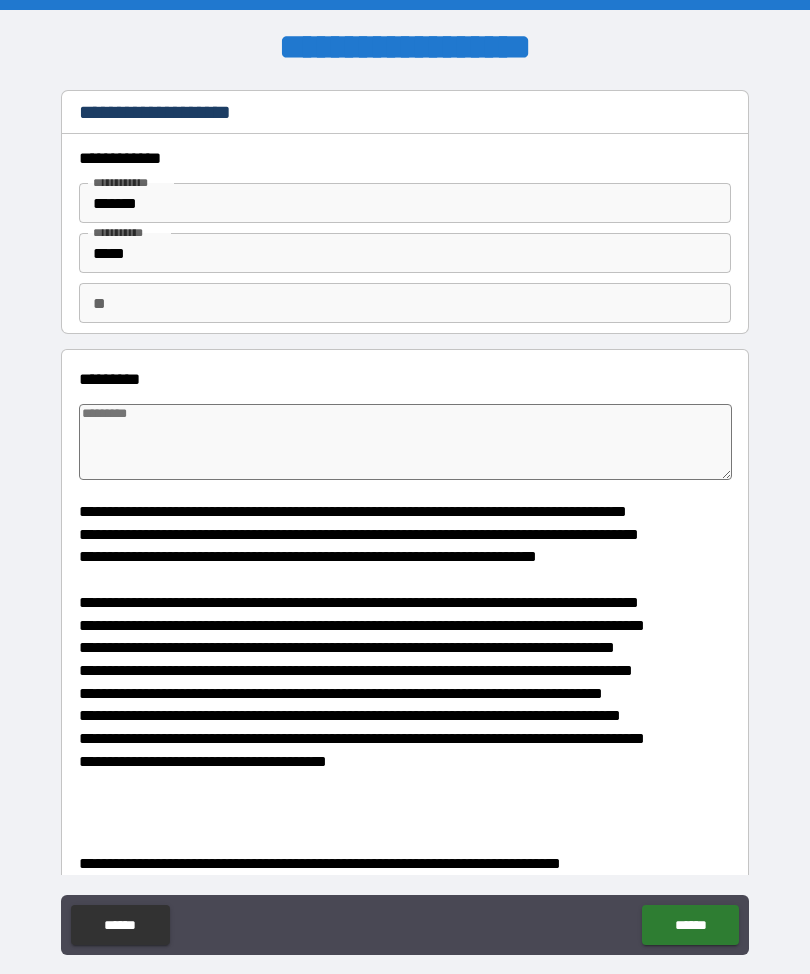 type on "*" 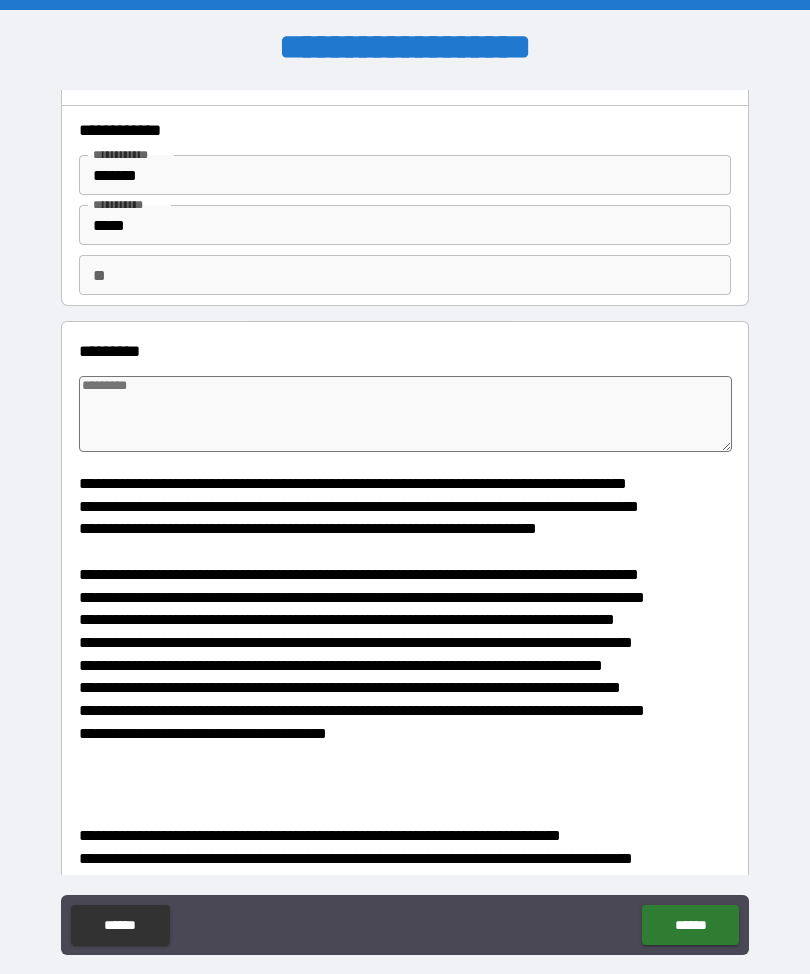 scroll, scrollTop: 29, scrollLeft: 0, axis: vertical 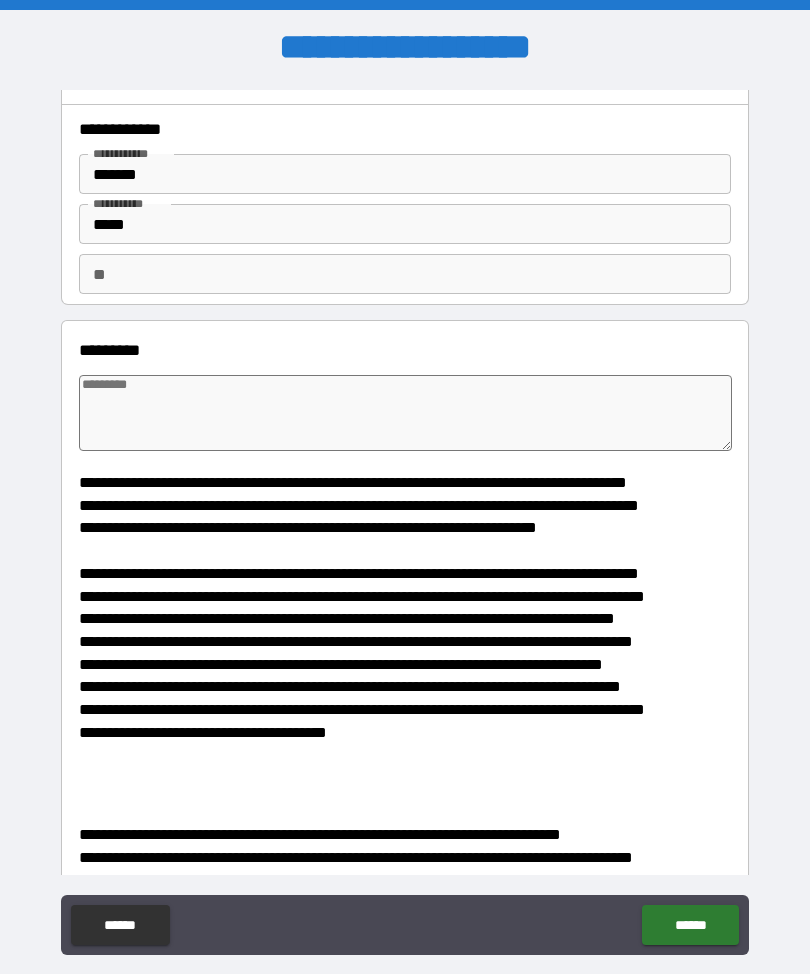 click at bounding box center [405, 413] 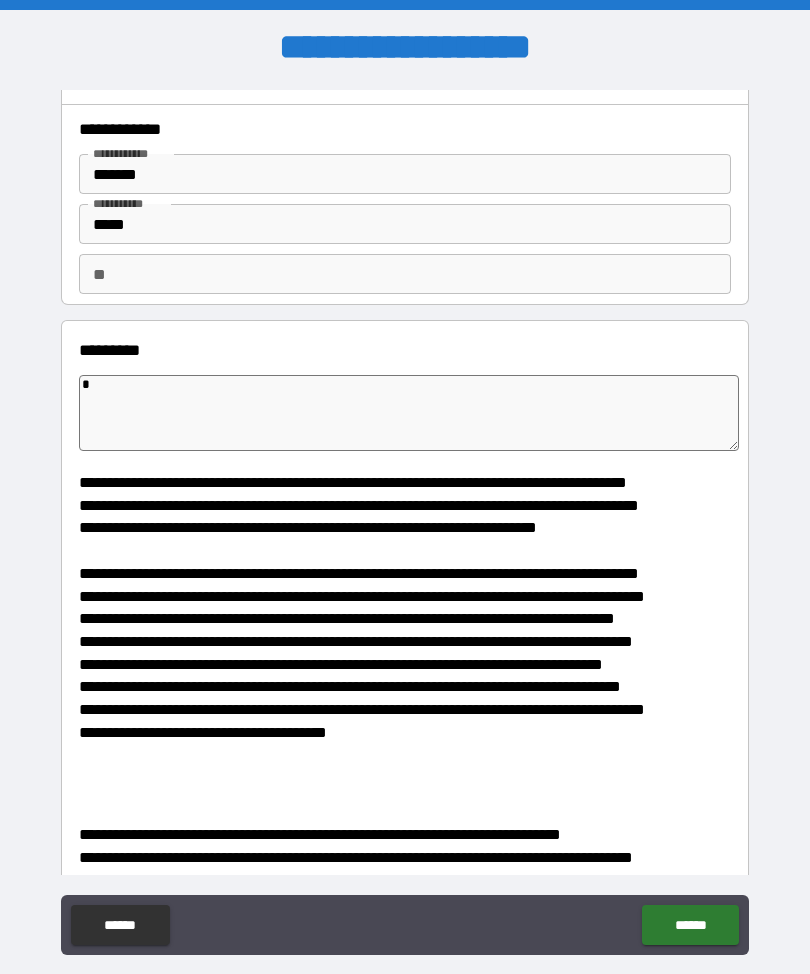type on "*" 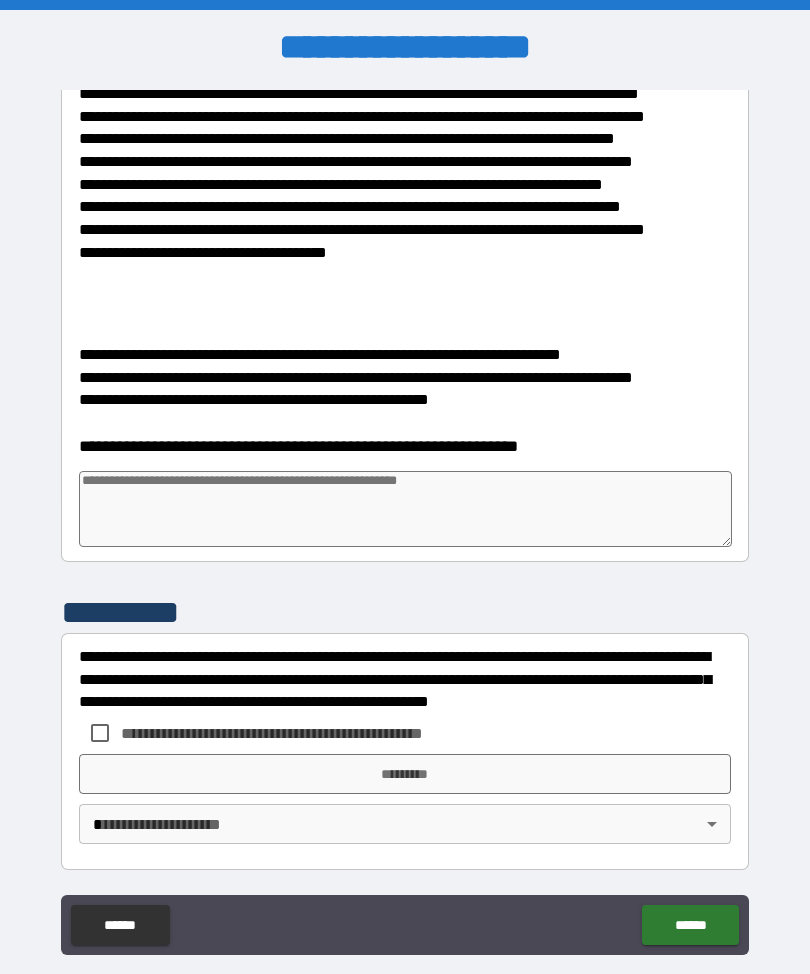 scroll, scrollTop: 509, scrollLeft: 0, axis: vertical 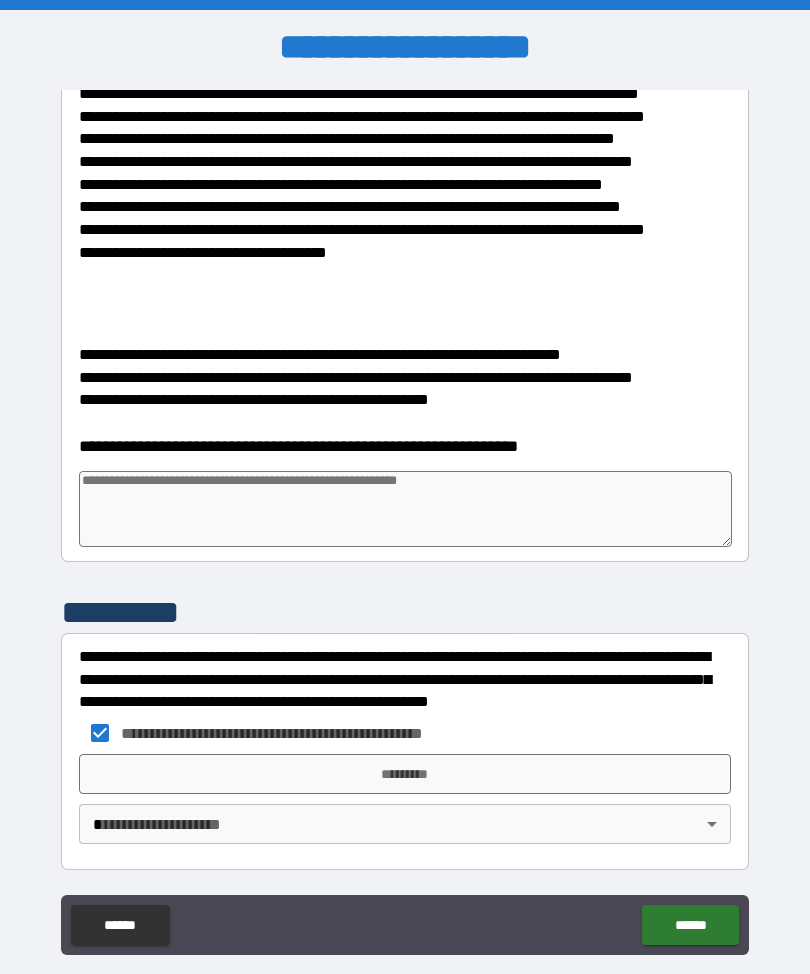 type on "*" 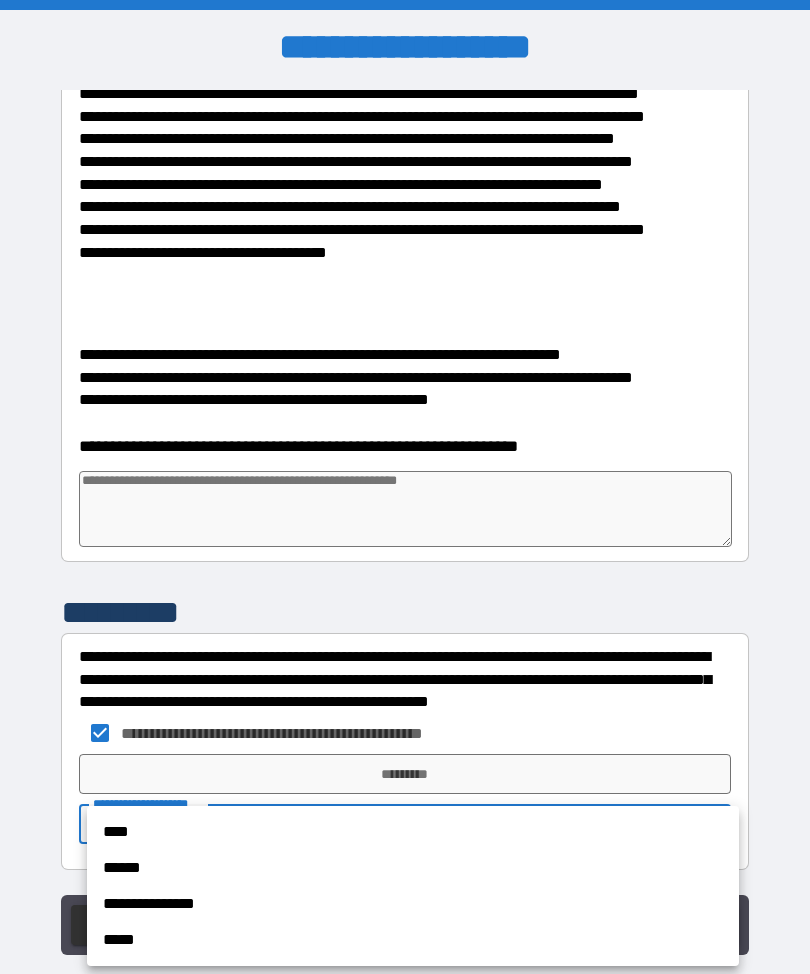 click on "**********" at bounding box center [413, 886] 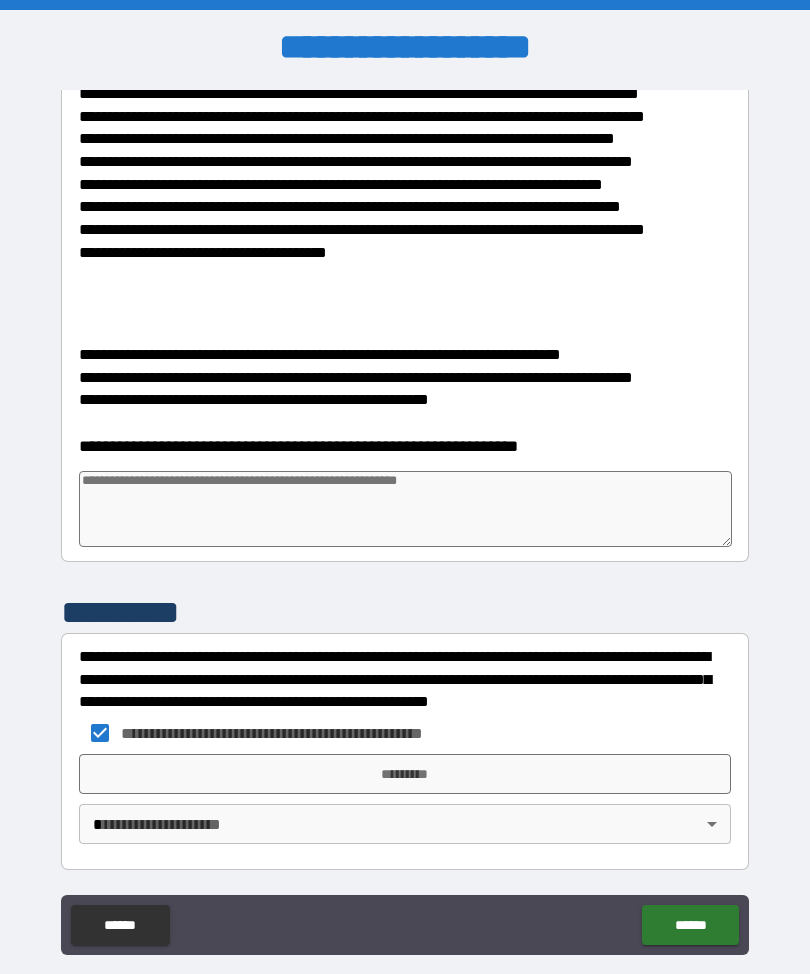 click on "*********" at bounding box center (405, 774) 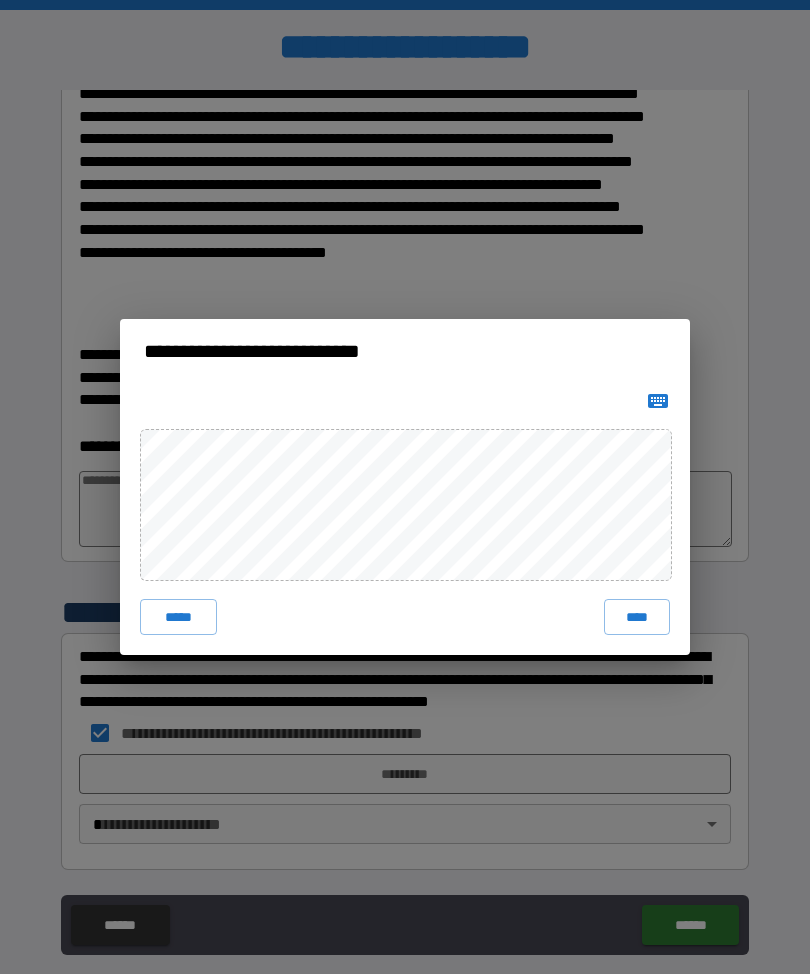 click on "*****" at bounding box center [178, 617] 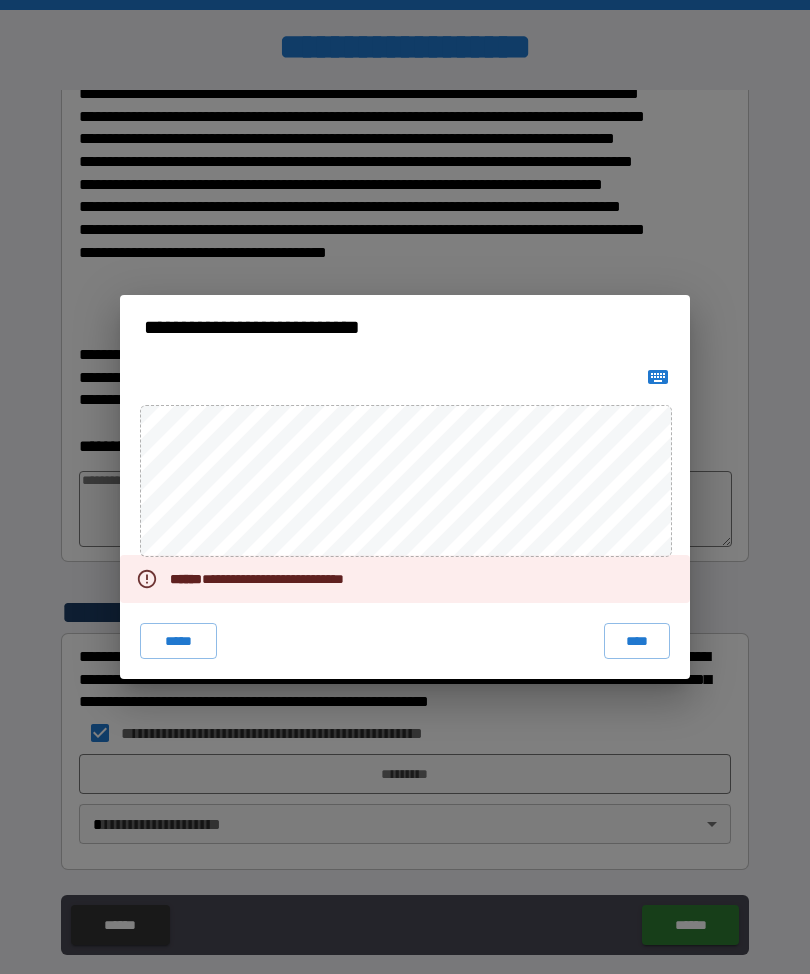 click at bounding box center [658, 377] 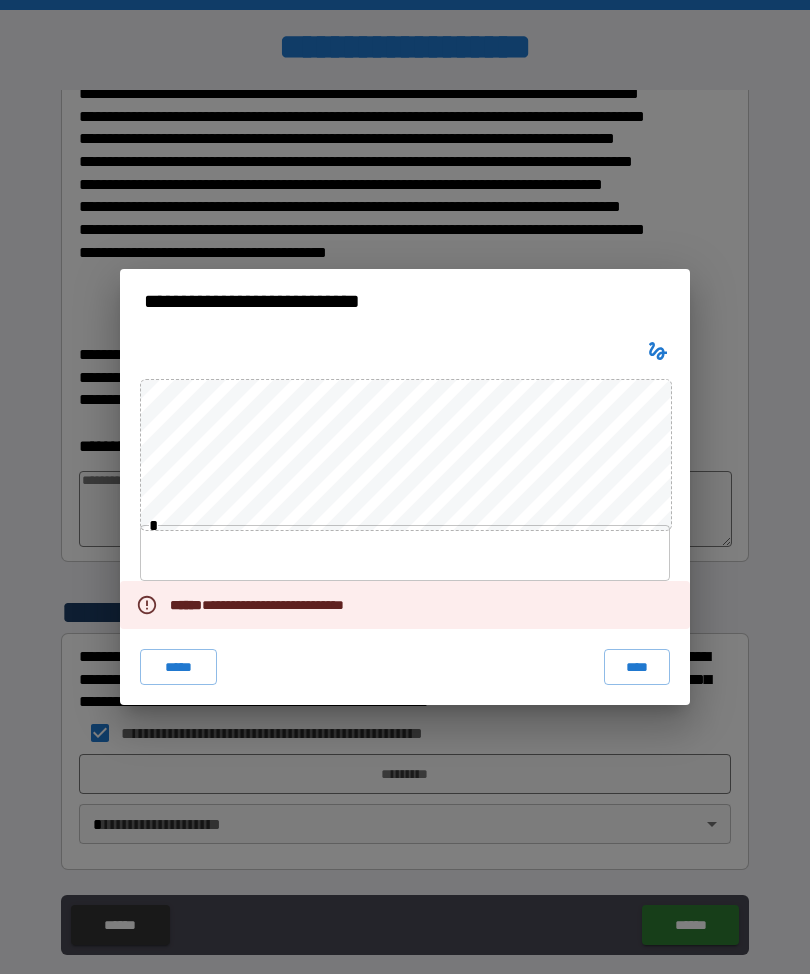 click on "**********" at bounding box center (405, 519) 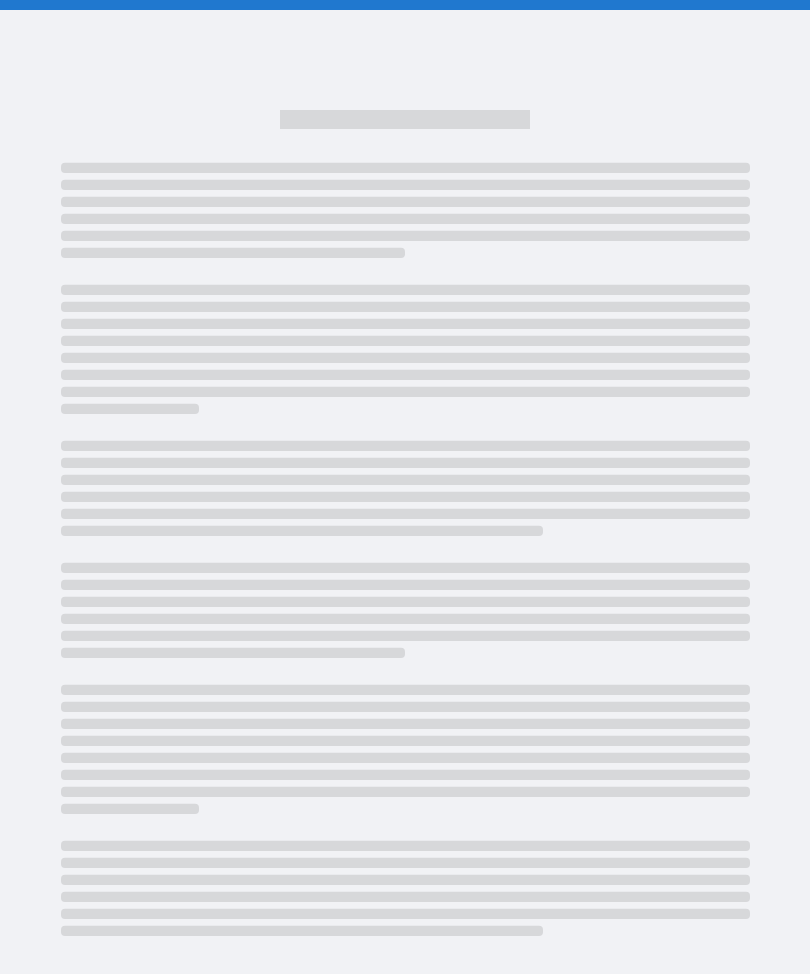scroll, scrollTop: 0, scrollLeft: 0, axis: both 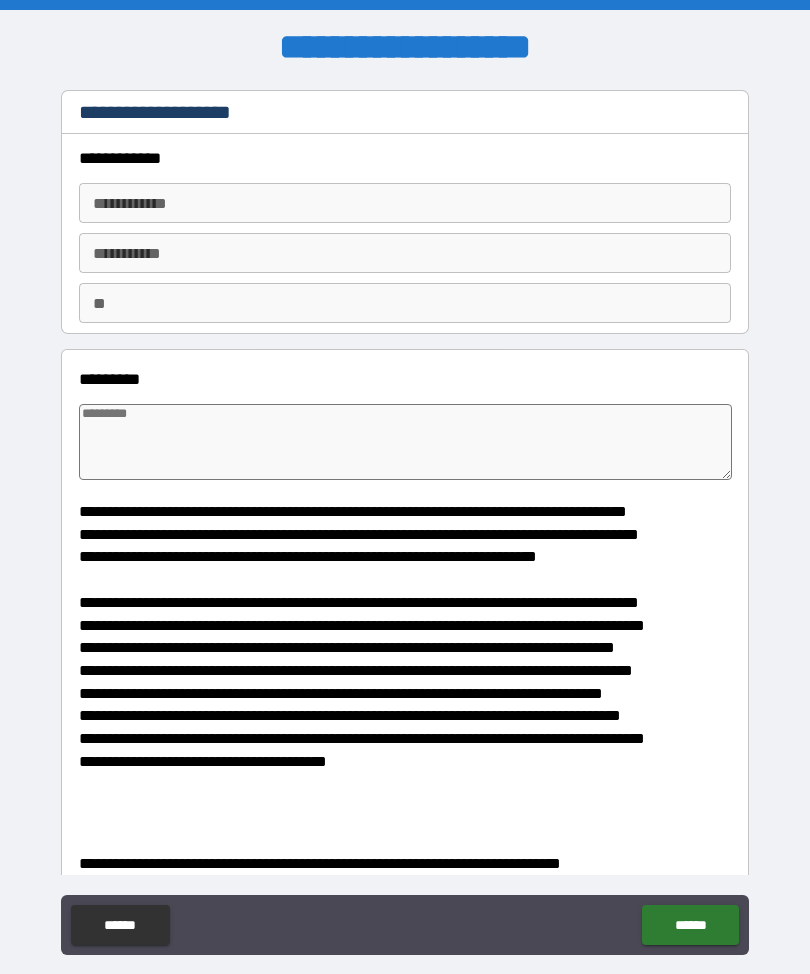 type on "*" 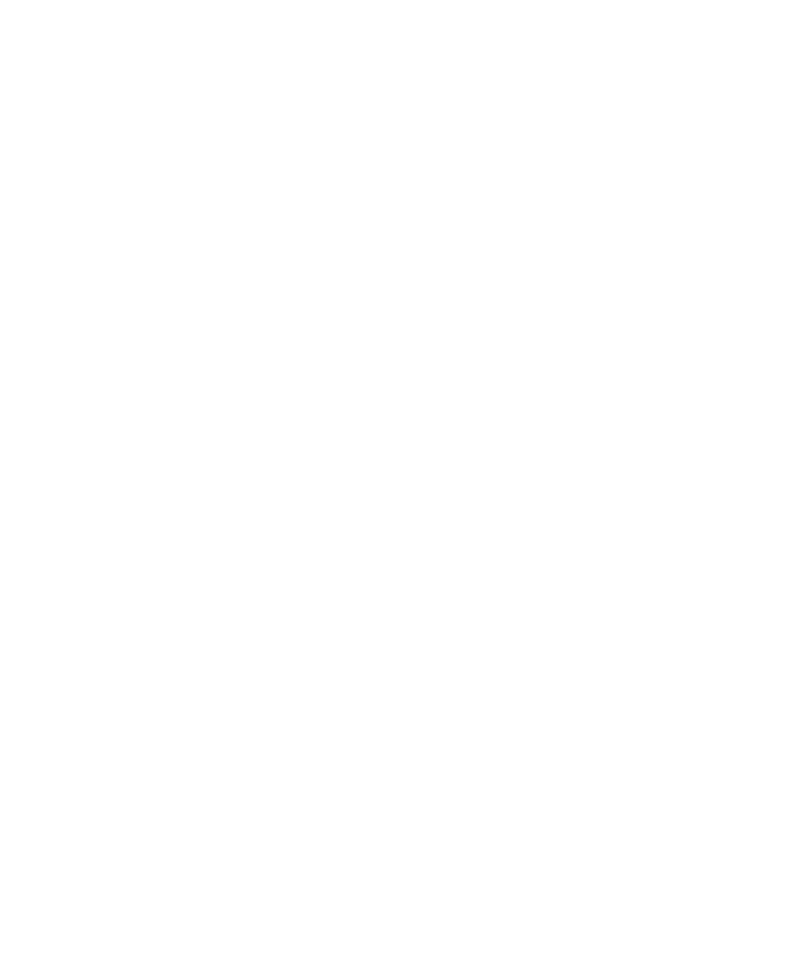 scroll, scrollTop: 0, scrollLeft: 0, axis: both 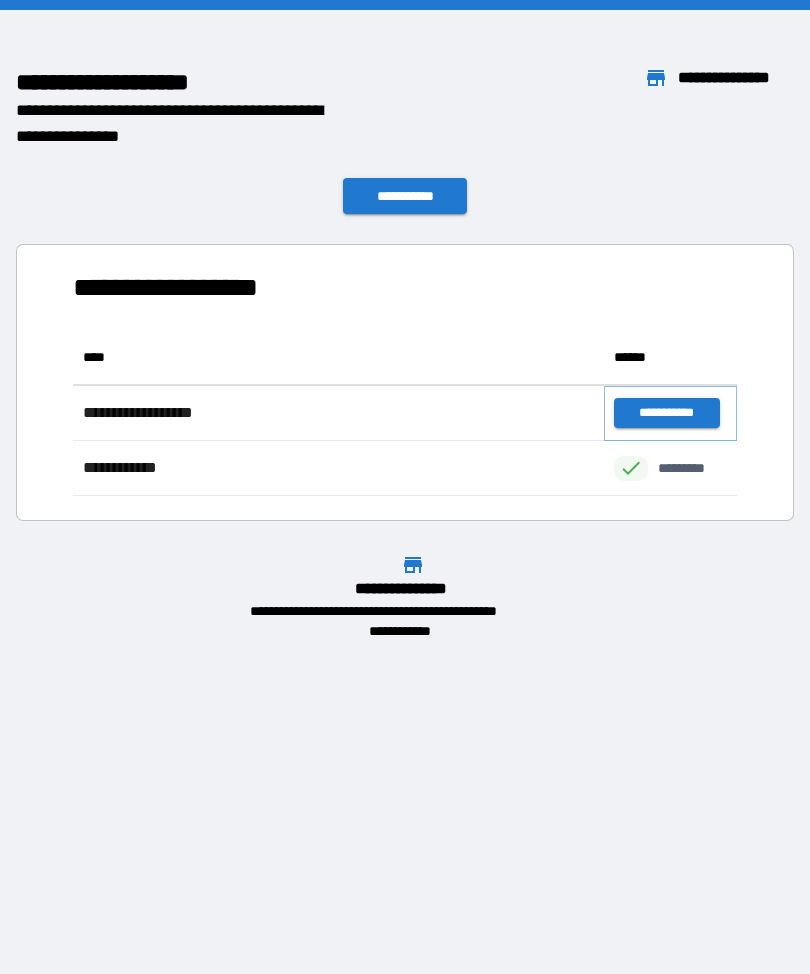 click on "**********" at bounding box center [666, 413] 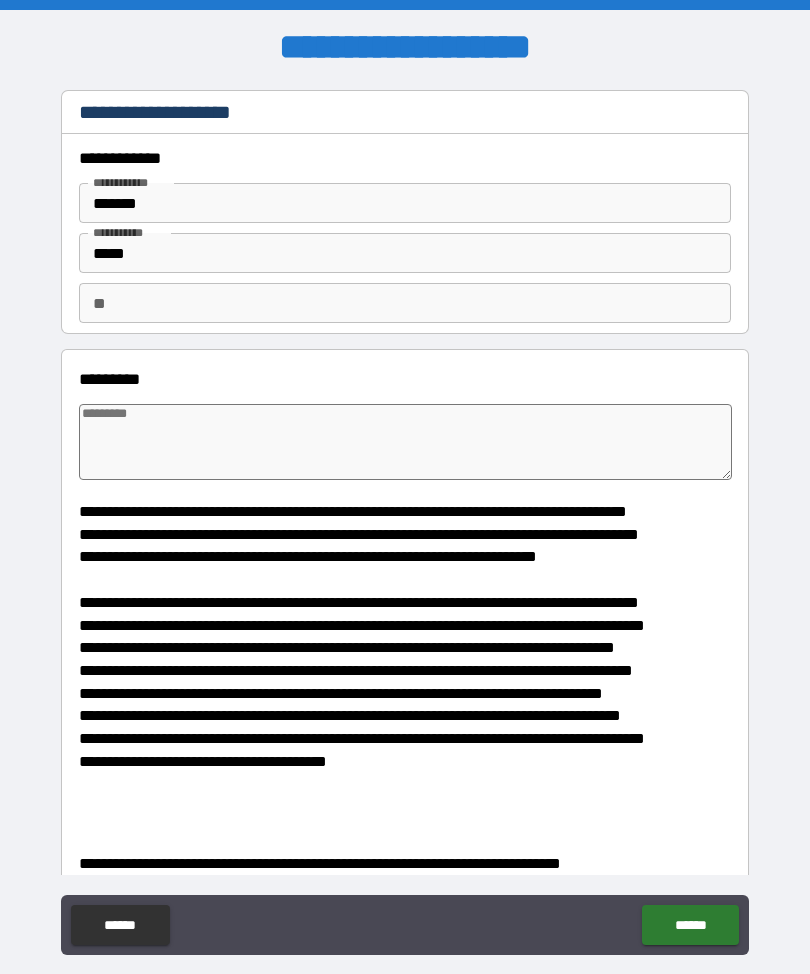 type on "*" 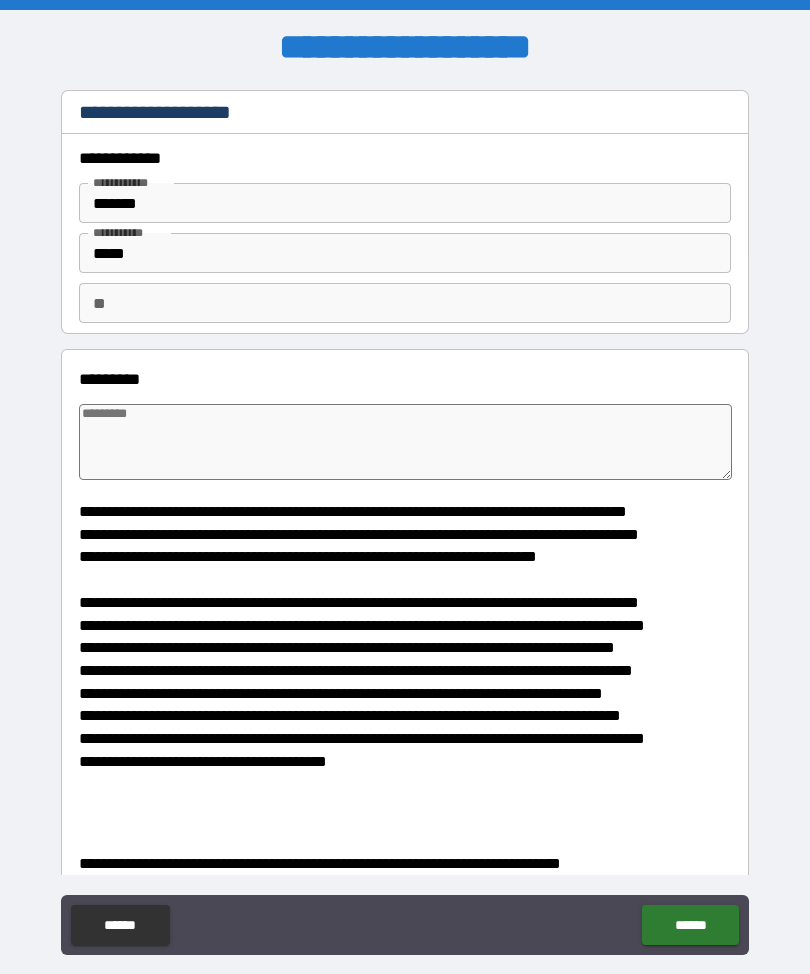 type on "*" 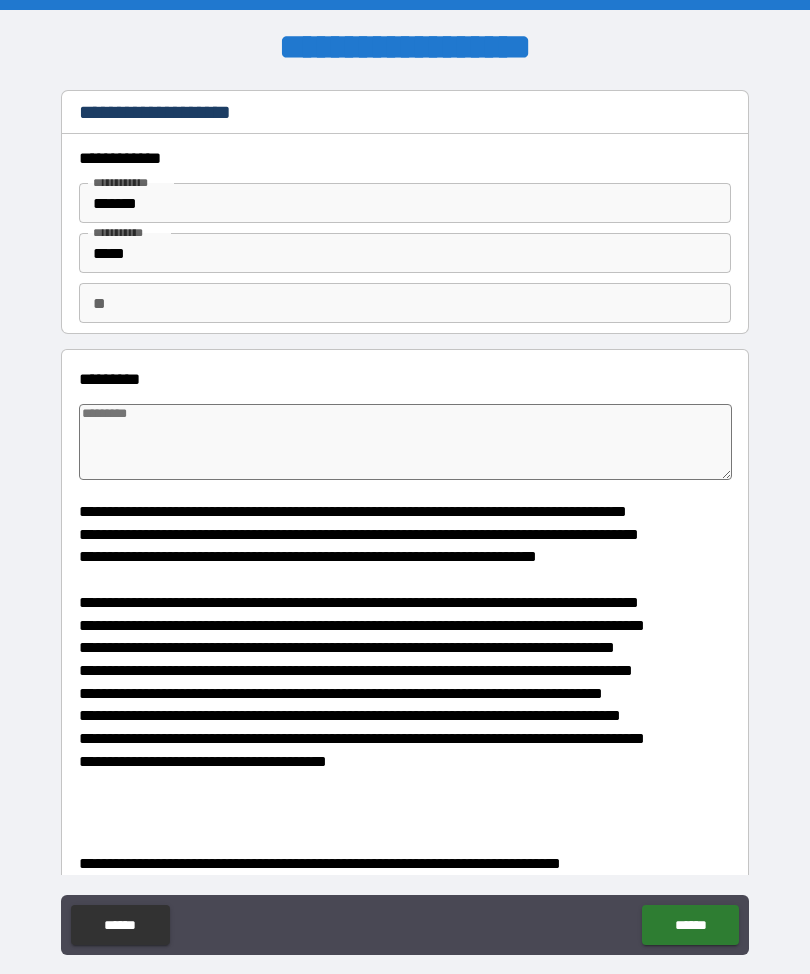 scroll, scrollTop: 3, scrollLeft: 0, axis: vertical 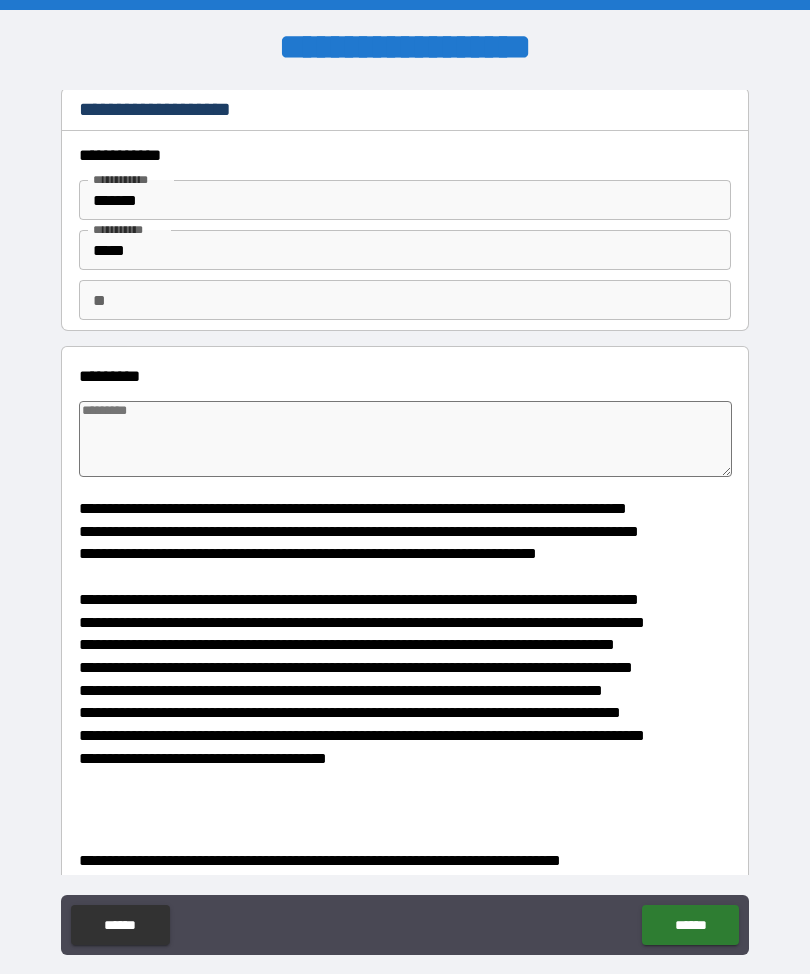click at bounding box center [405, 439] 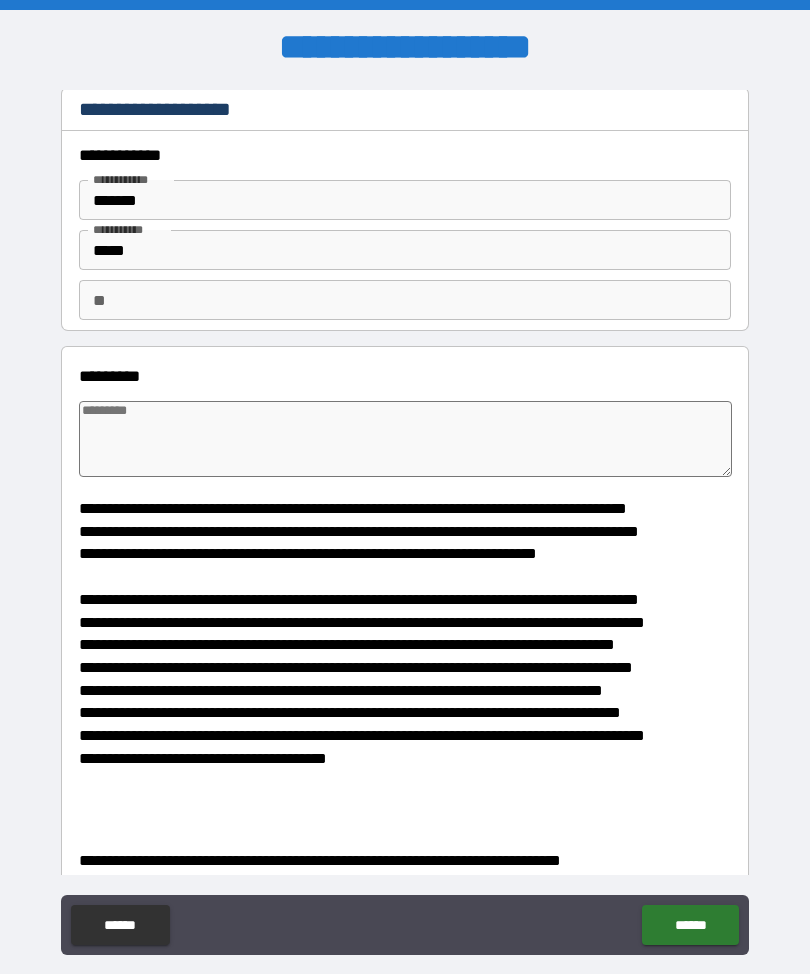 type on "*" 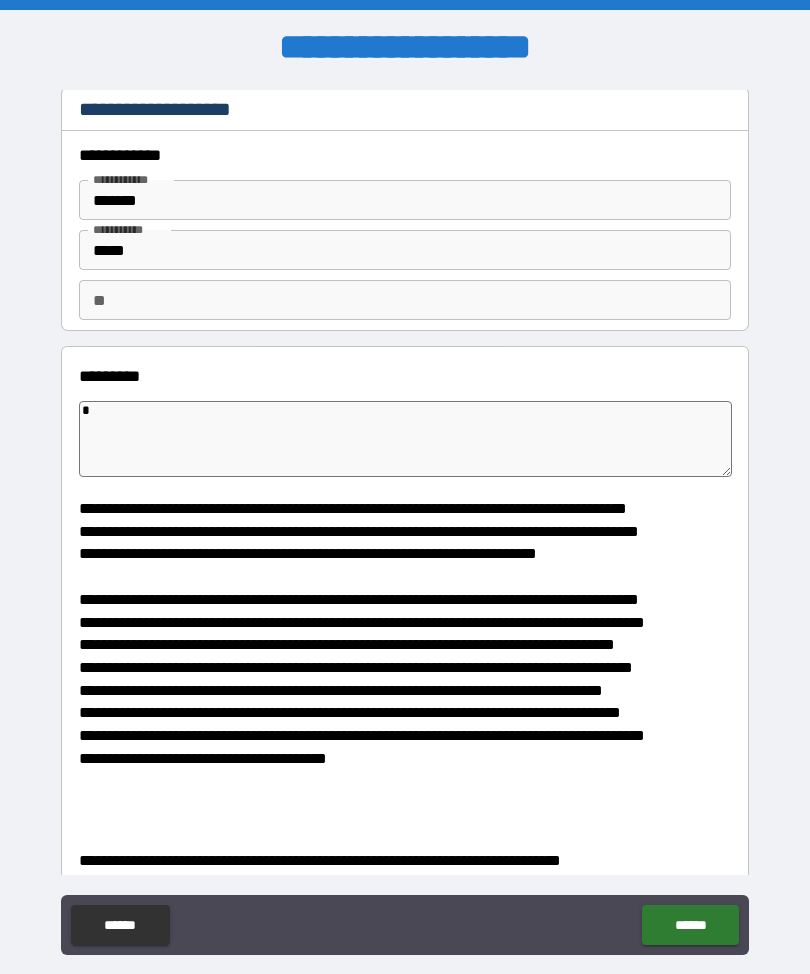 type on "*" 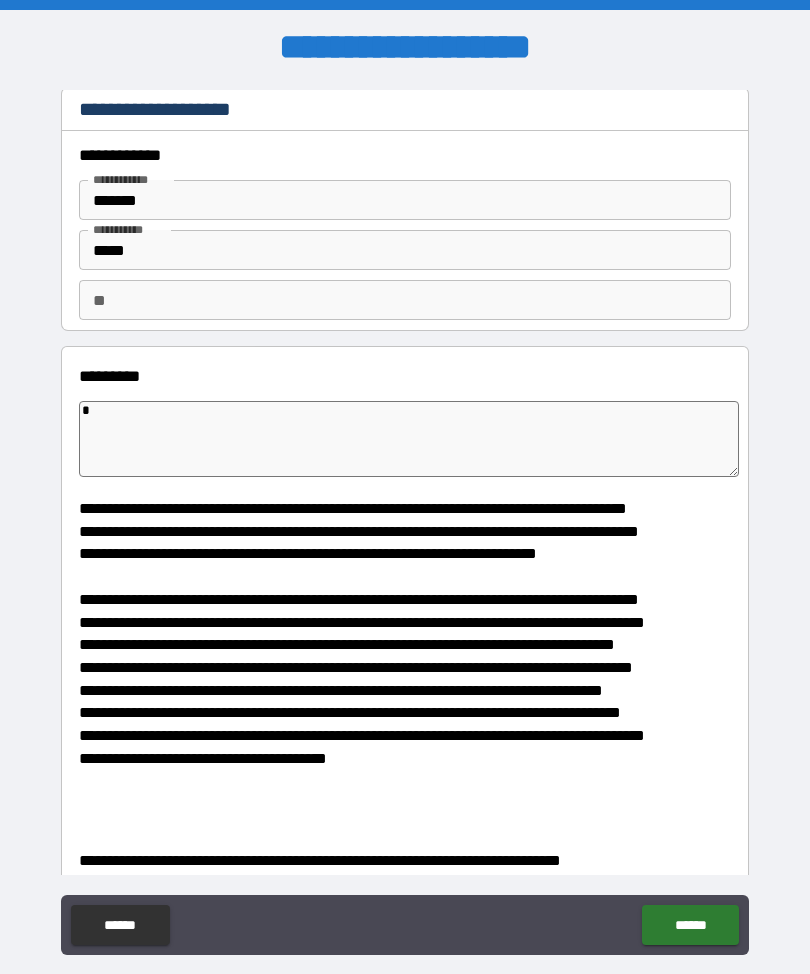 type on "*" 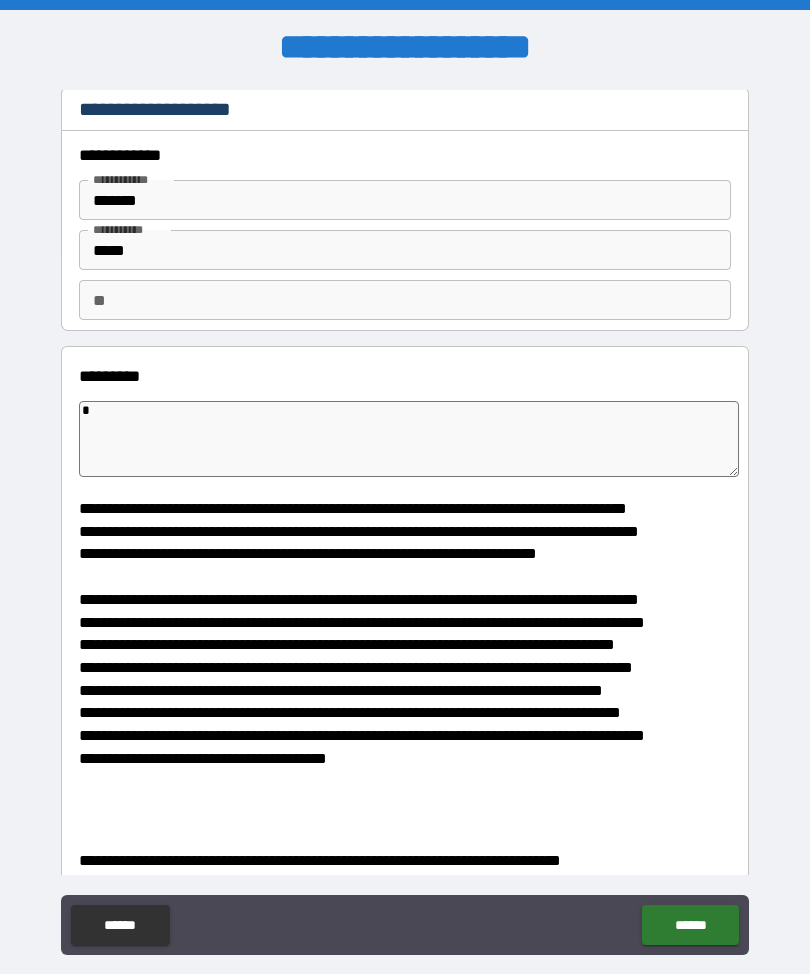 type on "*" 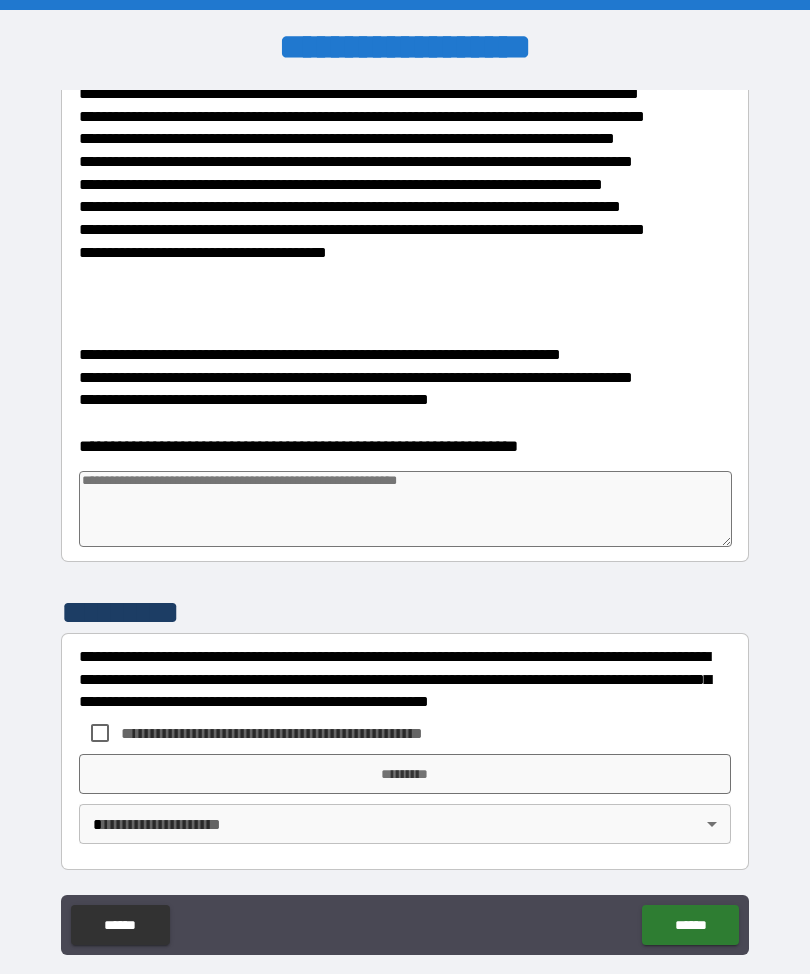 scroll, scrollTop: 509, scrollLeft: 0, axis: vertical 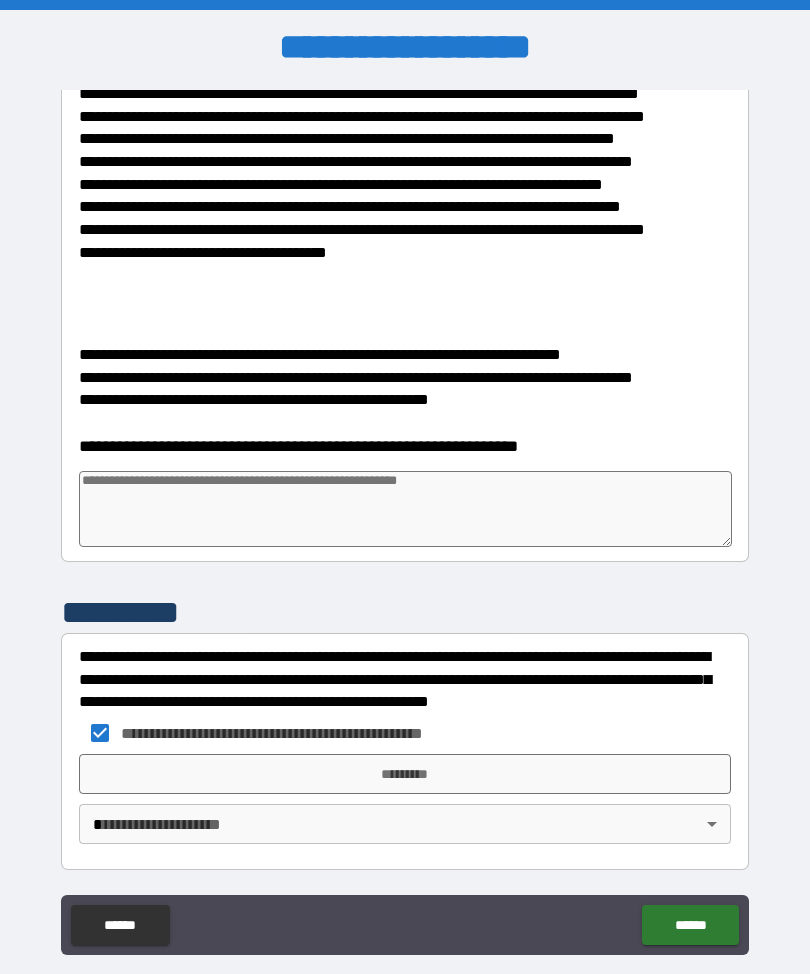 type on "*" 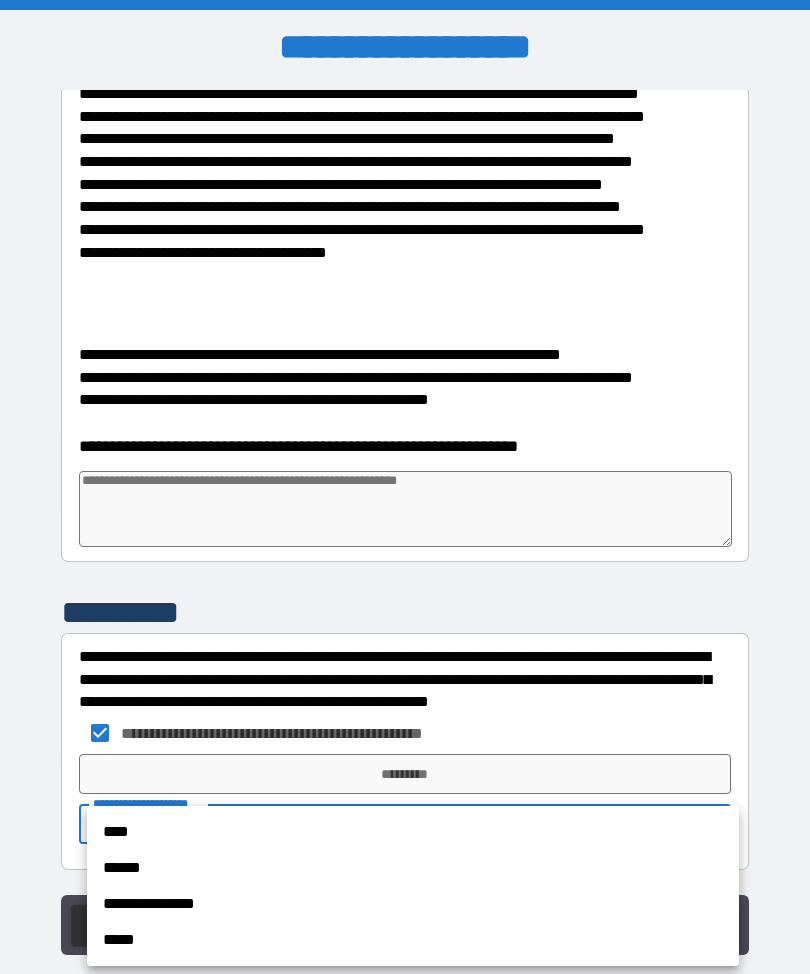 click on "****" at bounding box center [413, 832] 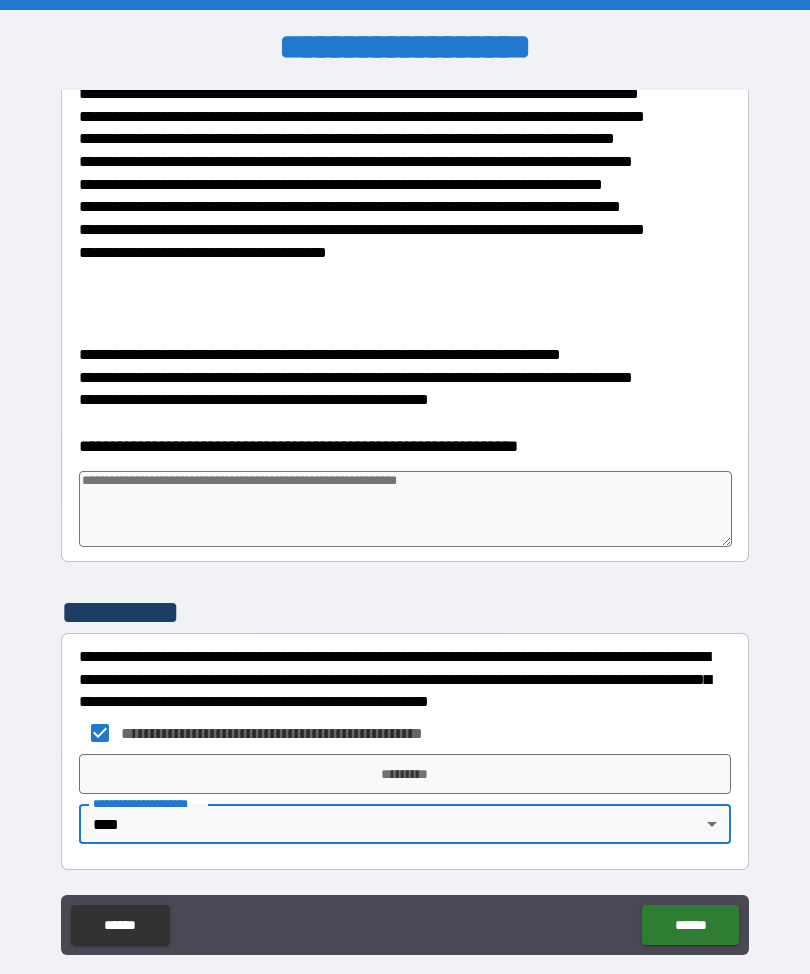 type on "*" 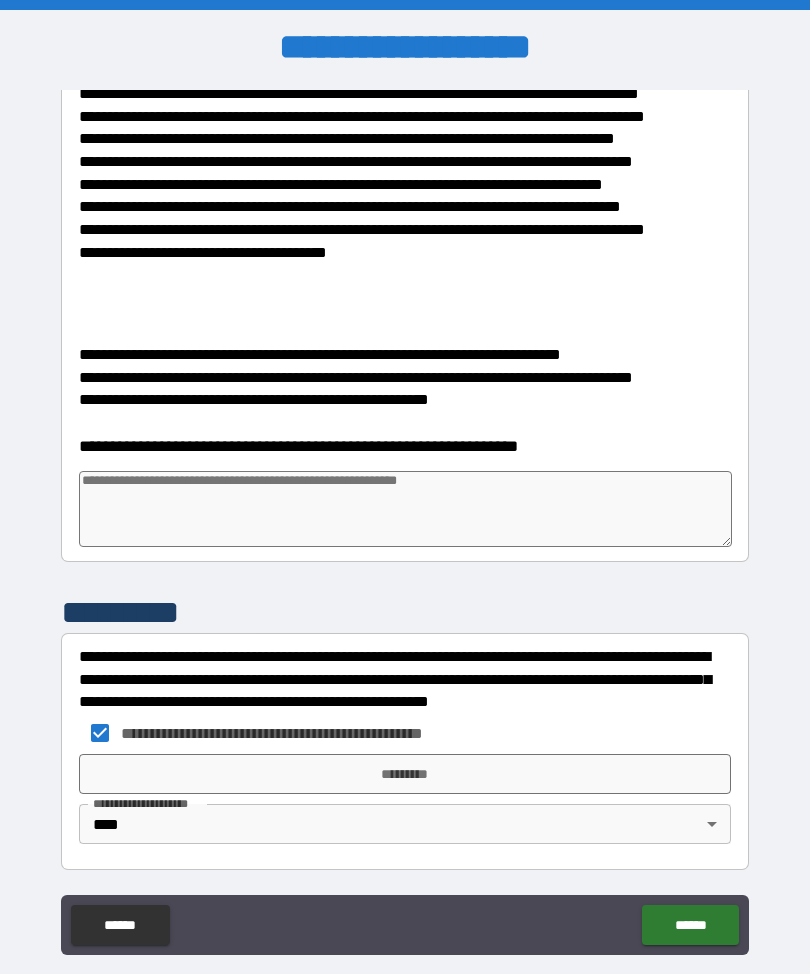 click at bounding box center [405, 509] 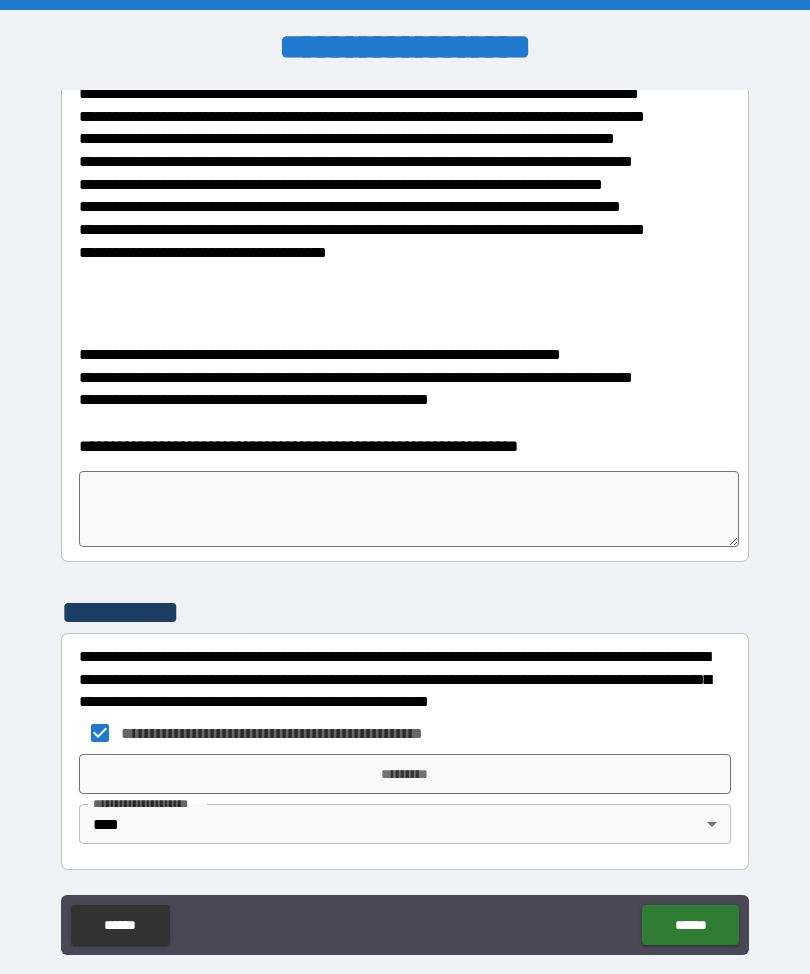 type on "*" 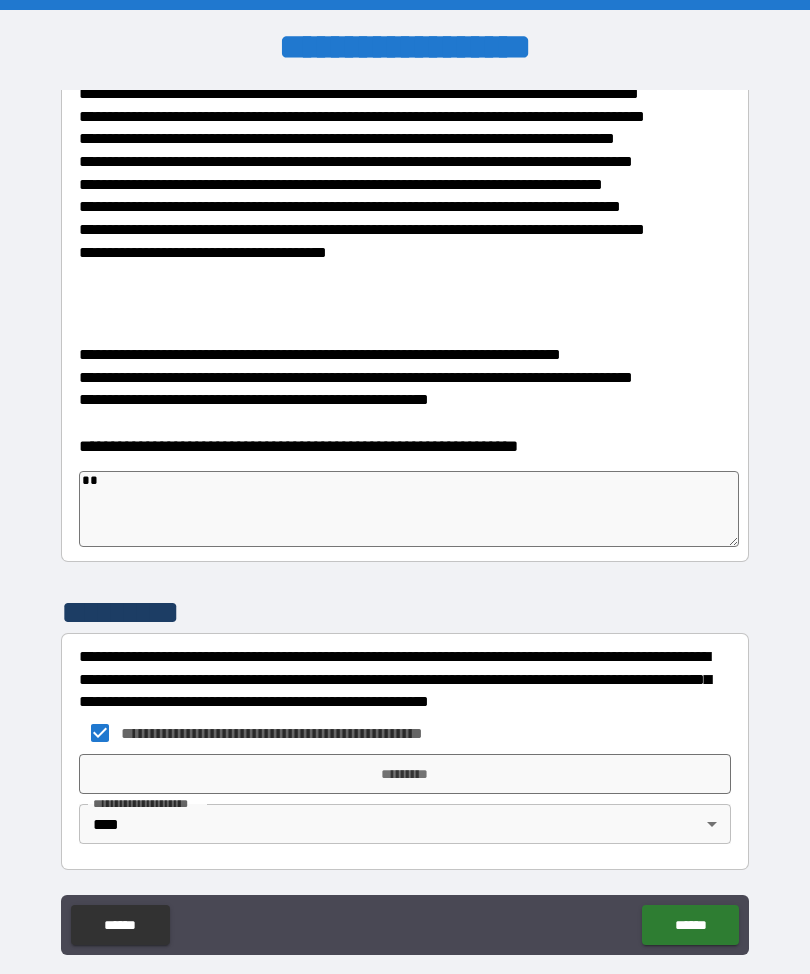 type on "*" 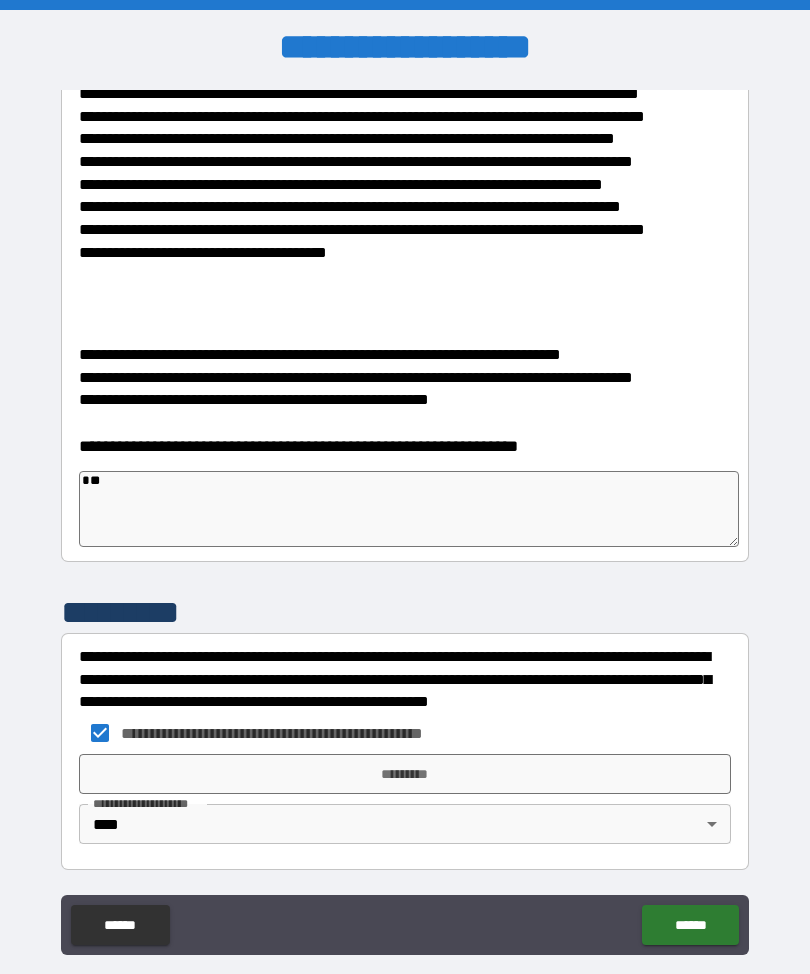 type on "*" 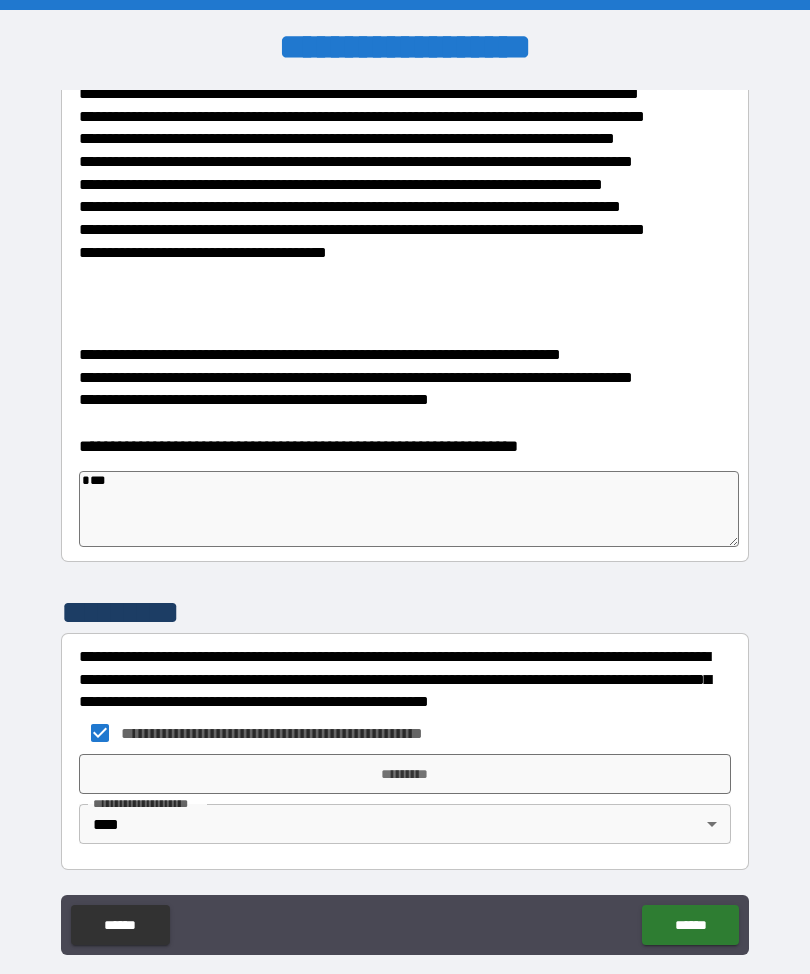 type on "*" 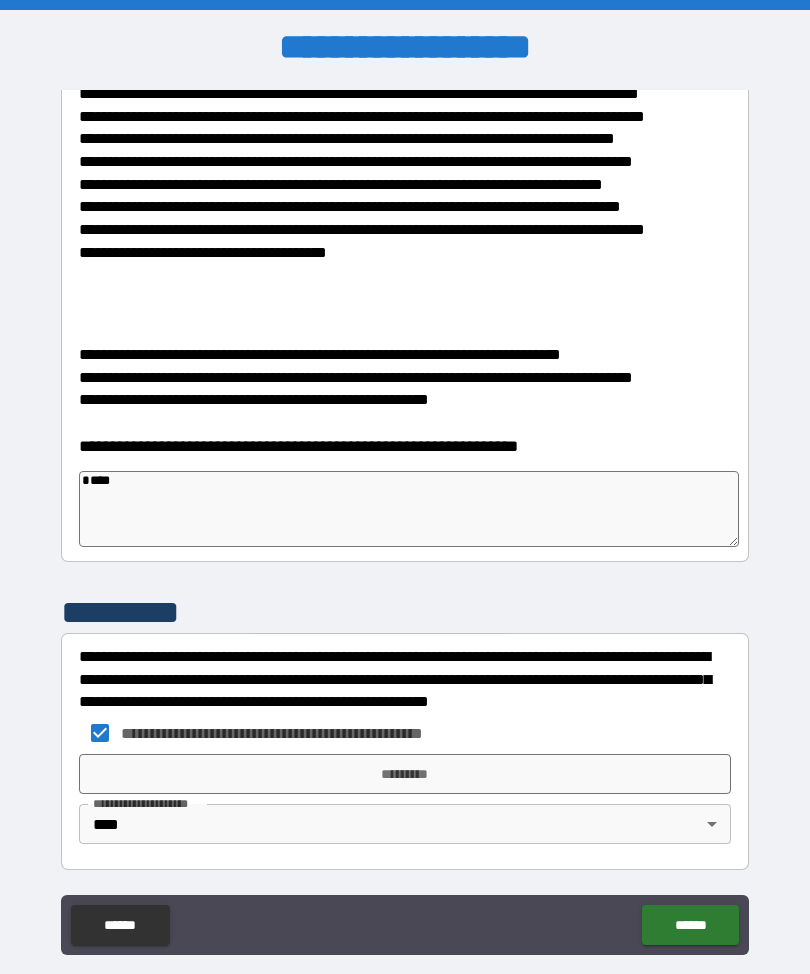 type on "*" 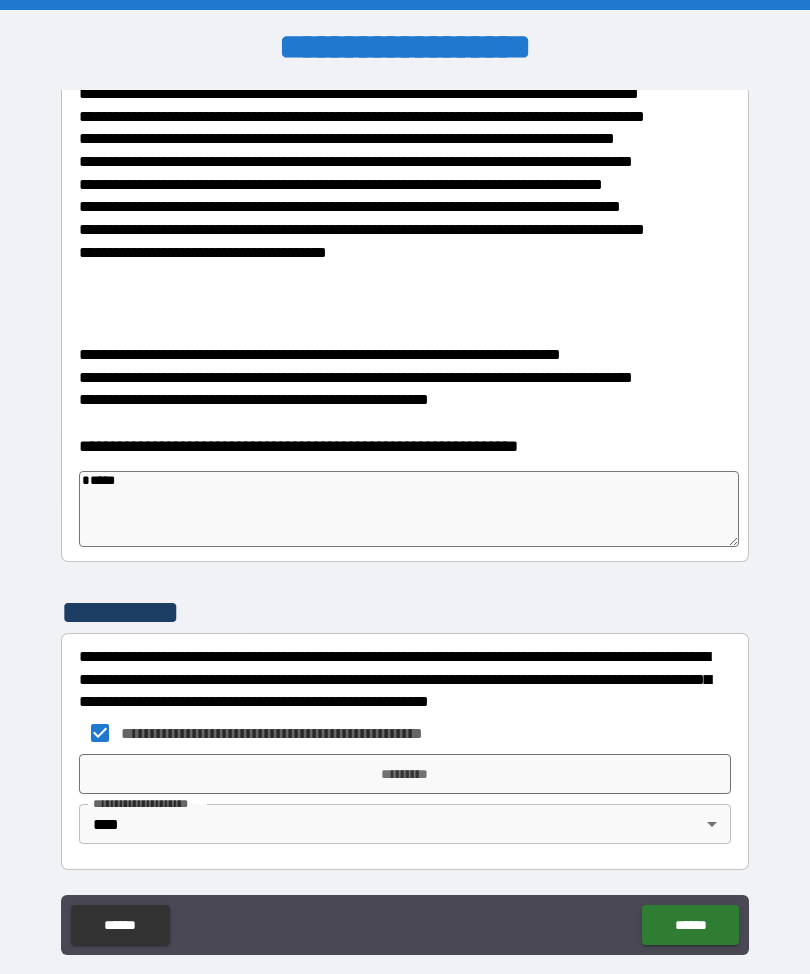 type on "*" 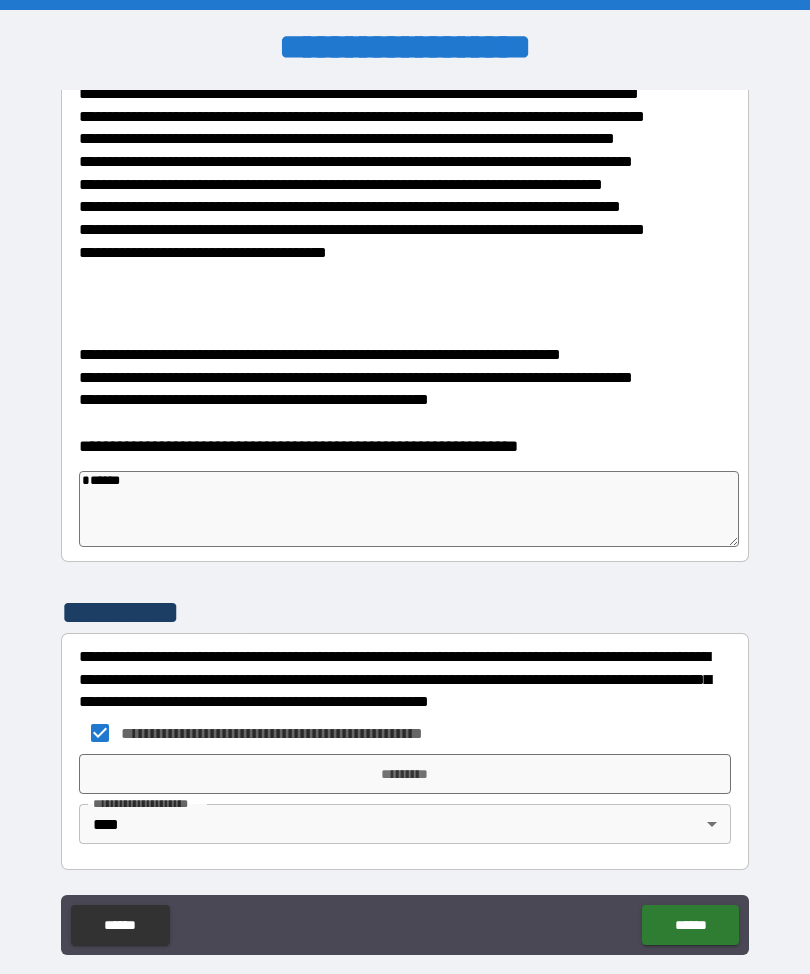 type on "*" 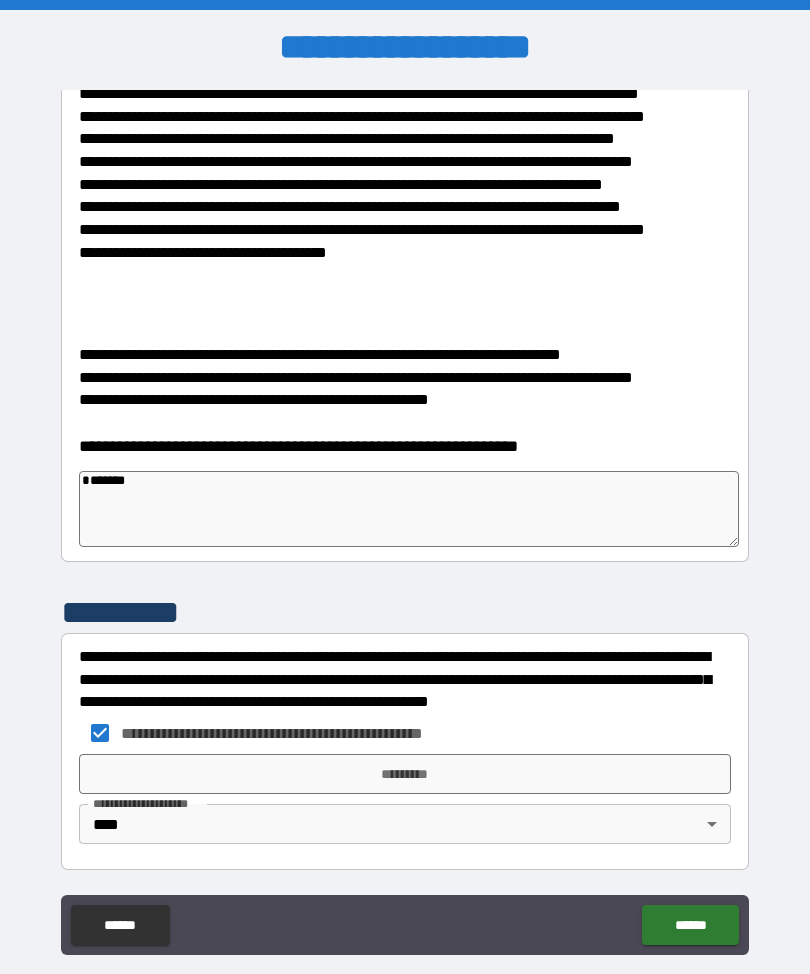 type on "*" 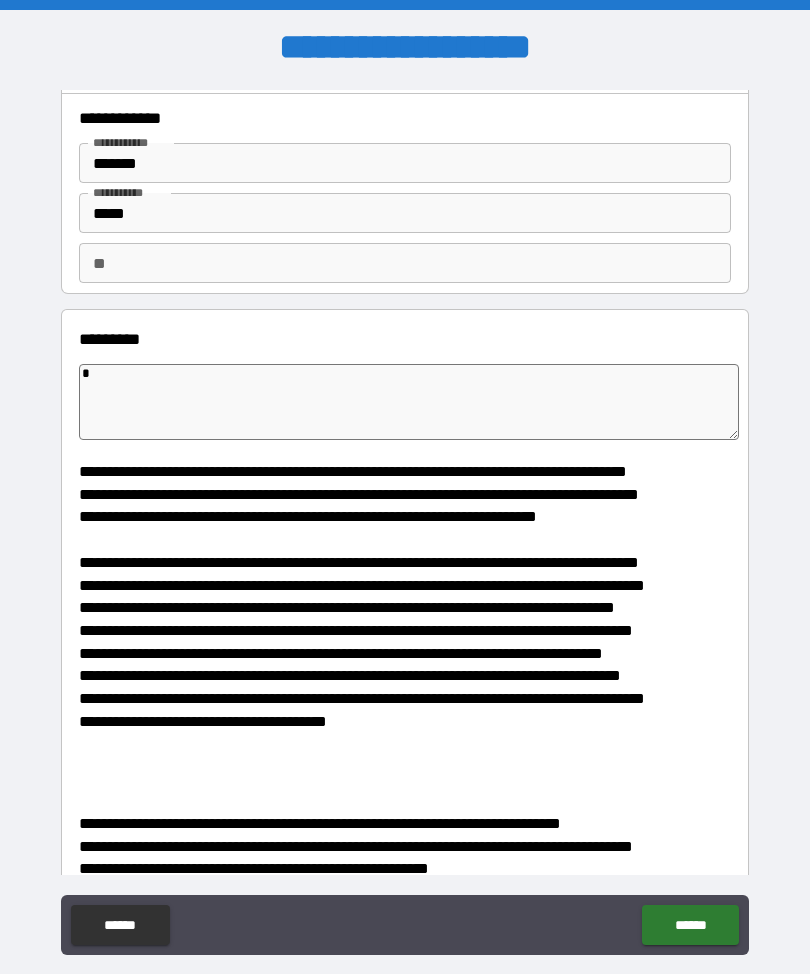 scroll, scrollTop: 37, scrollLeft: 0, axis: vertical 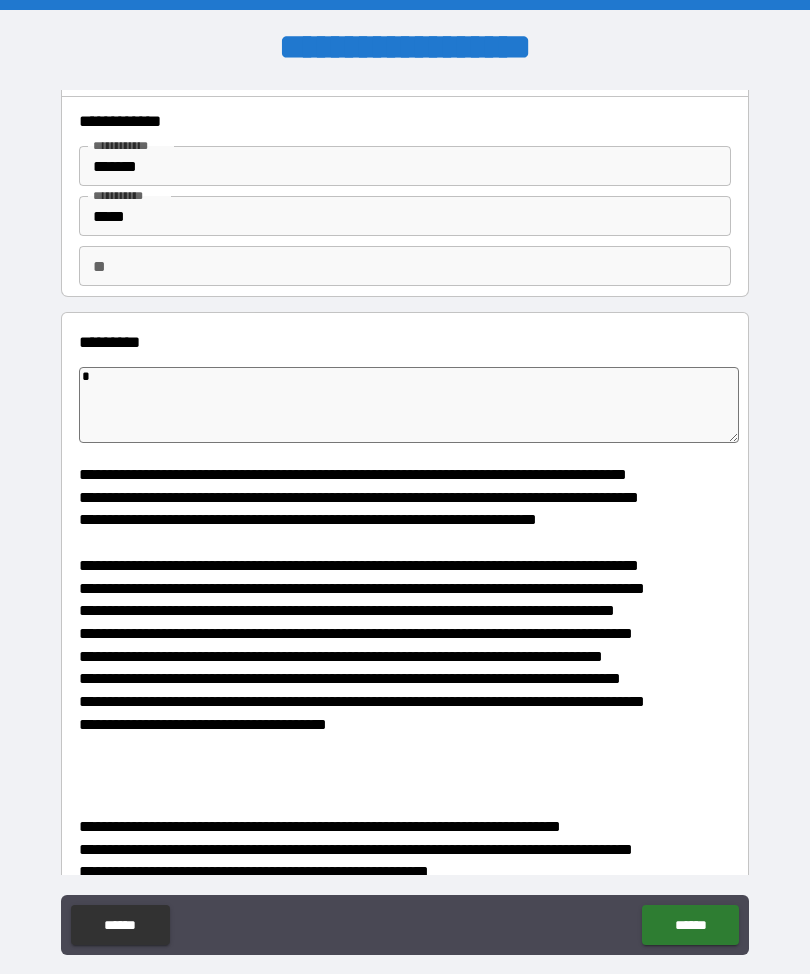 type on "*******" 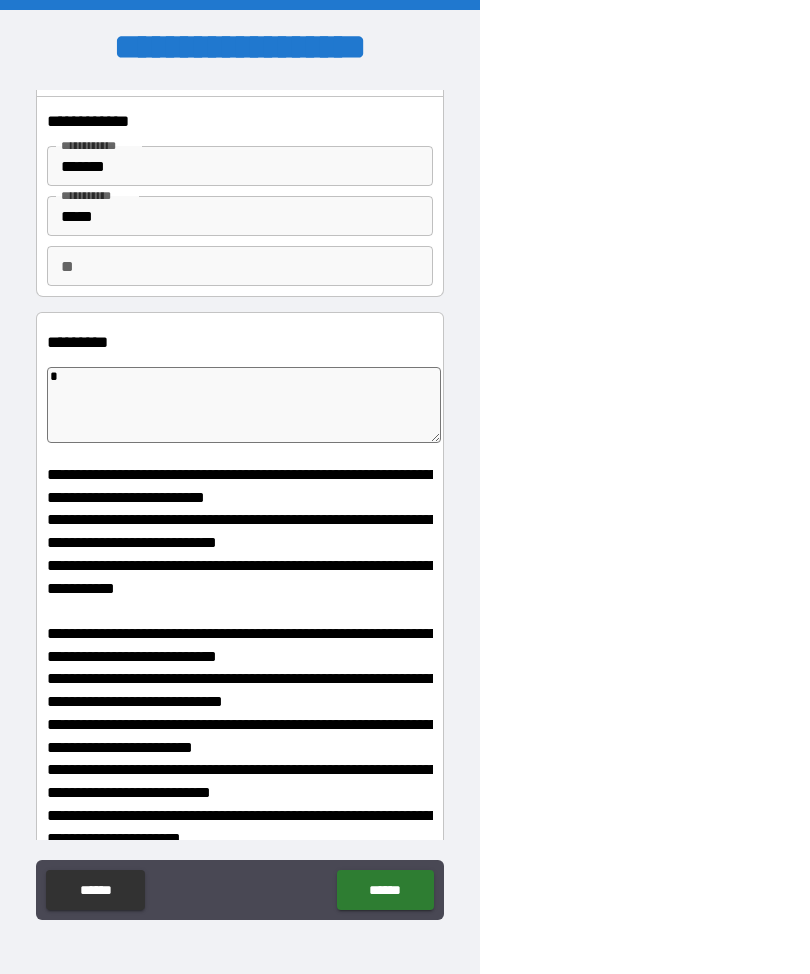type on "*" 